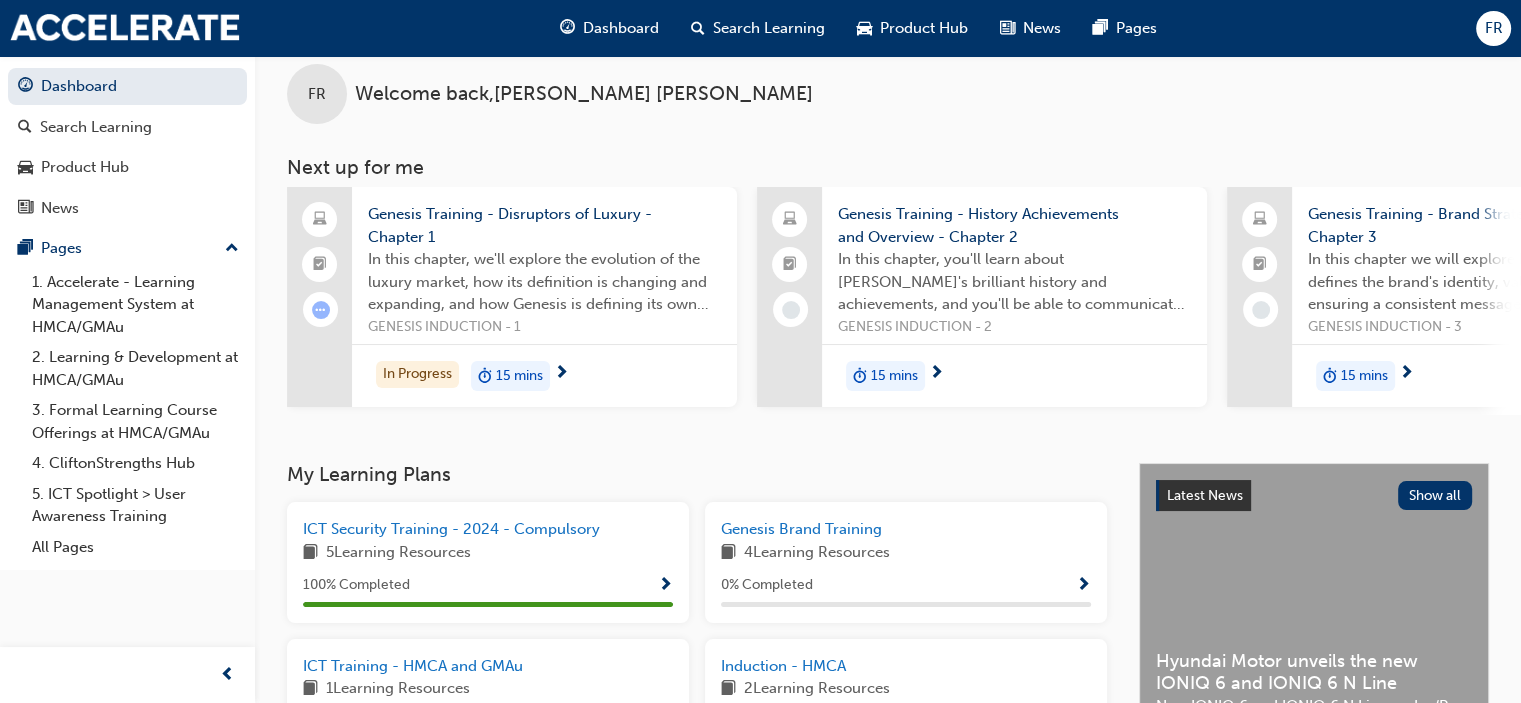 scroll, scrollTop: 0, scrollLeft: 0, axis: both 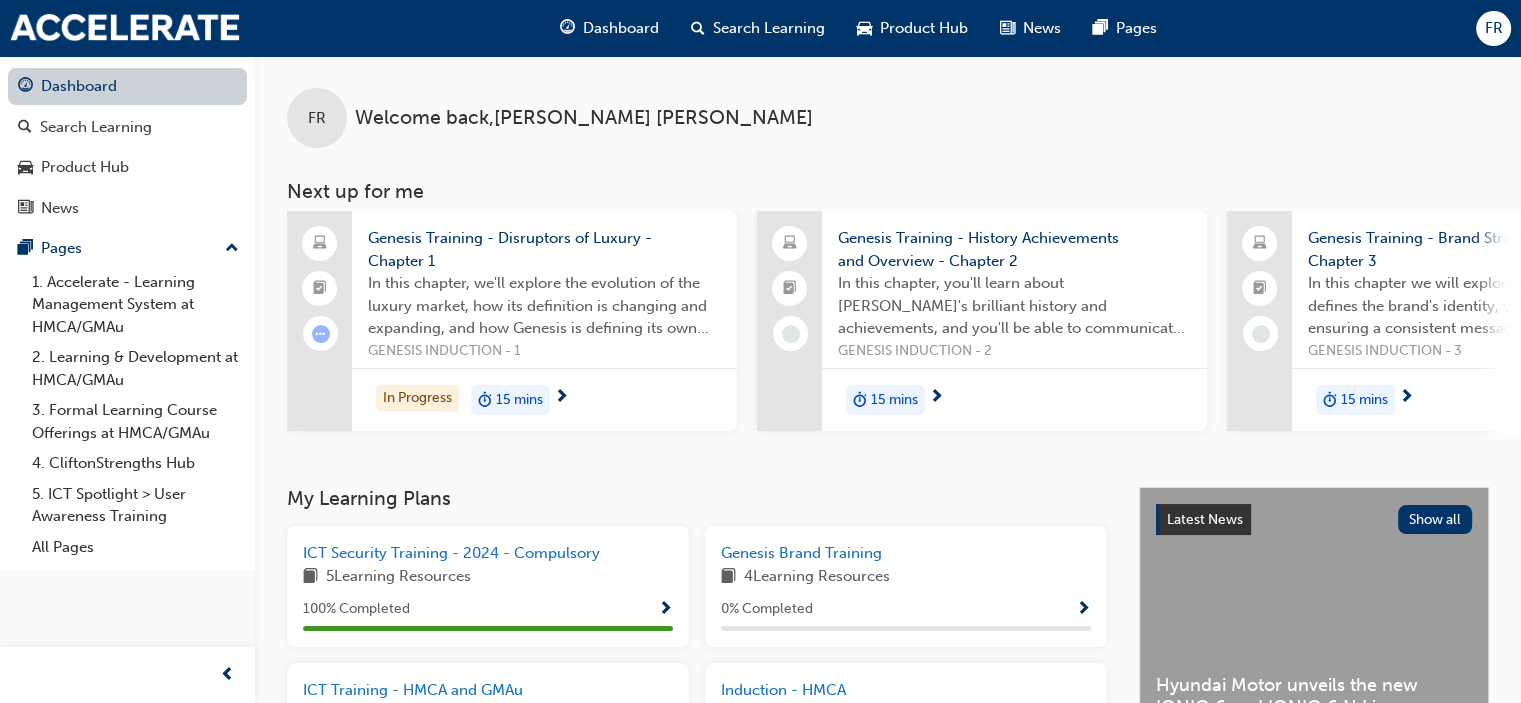 click on "Dashboard" at bounding box center (127, 86) 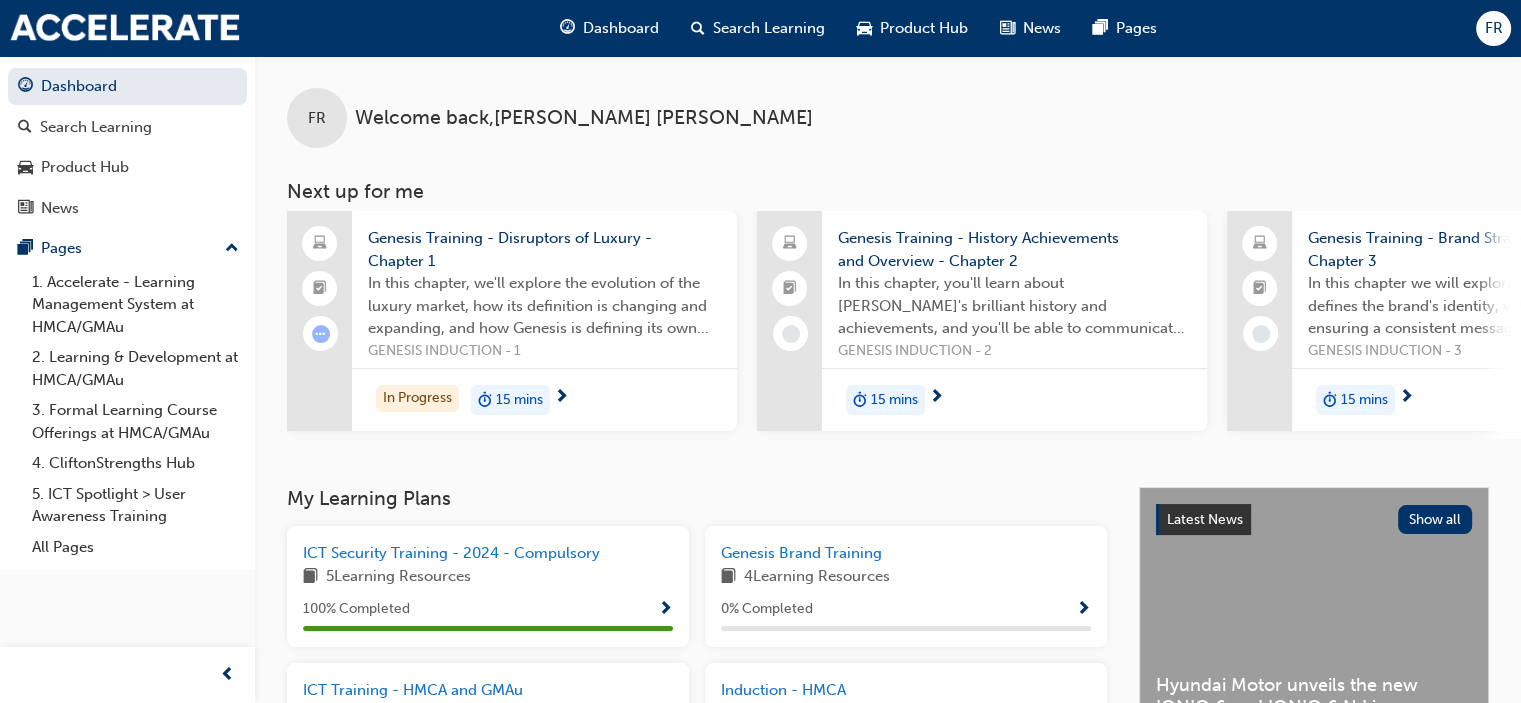 click on "FR Welcome back ,  Farhaan   Rahumath Fathima" at bounding box center [888, 102] 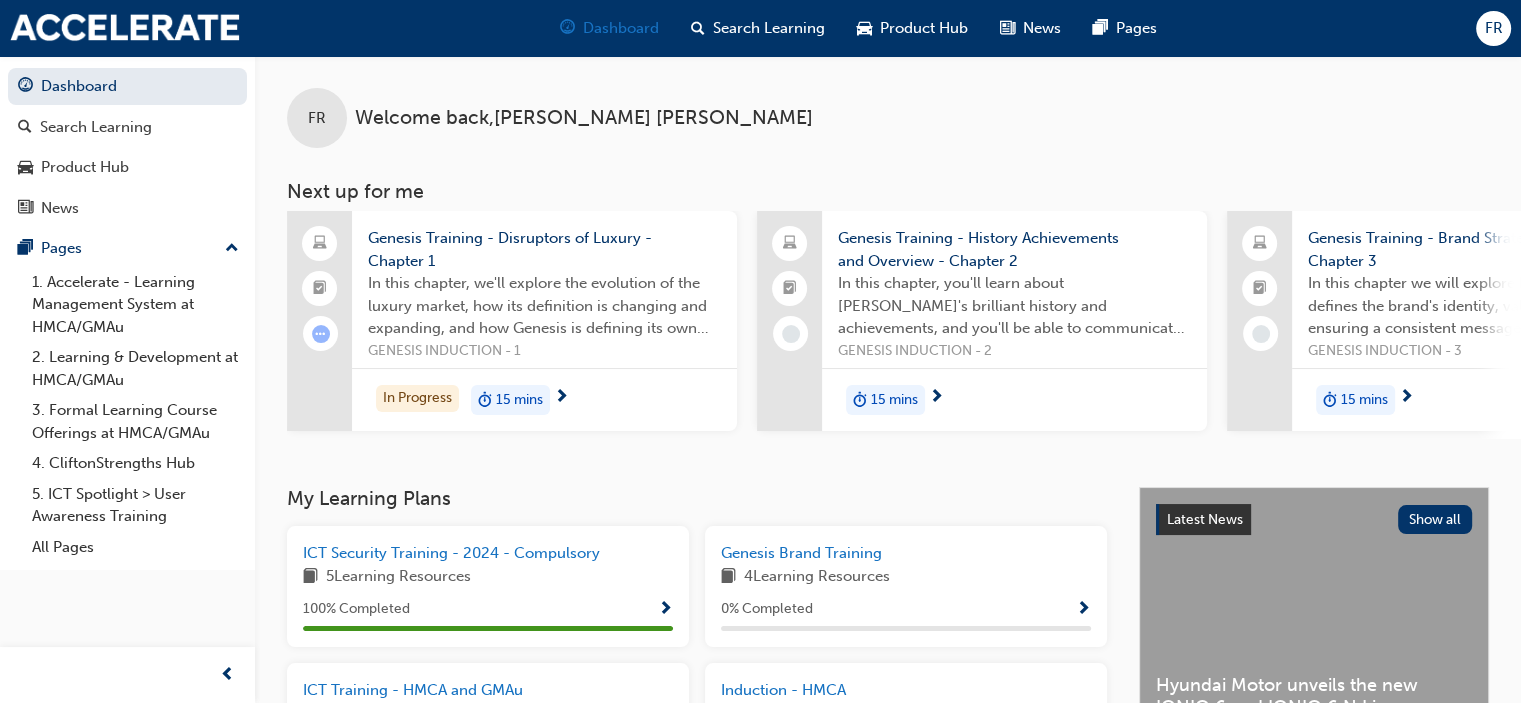 click on "Dashboard" at bounding box center (609, 28) 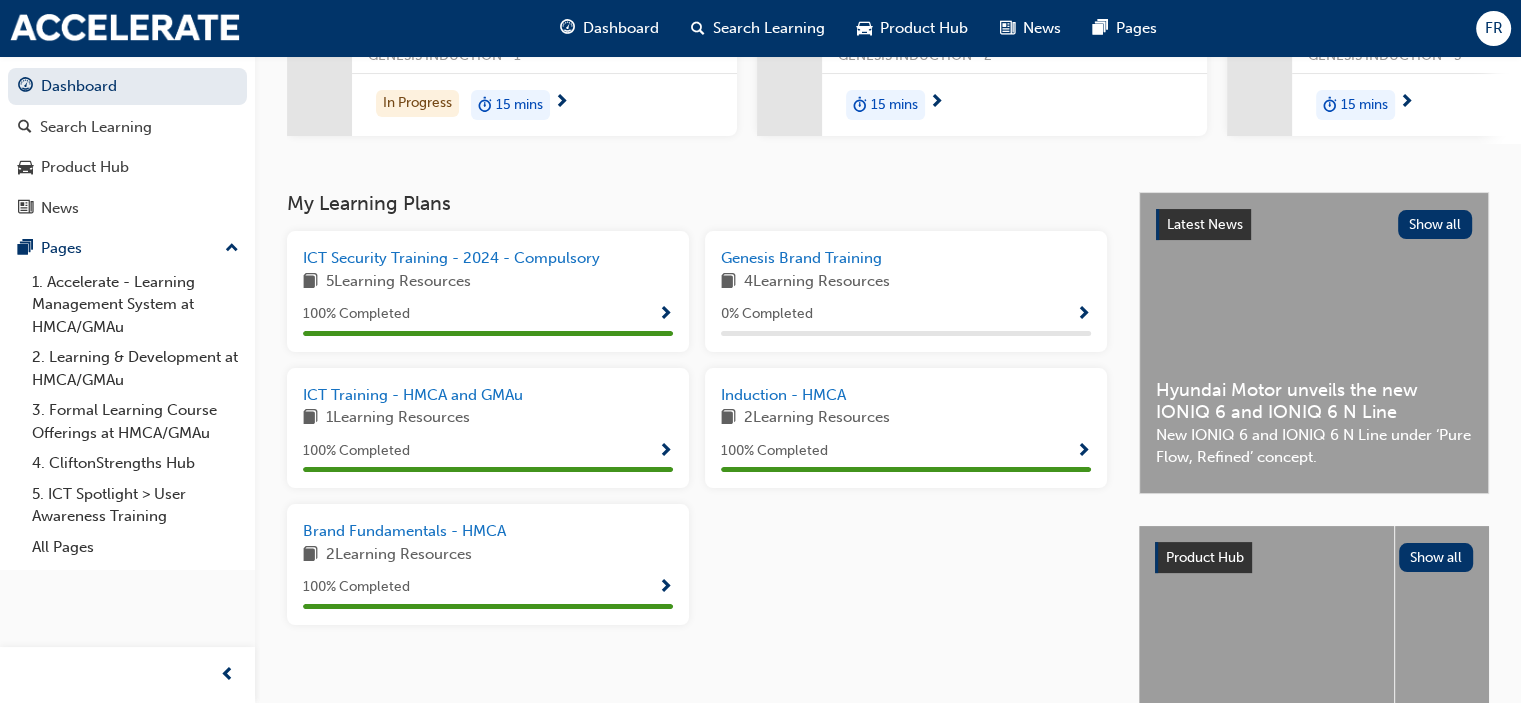 scroll, scrollTop: 300, scrollLeft: 0, axis: vertical 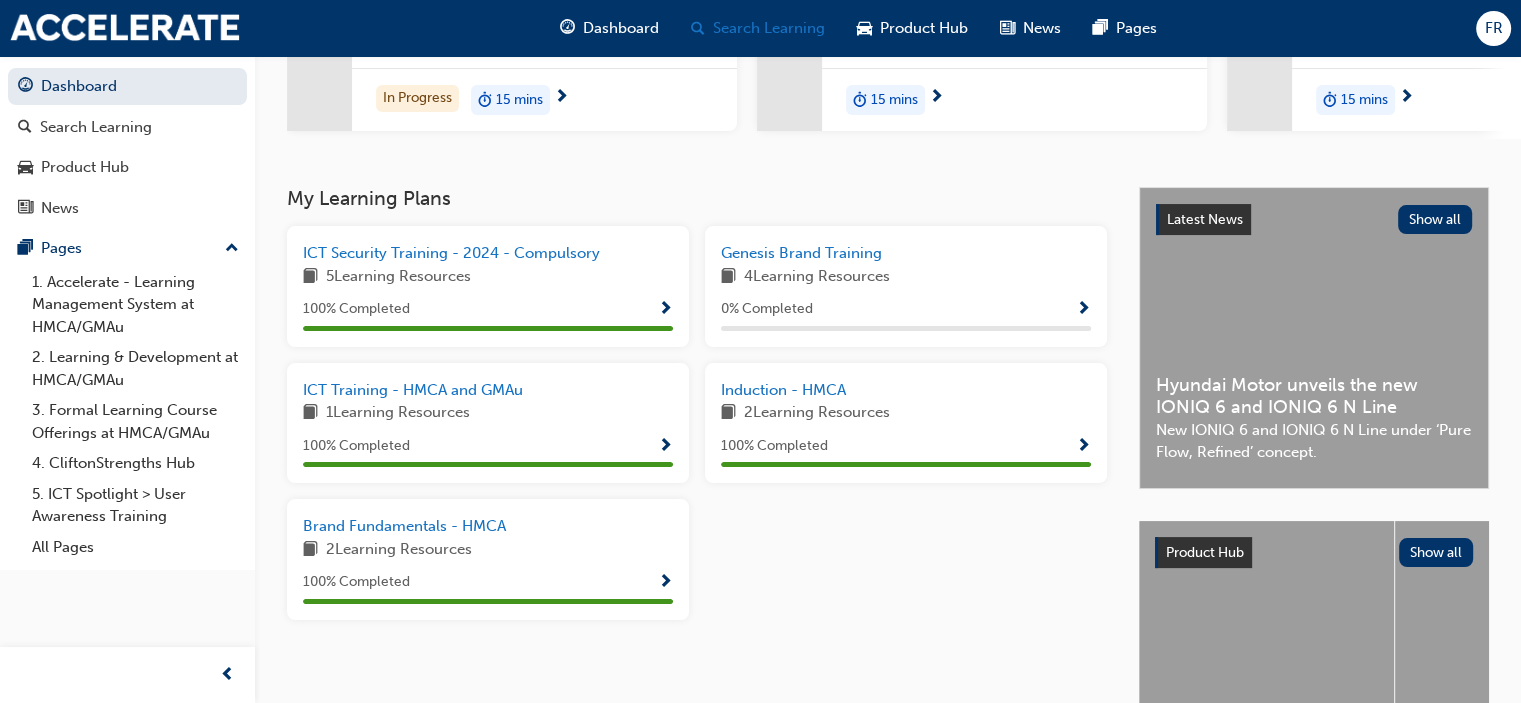 click on "Search Learning" at bounding box center (769, 28) 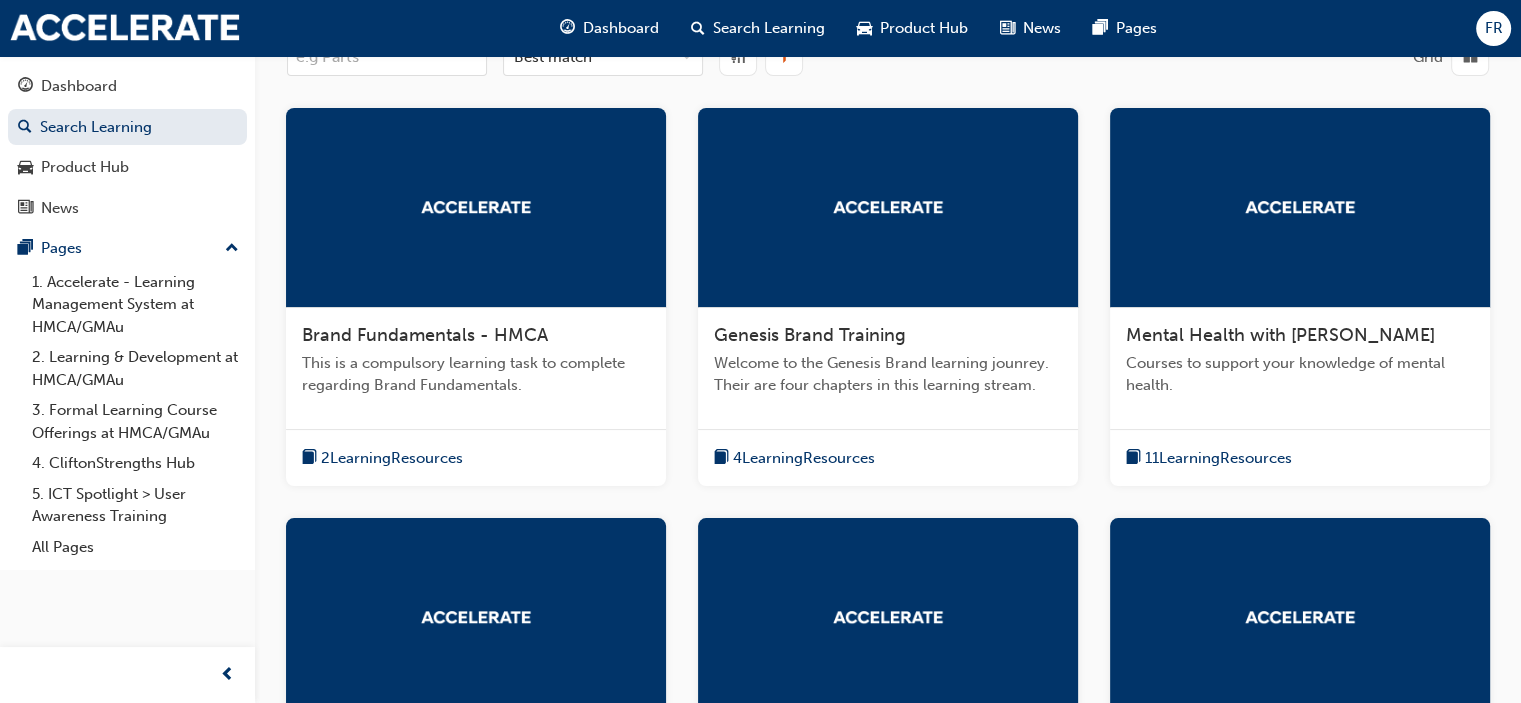 scroll, scrollTop: 0, scrollLeft: 0, axis: both 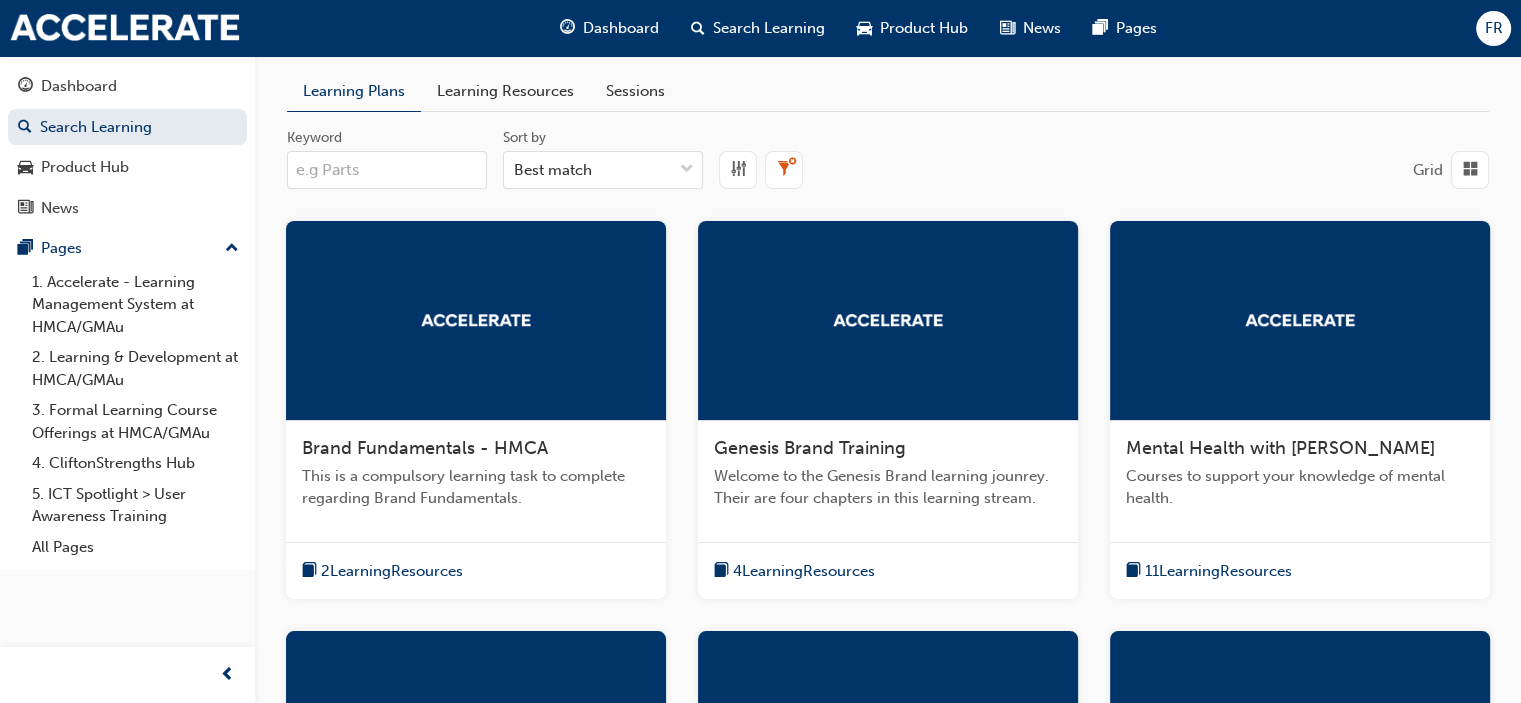drag, startPoint x: 494, startPoint y: 102, endPoint x: 480, endPoint y: 108, distance: 15.231546 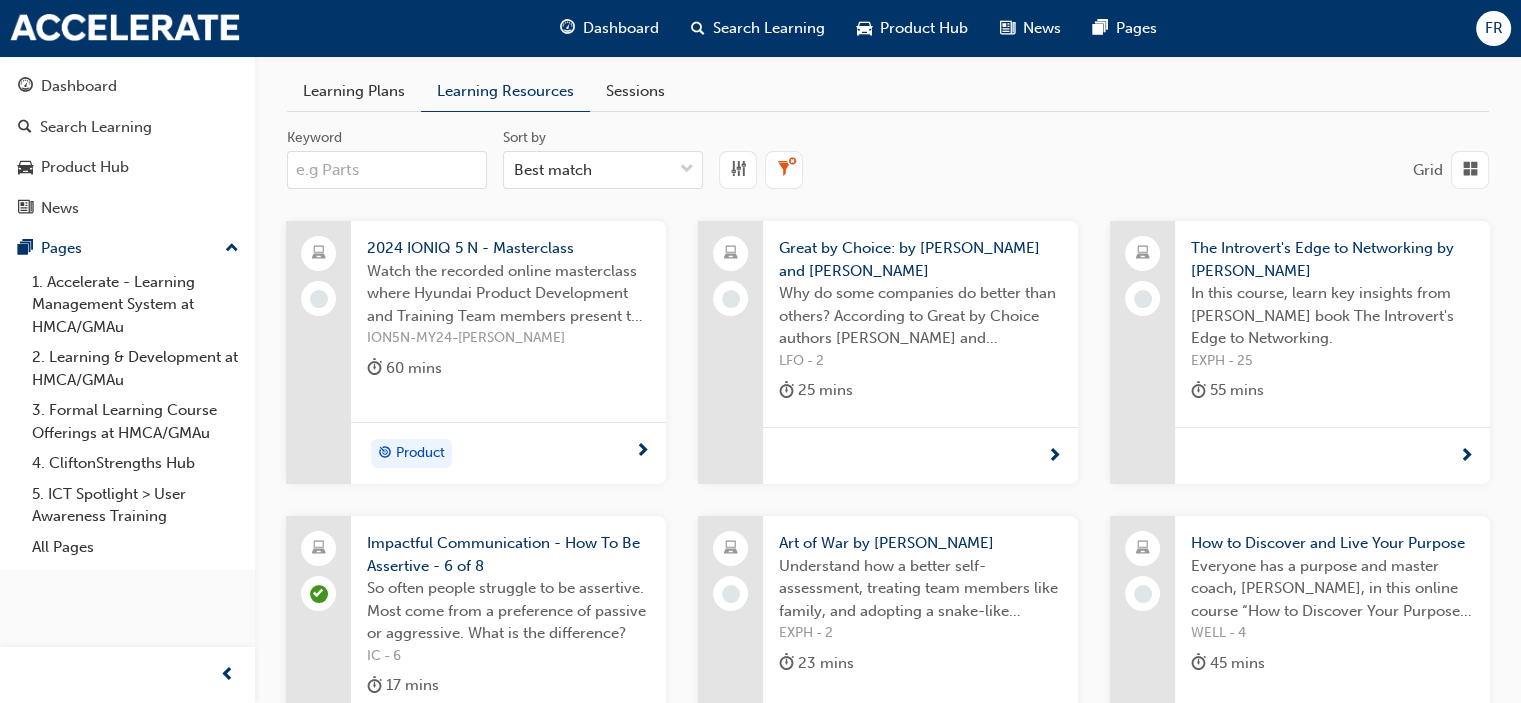 drag, startPoint x: 357, startPoint y: 75, endPoint x: 382, endPoint y: 115, distance: 47.169907 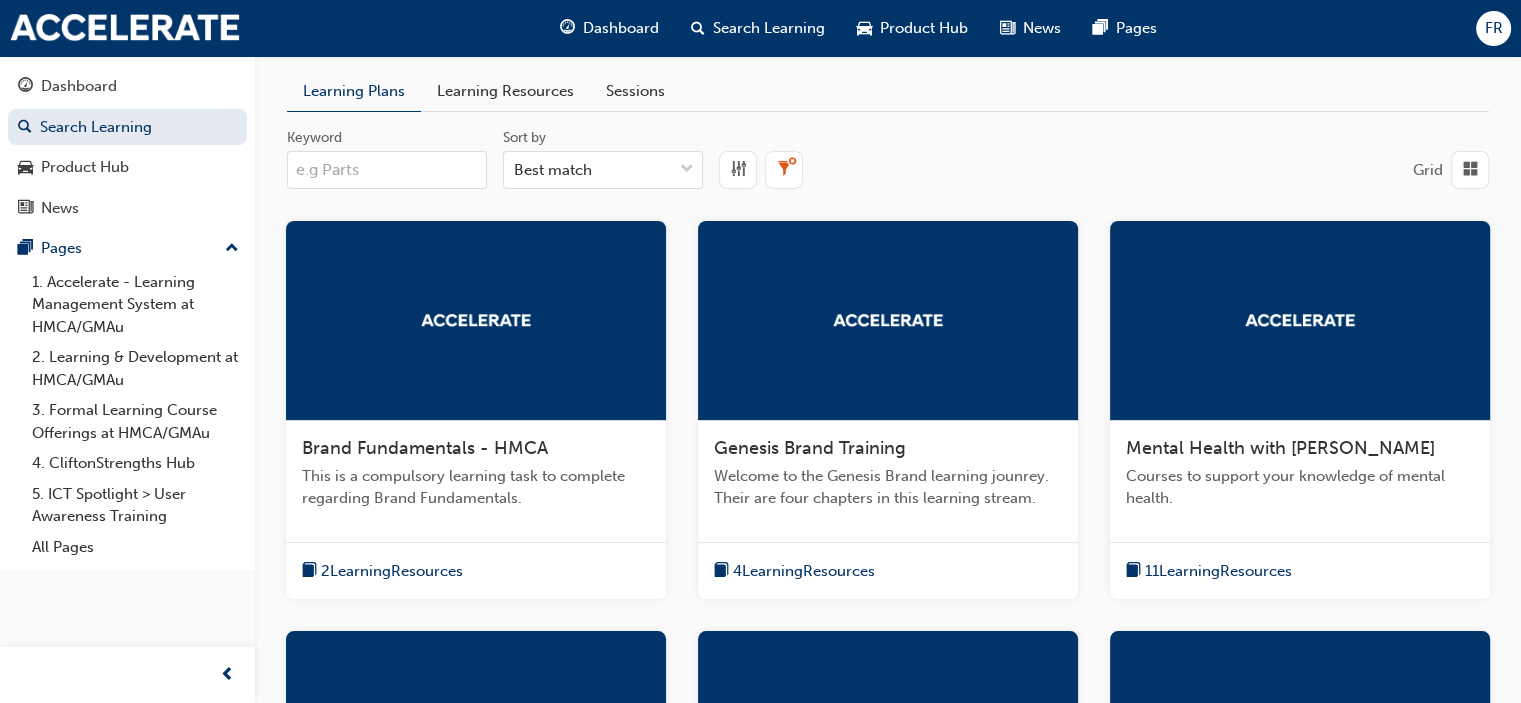 click on "Sessions" at bounding box center [635, 91] 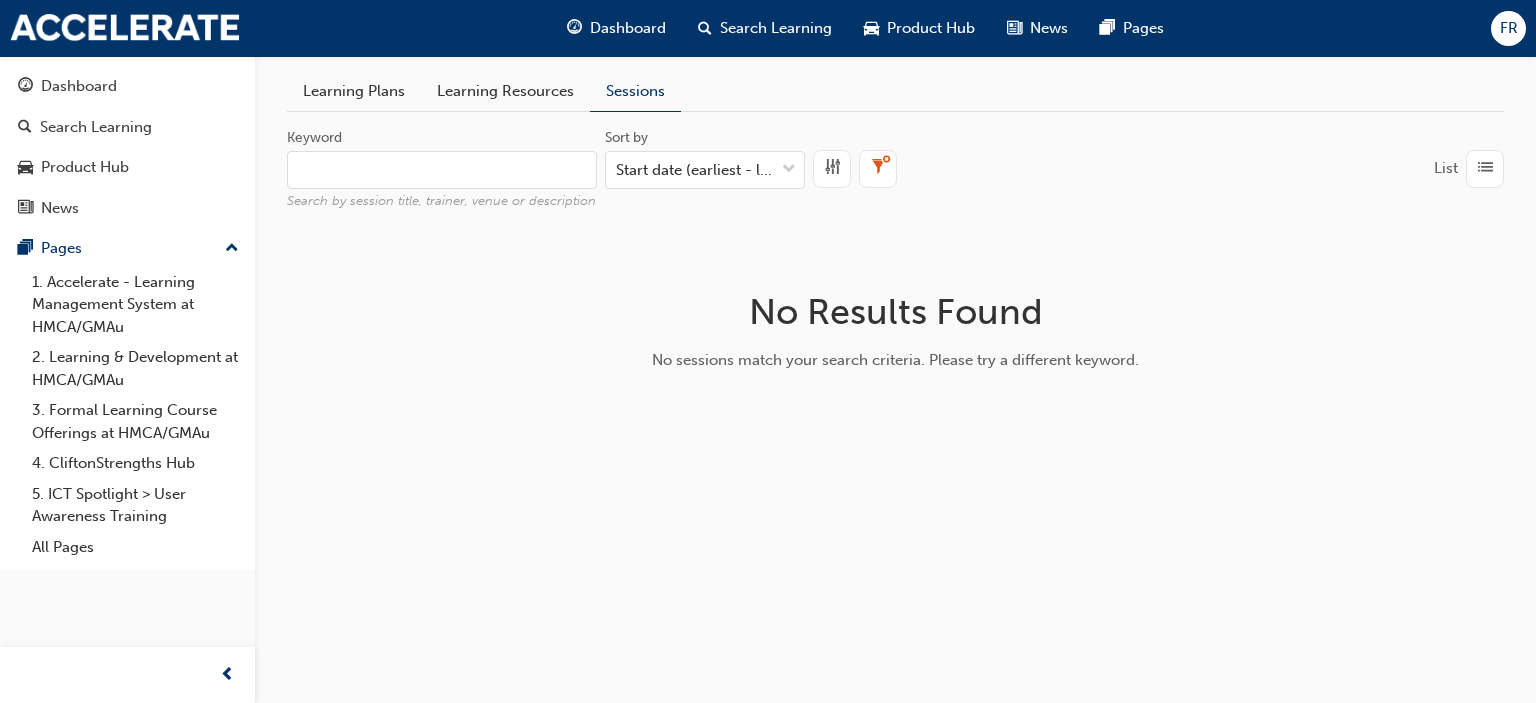 click on "Learning Plans" at bounding box center (354, 91) 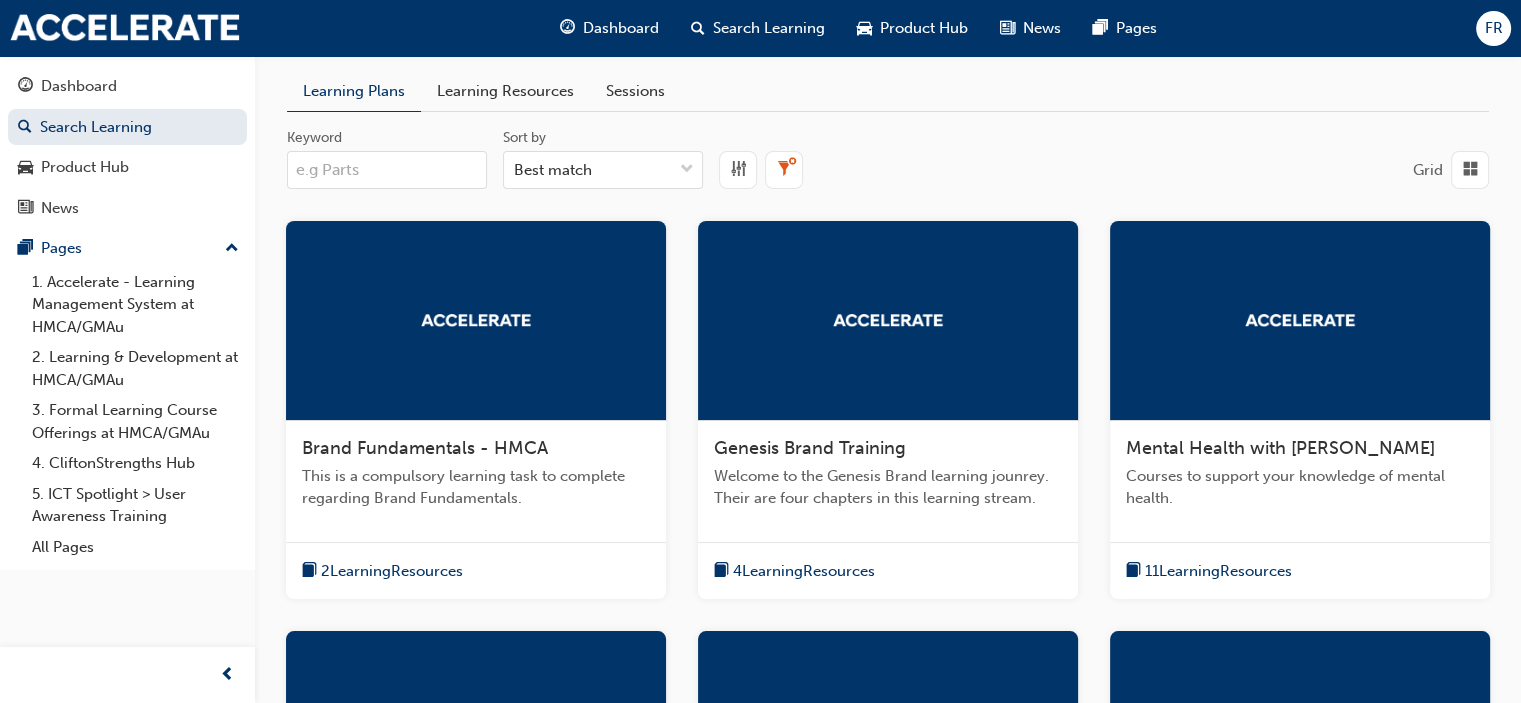 click on "Keyword" at bounding box center (387, 170) 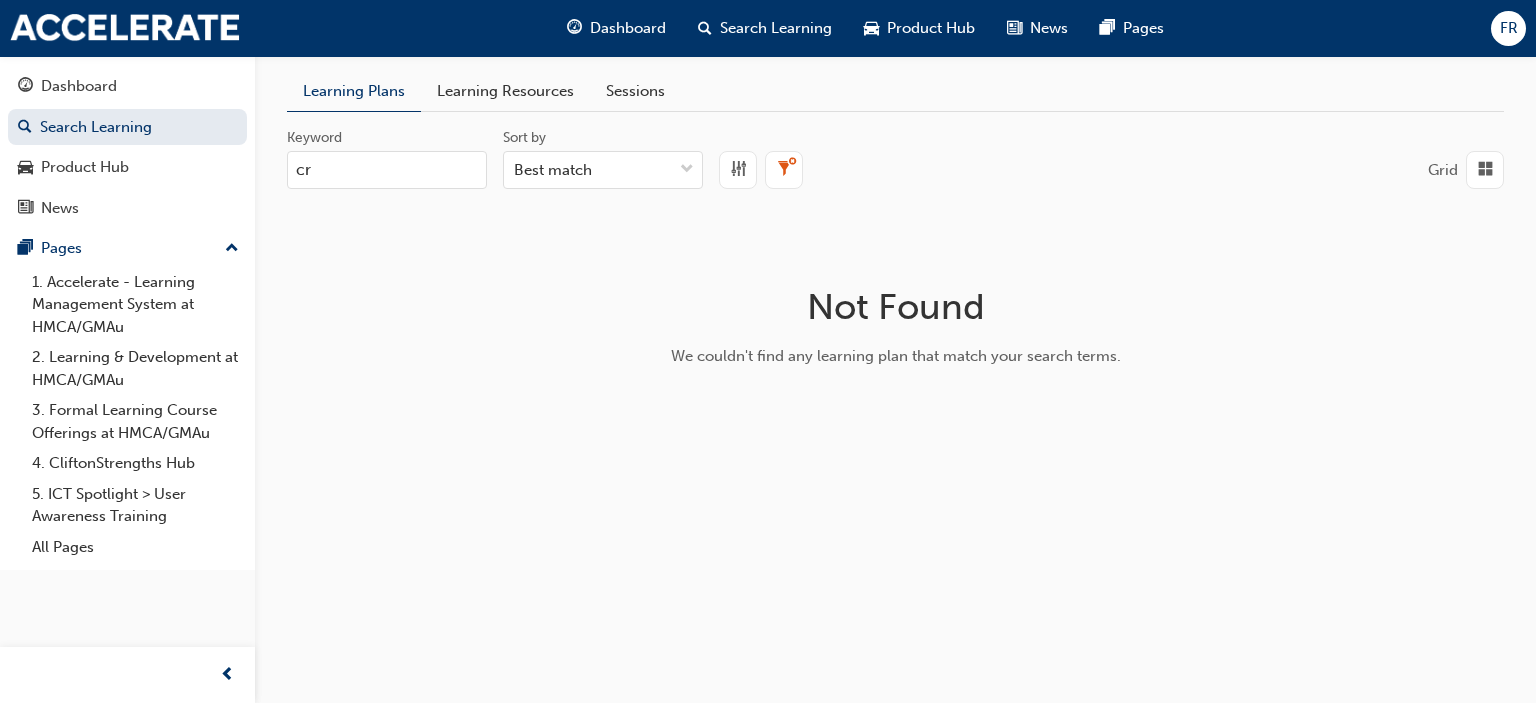 type on "c" 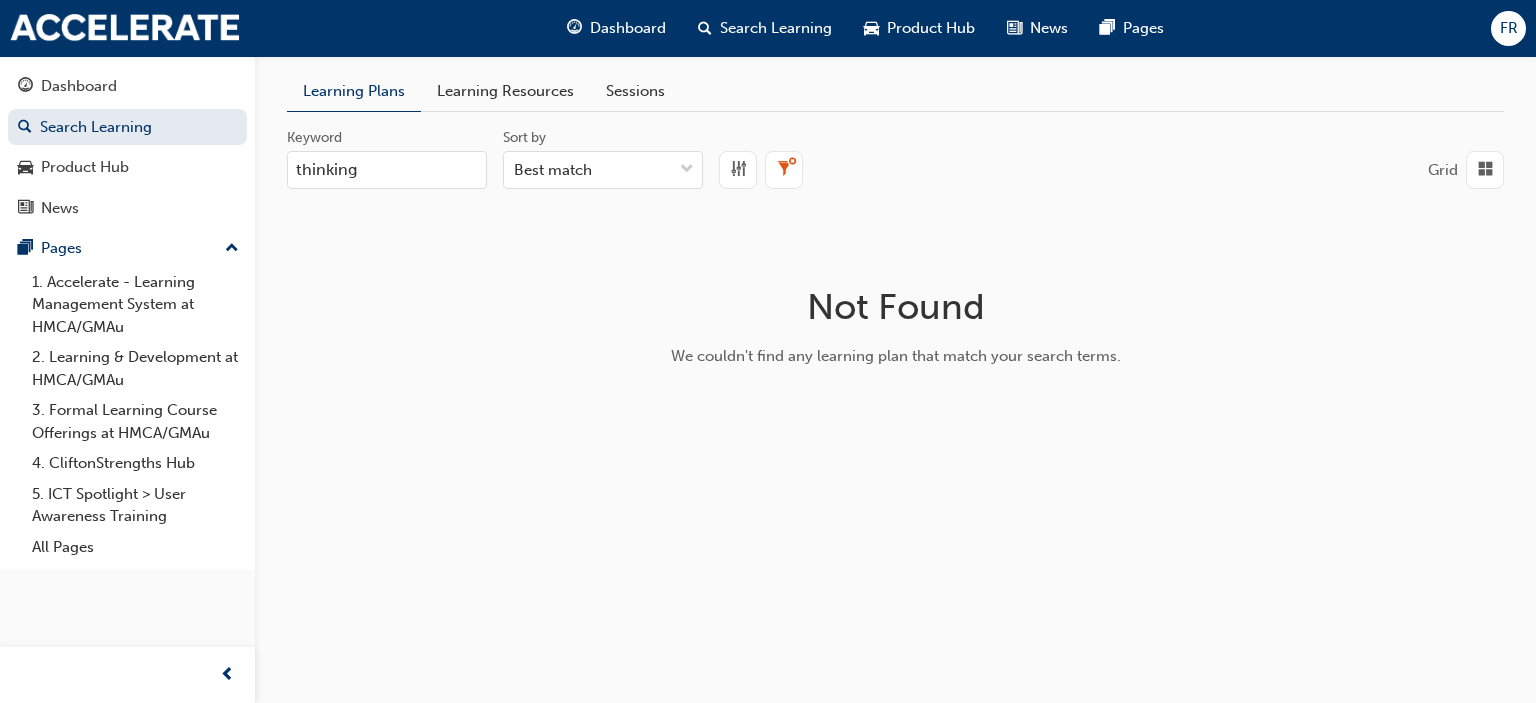 click on "thinking" at bounding box center (387, 170) 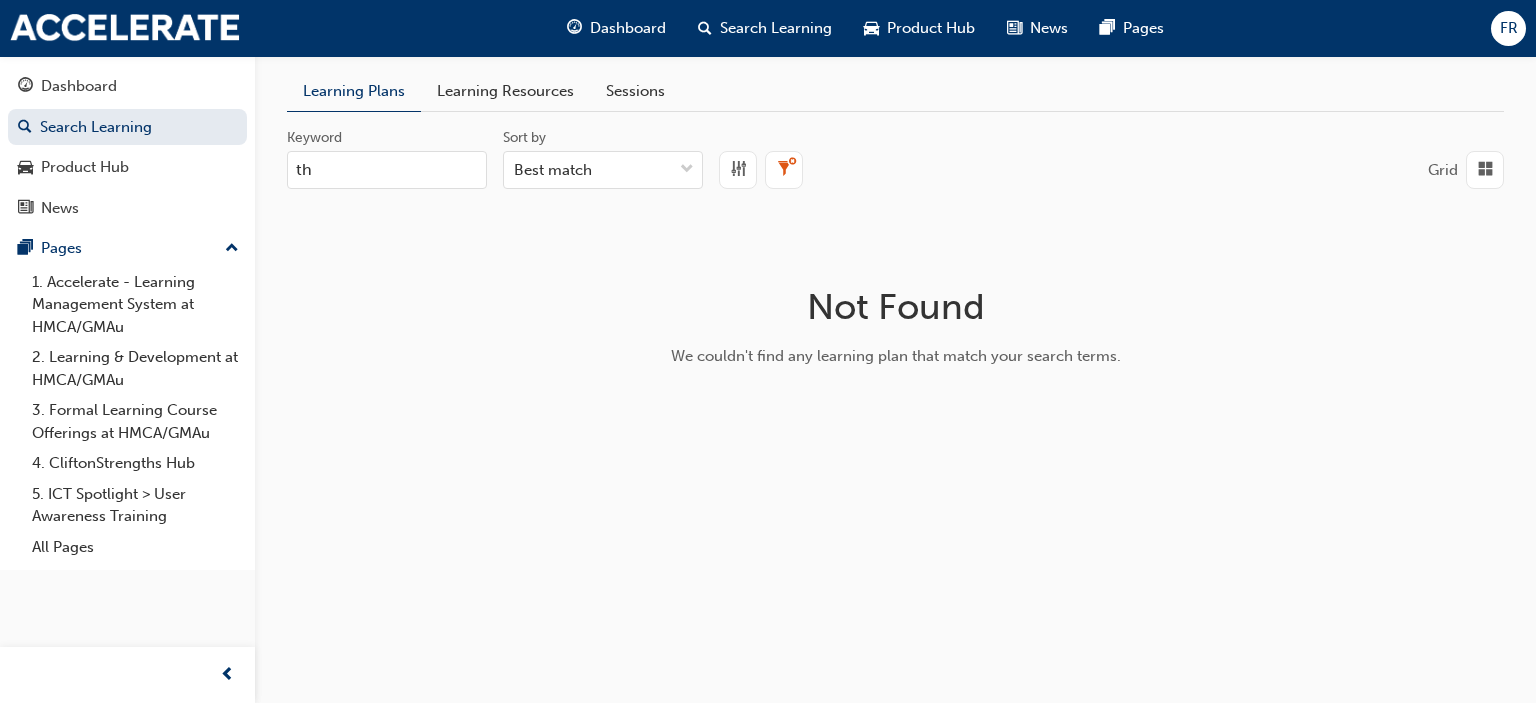 type on "t" 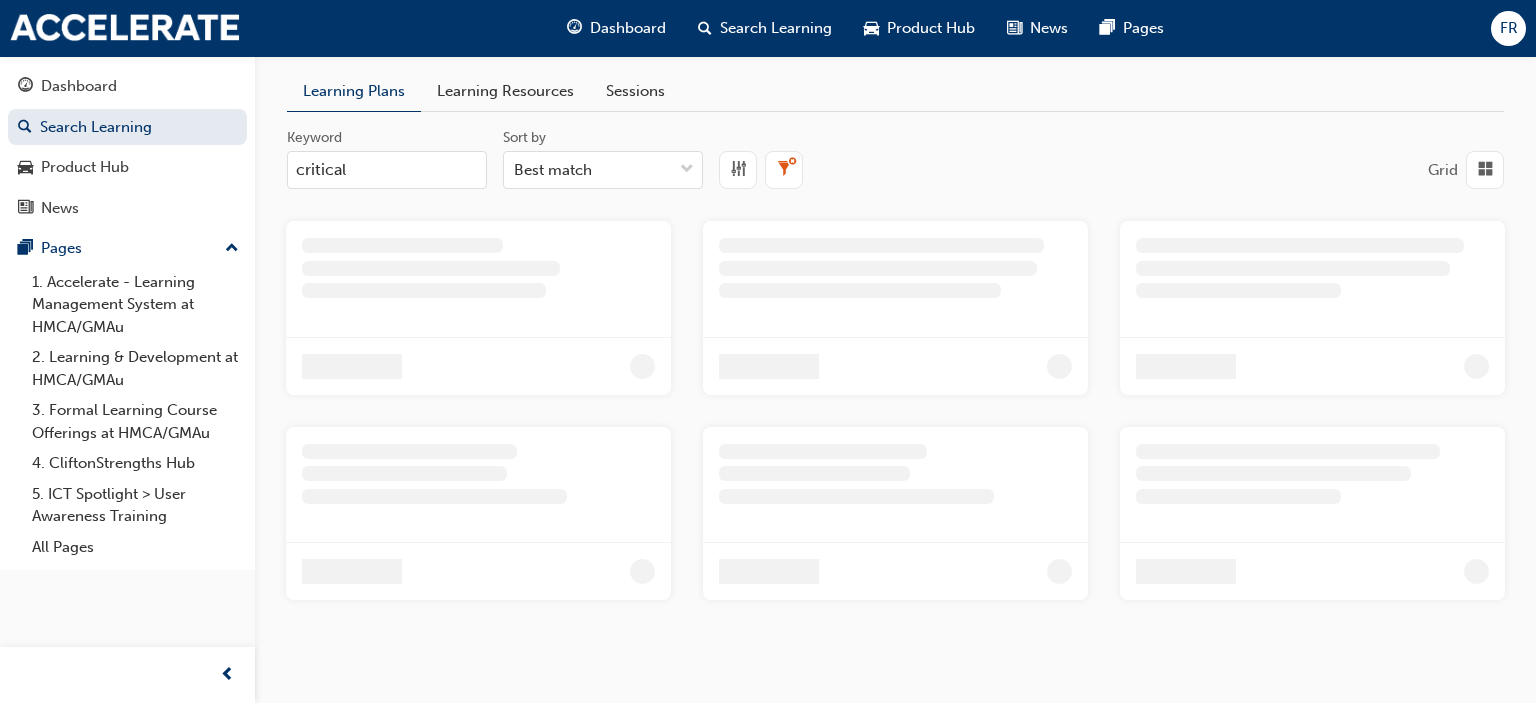 type on "critical" 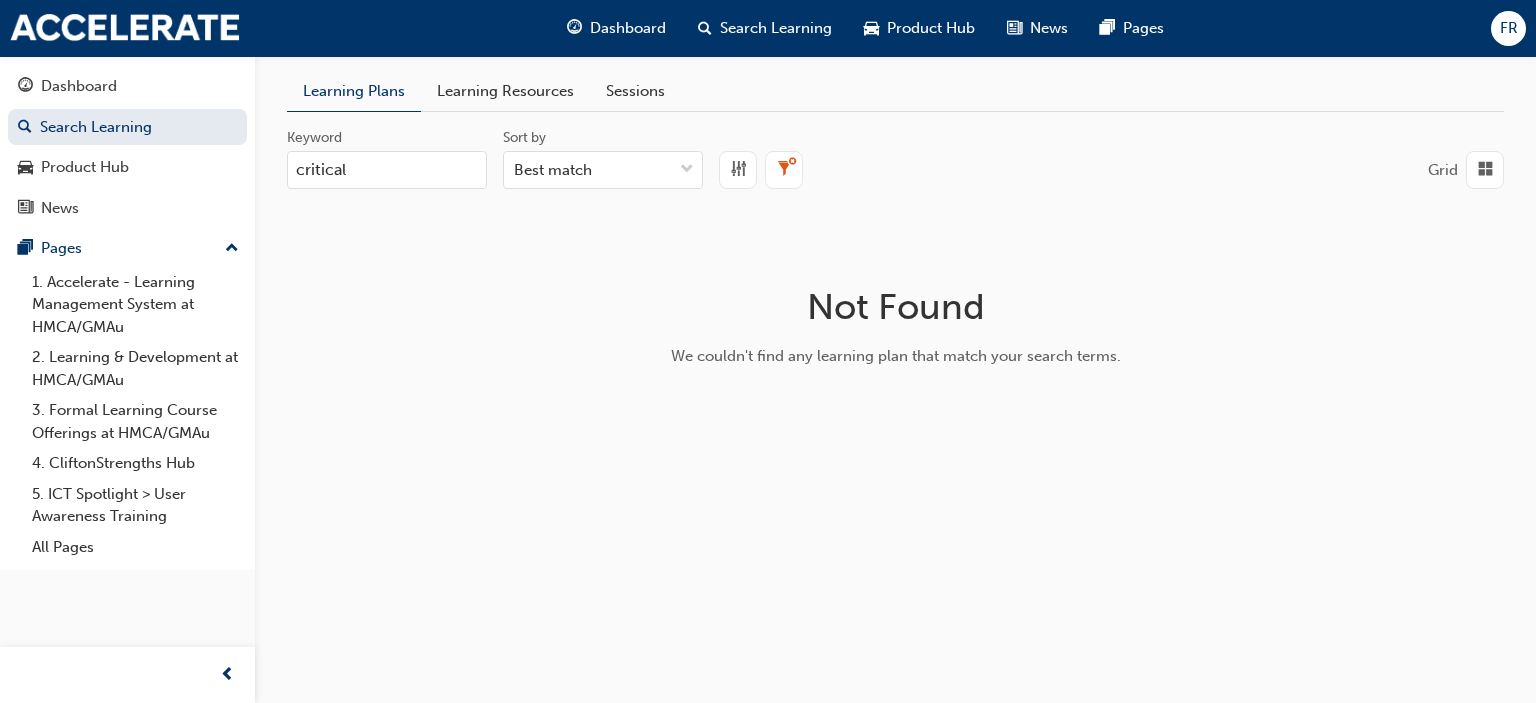 click on "Sessions" at bounding box center (635, 91) 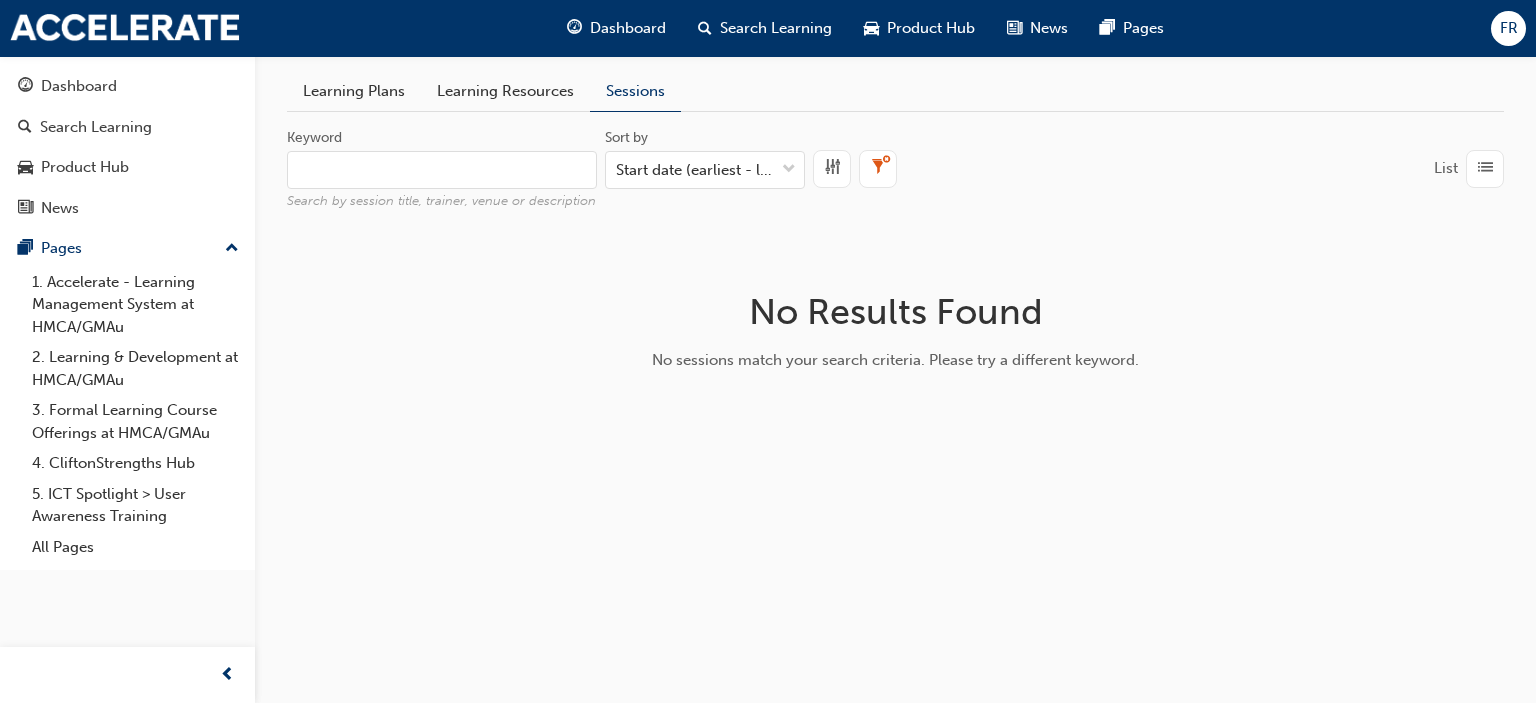 click on "Learning Plans" at bounding box center [354, 91] 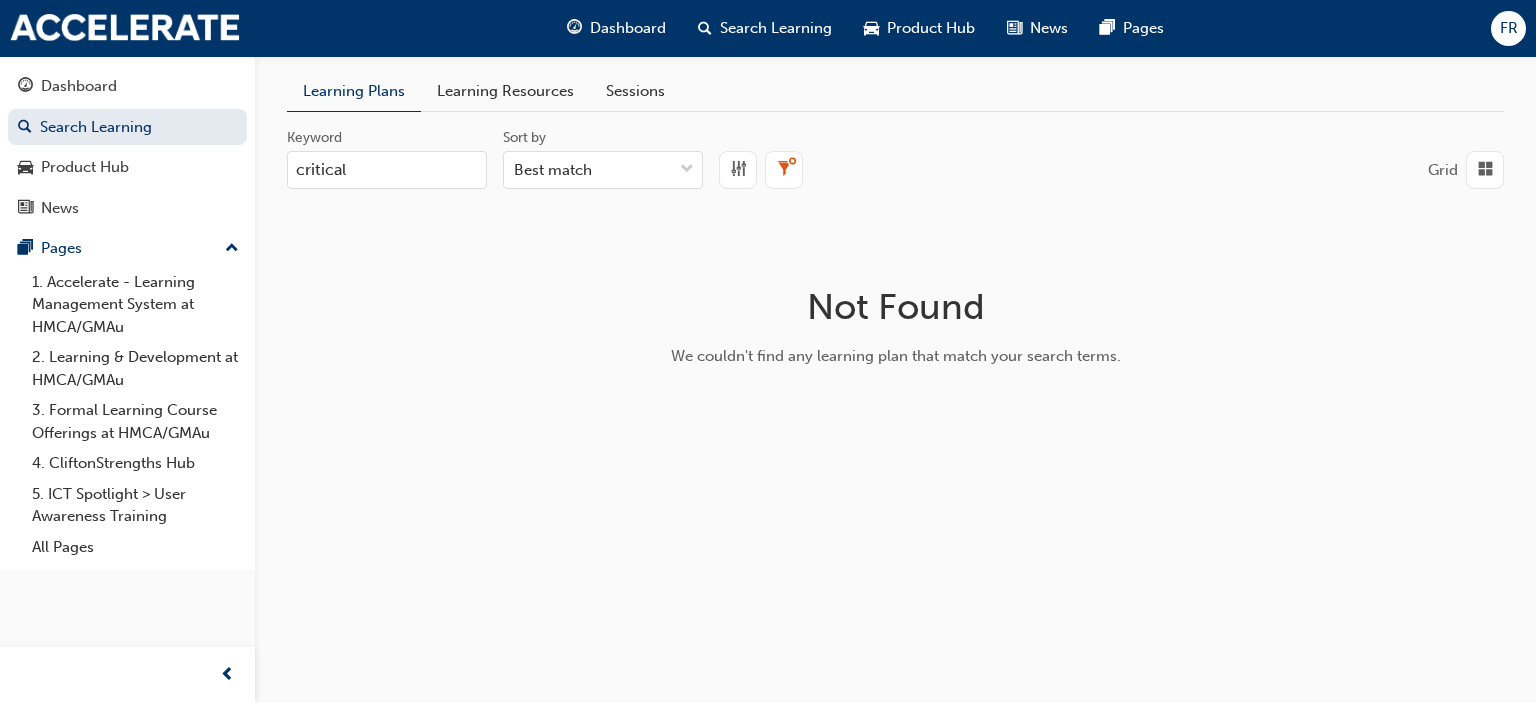 click on "Learning Resources" at bounding box center (505, 91) 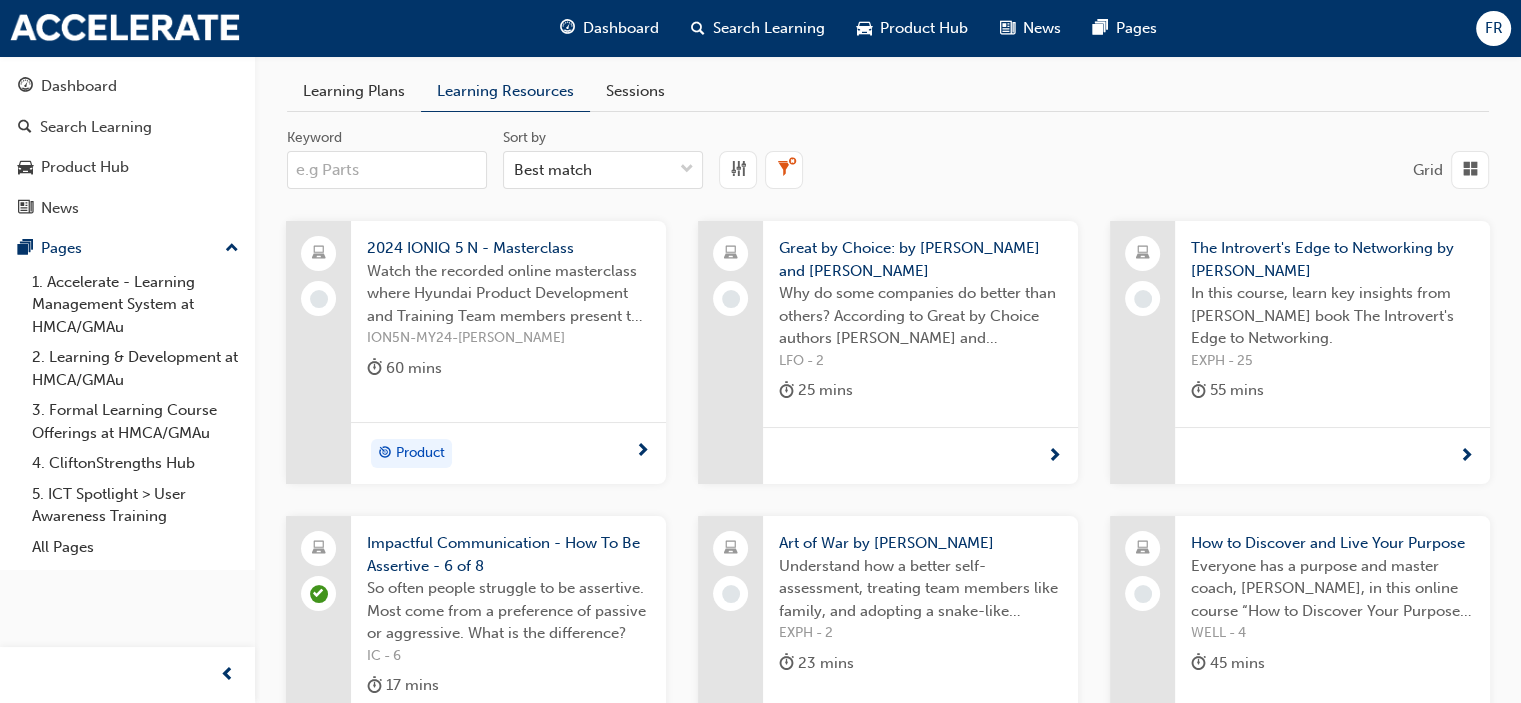 drag, startPoint x: 357, startPoint y: 171, endPoint x: 389, endPoint y: 171, distance: 32 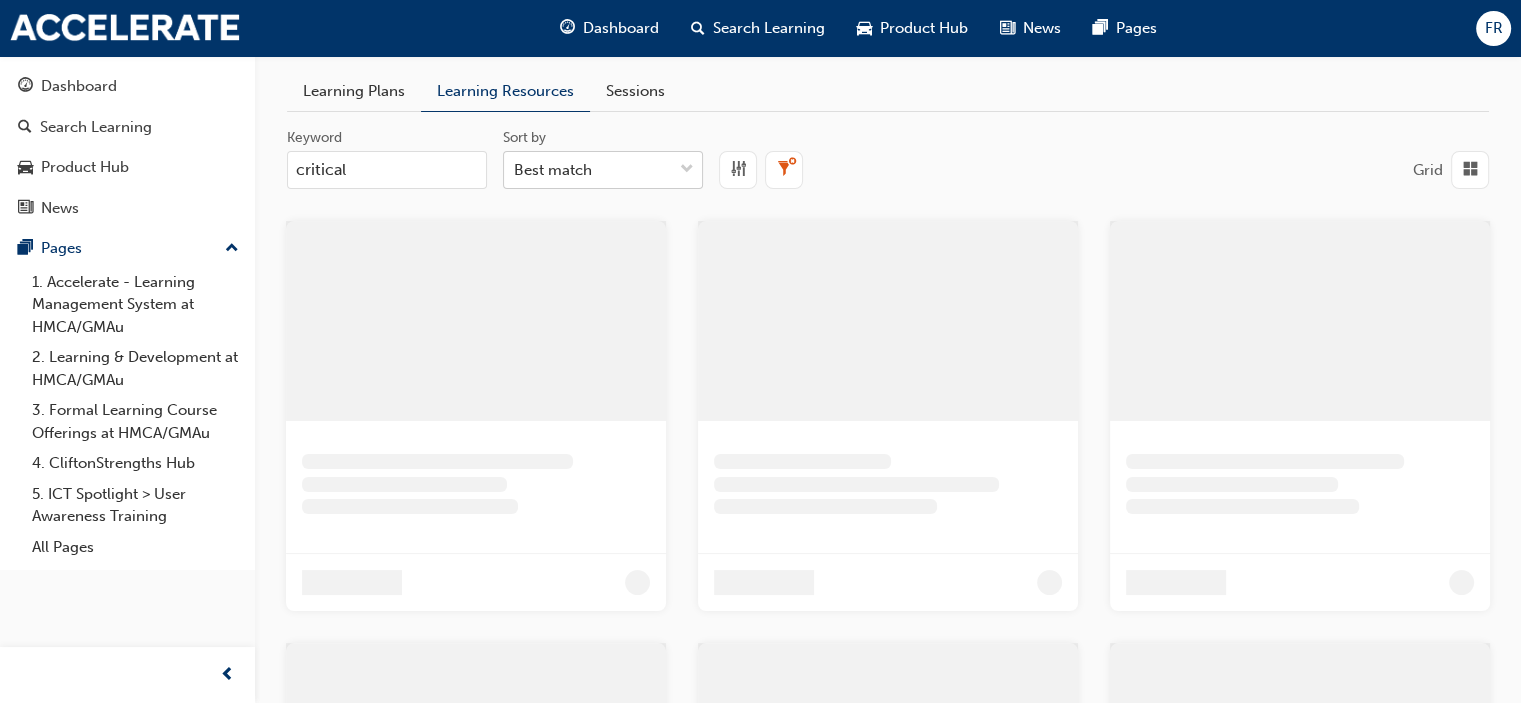 type on "critical" 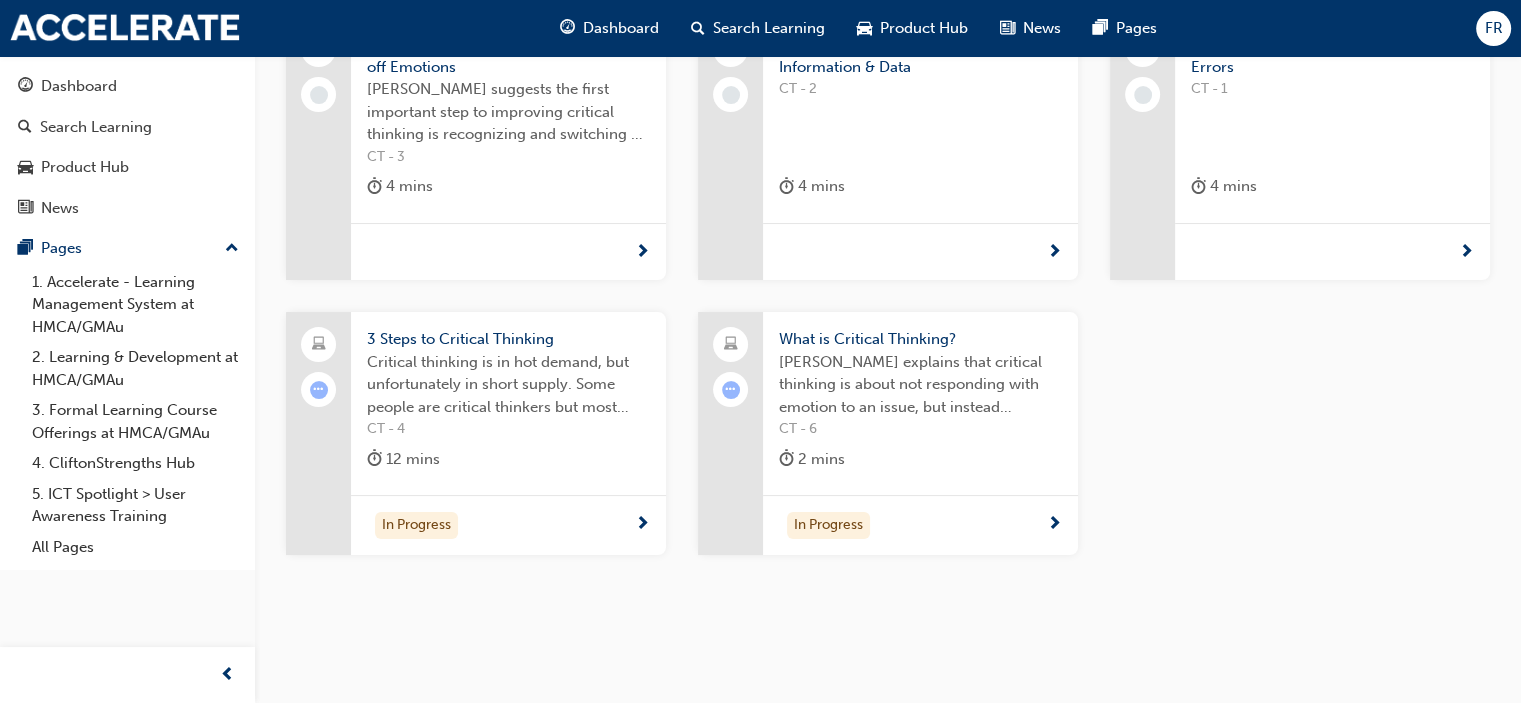 scroll, scrollTop: 266, scrollLeft: 0, axis: vertical 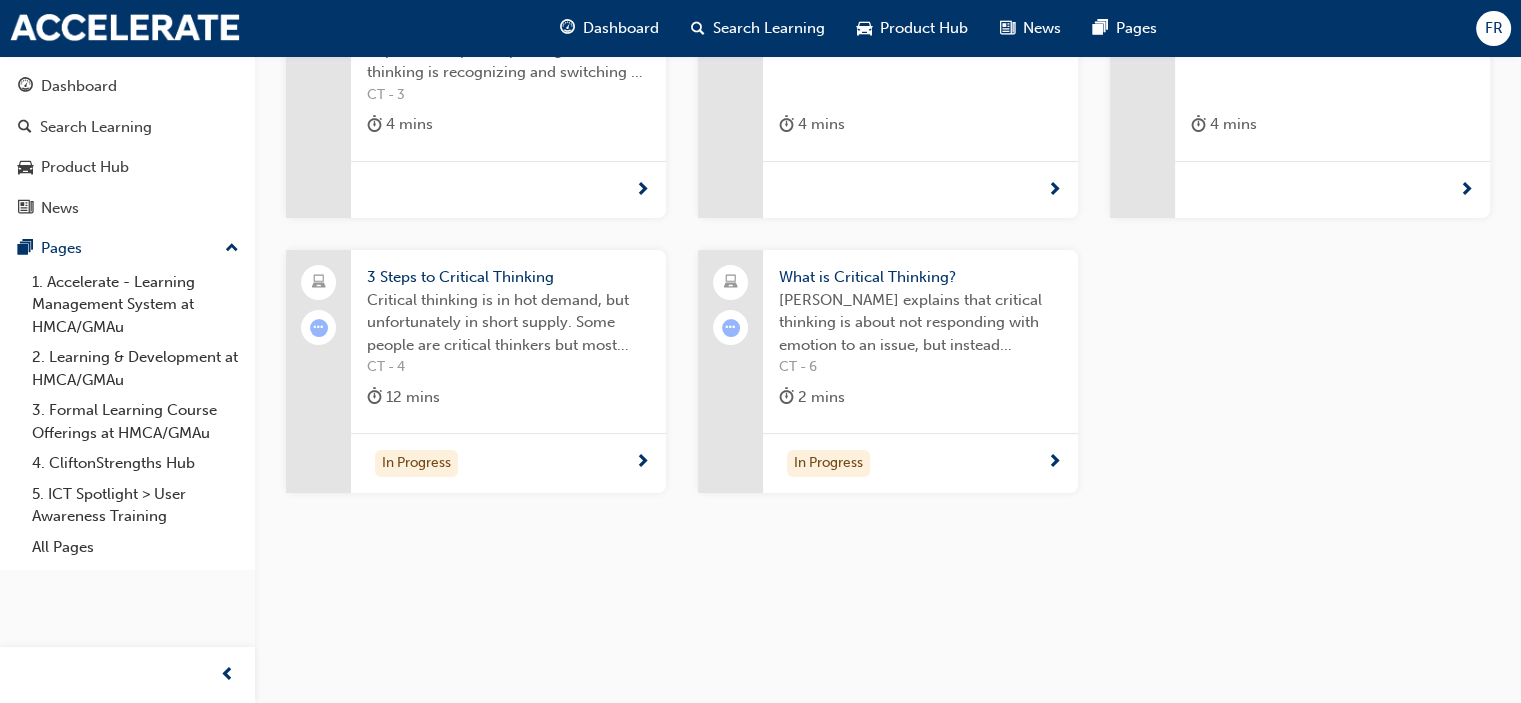 click on "What is Critical Thinking?" at bounding box center [920, 277] 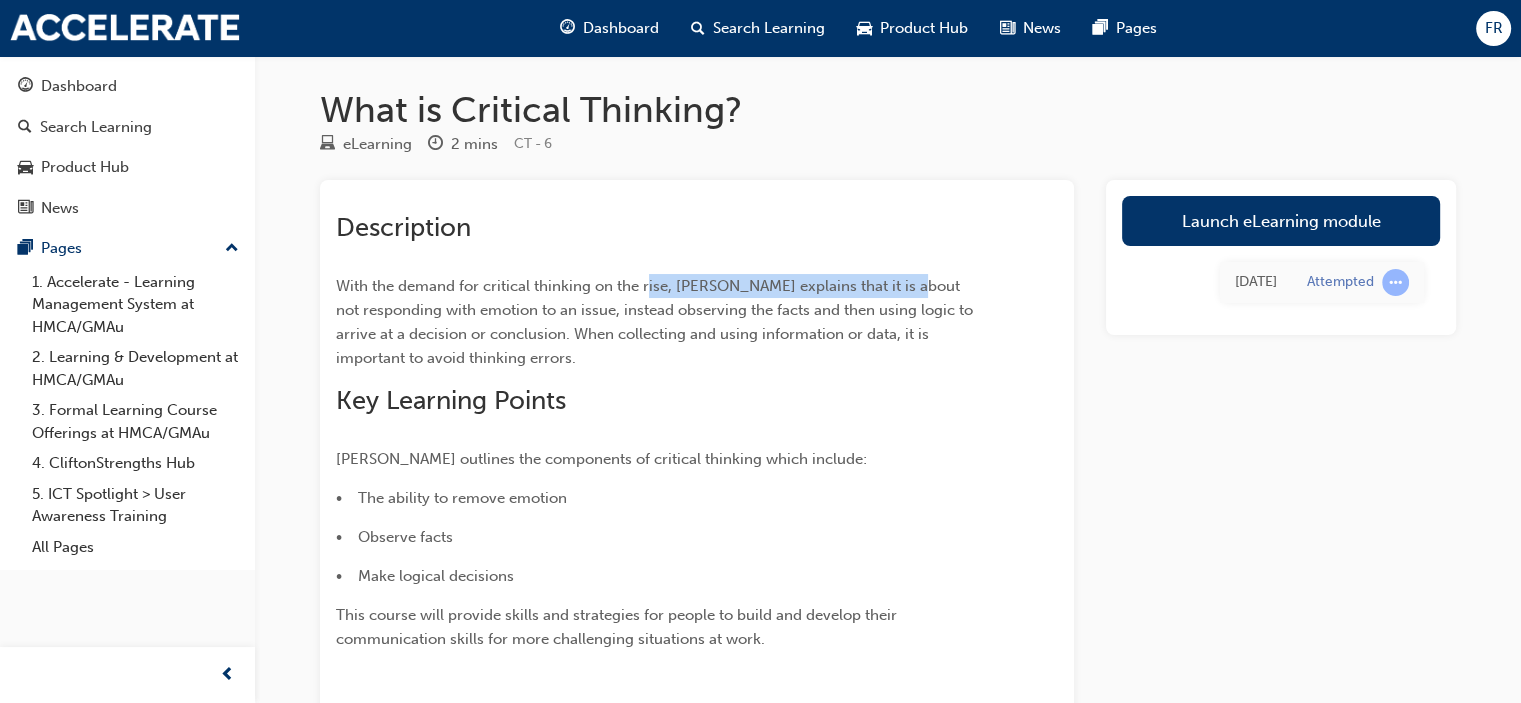 drag, startPoint x: 725, startPoint y: 274, endPoint x: 913, endPoint y: 271, distance: 188.02394 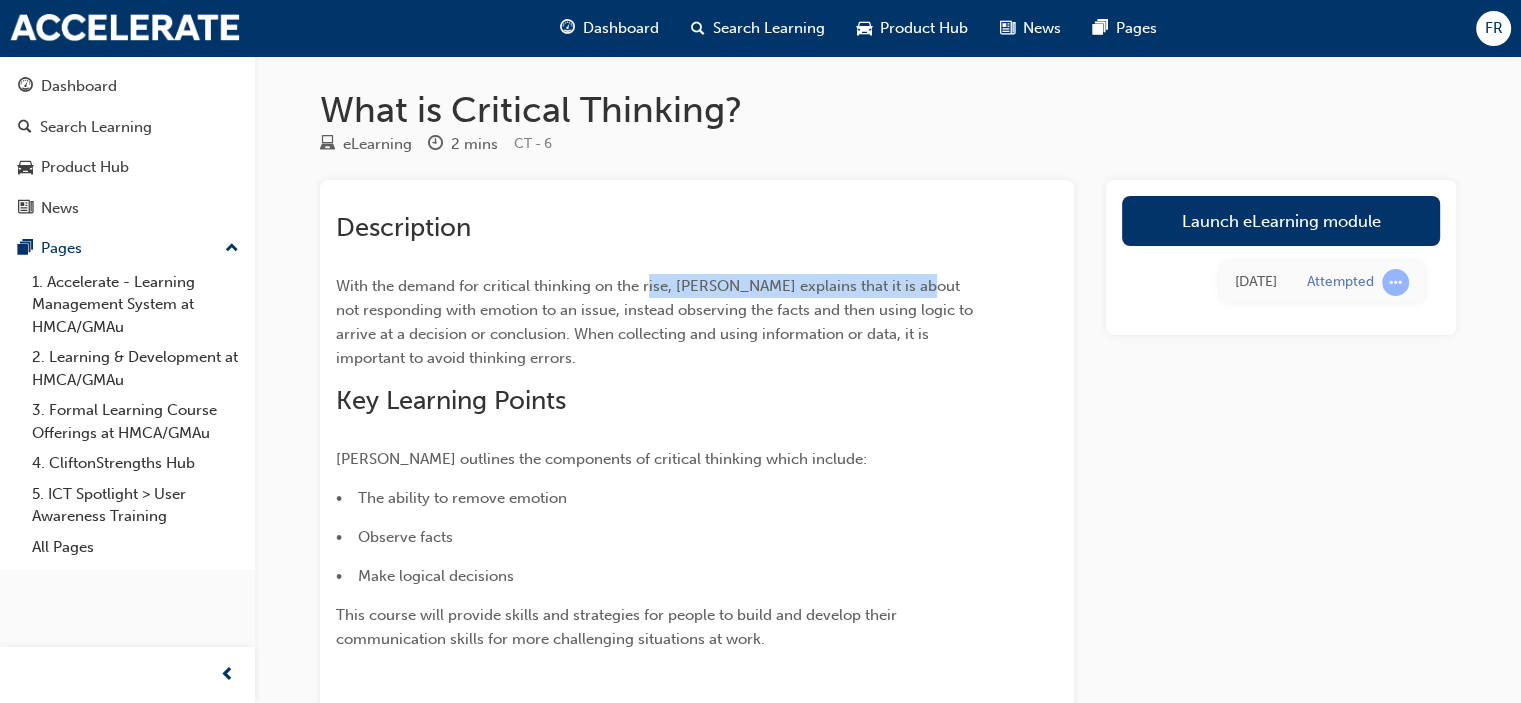 click on "With the demand for critical thinking on the rise, Peter Quarry explains that it is about not responding with emotion to an issue, instead observing the facts and then using logic to arrive at a decision or conclusion. When collecting and using information or data, it is important to avoid thinking errors." at bounding box center [656, 322] 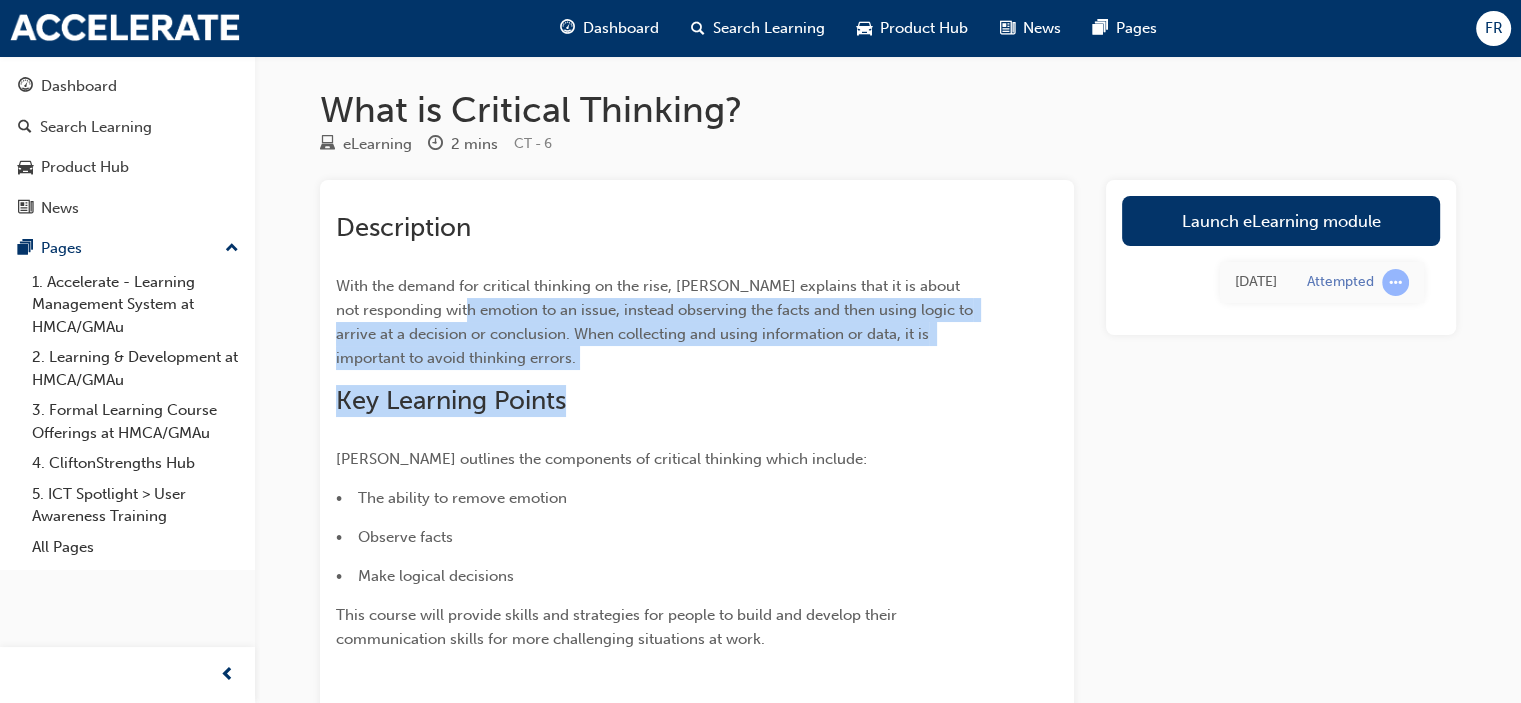 drag, startPoint x: 445, startPoint y: 299, endPoint x: 646, endPoint y: 371, distance: 213.50644 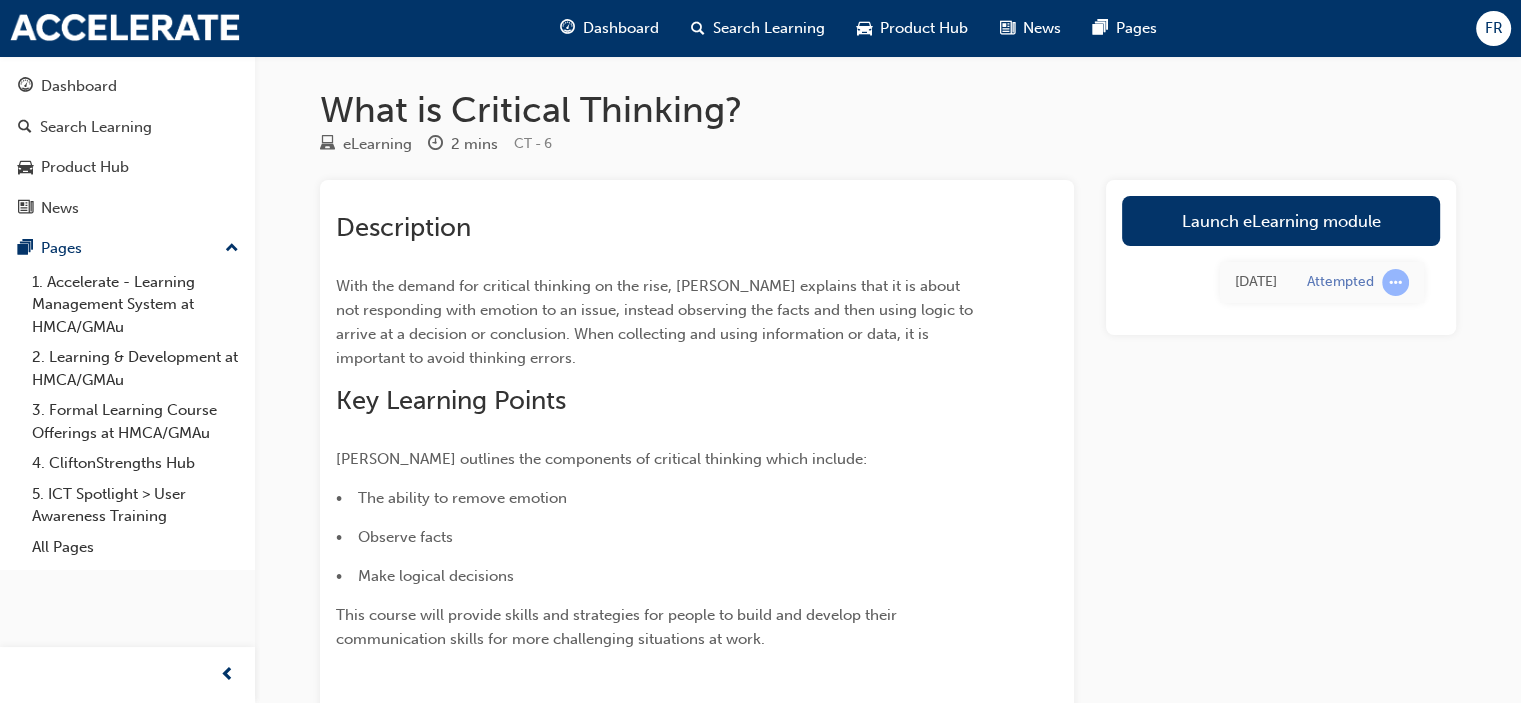 click on "With the demand for critical thinking on the rise, Peter Quarry explains that it is about not responding with emotion to an issue, instead observing the facts and then using logic to arrive at a decision or conclusion. When collecting and using information or data, it is important to avoid thinking errors." at bounding box center [661, 322] 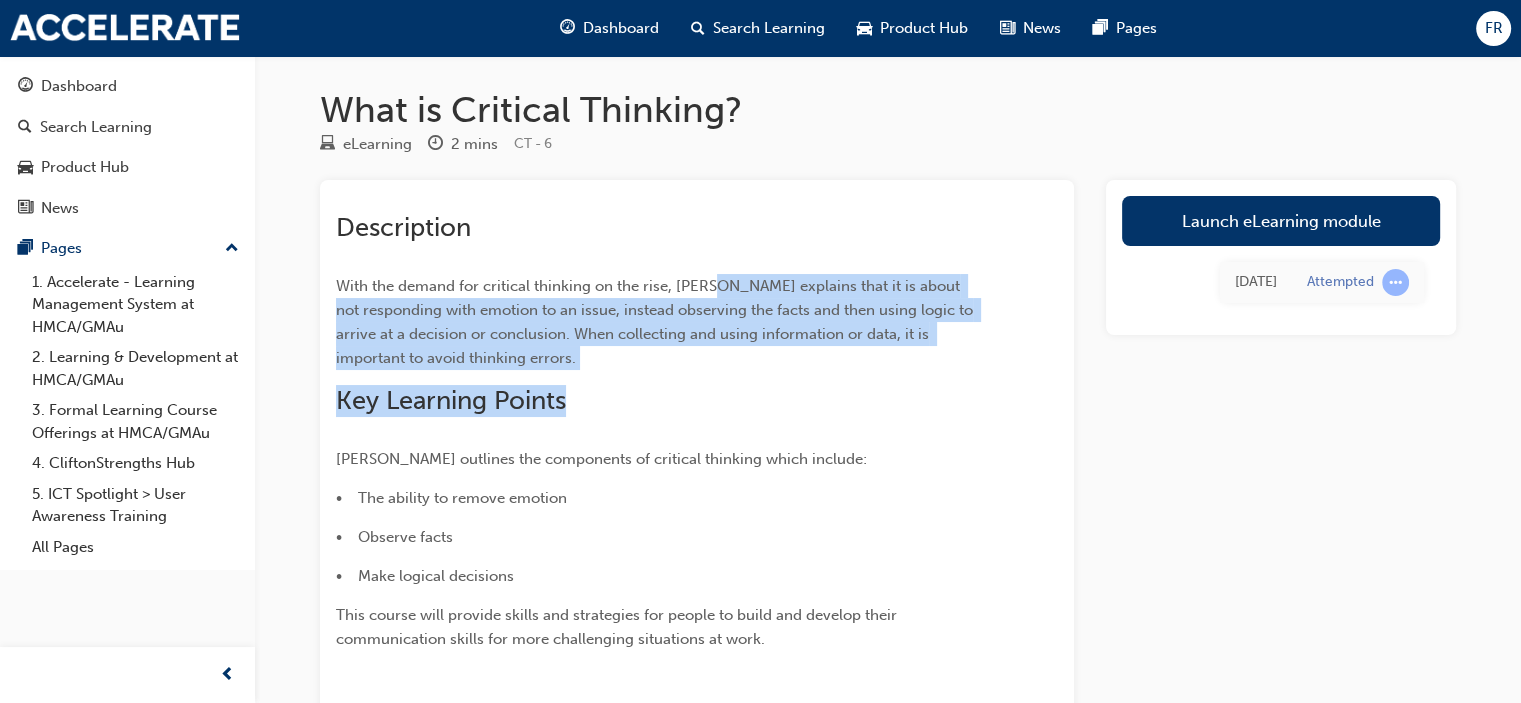 drag, startPoint x: 712, startPoint y: 275, endPoint x: 761, endPoint y: 379, distance: 114.96521 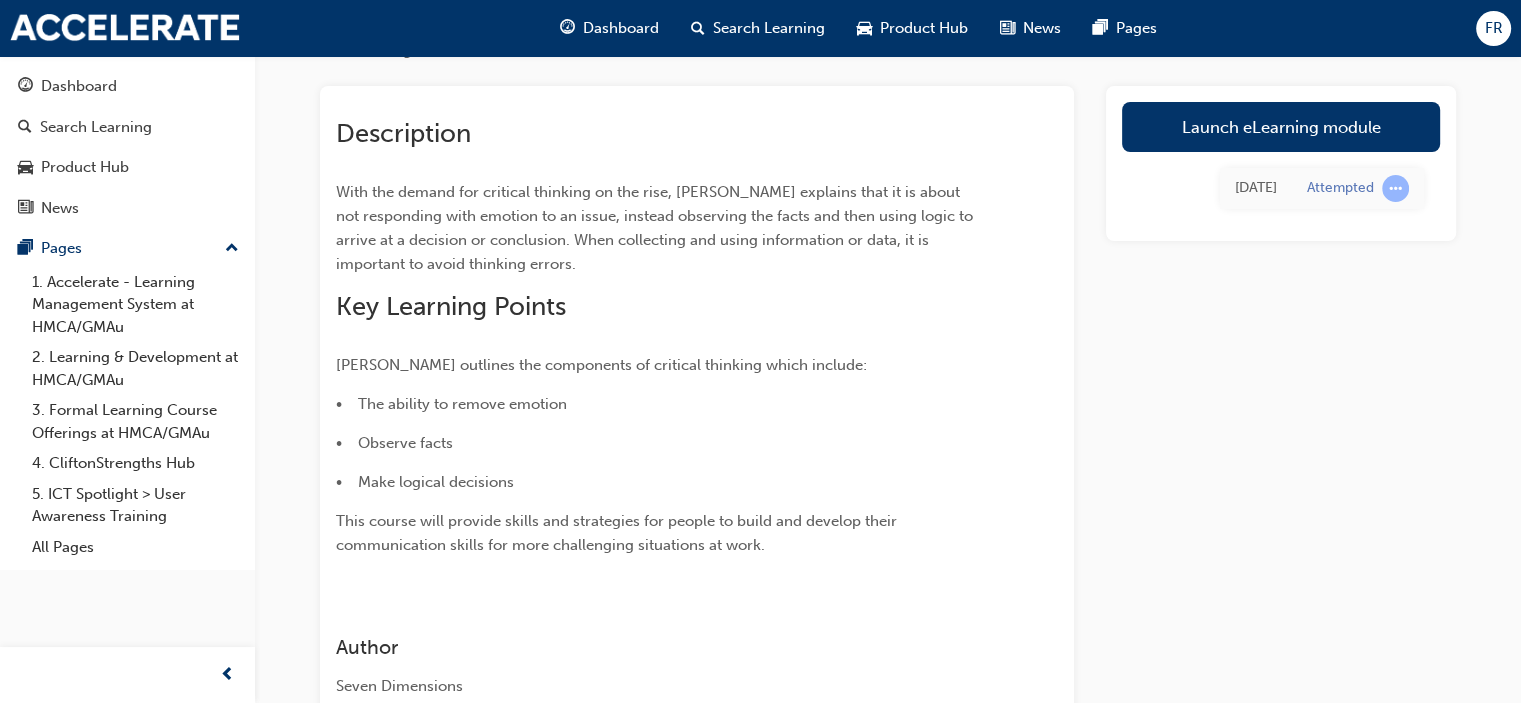 scroll, scrollTop: 235, scrollLeft: 0, axis: vertical 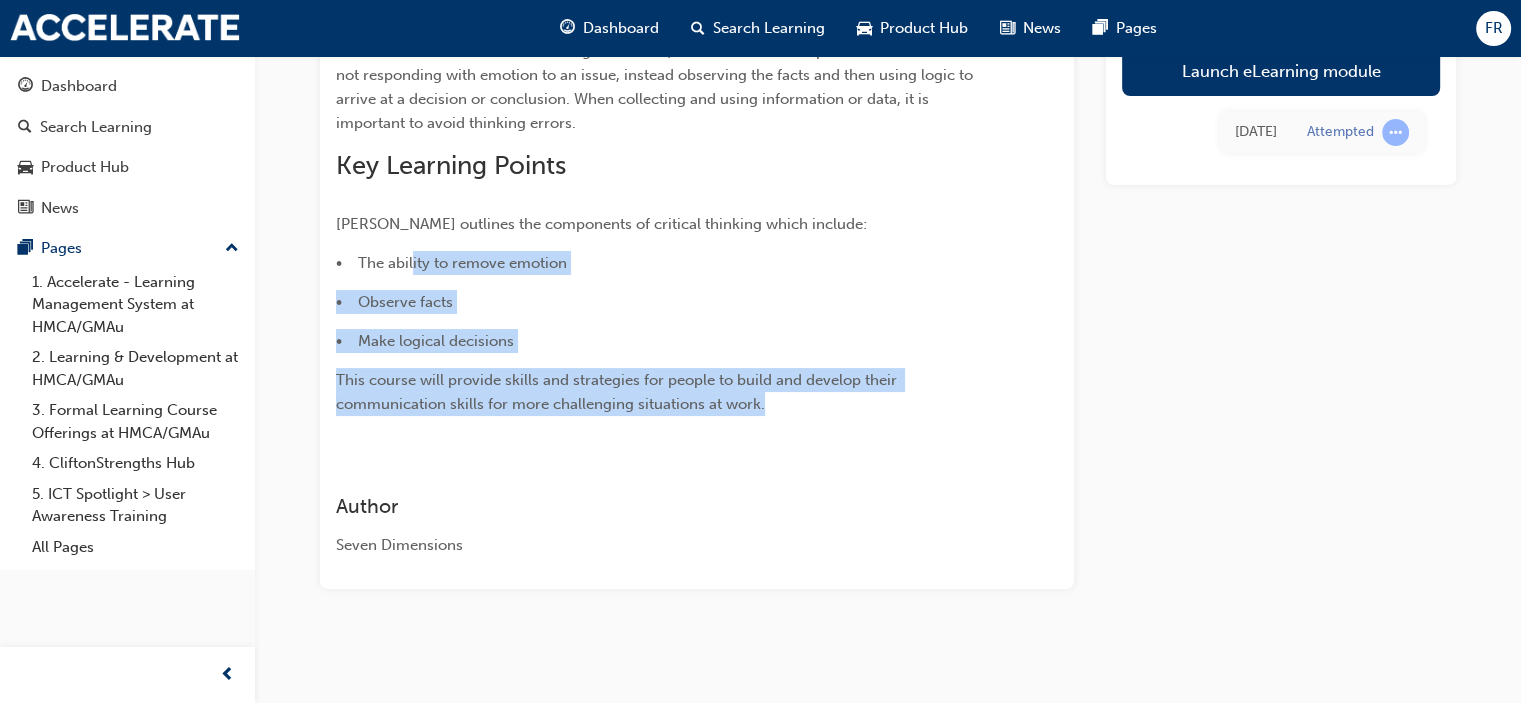 drag, startPoint x: 411, startPoint y: 262, endPoint x: 572, endPoint y: 441, distance: 240.75299 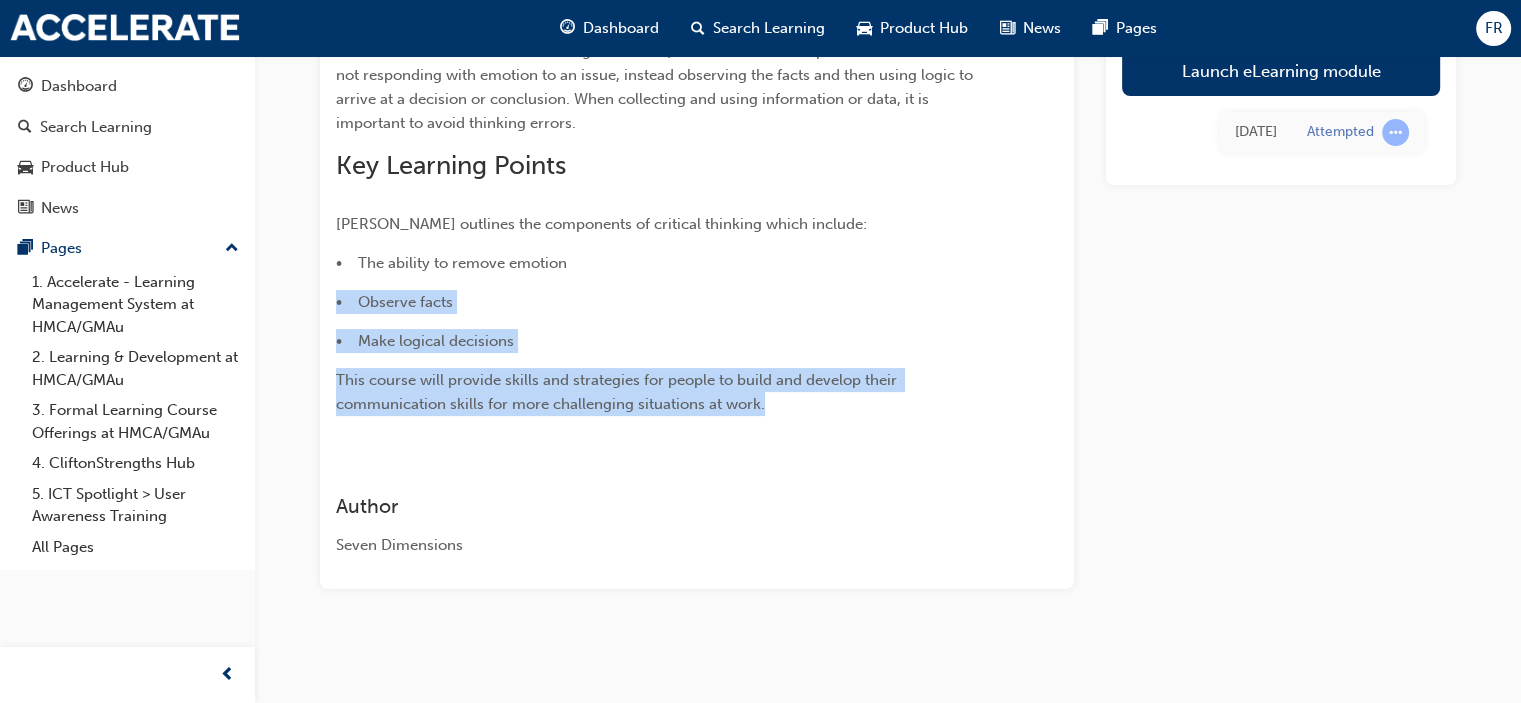 drag, startPoint x: 648, startPoint y: 439, endPoint x: 575, endPoint y: 269, distance: 185.0108 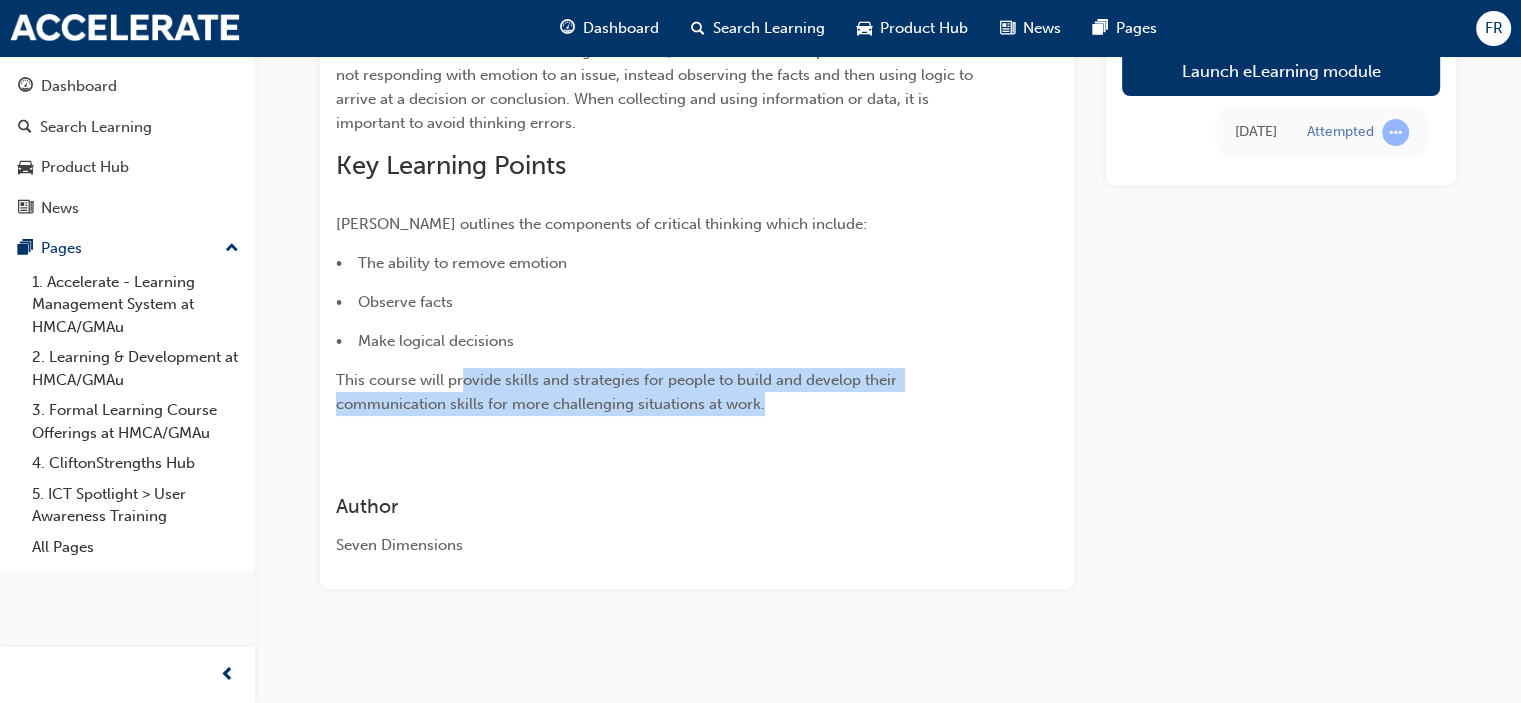 drag, startPoint x: 465, startPoint y: 389, endPoint x: 858, endPoint y: 395, distance: 393.0458 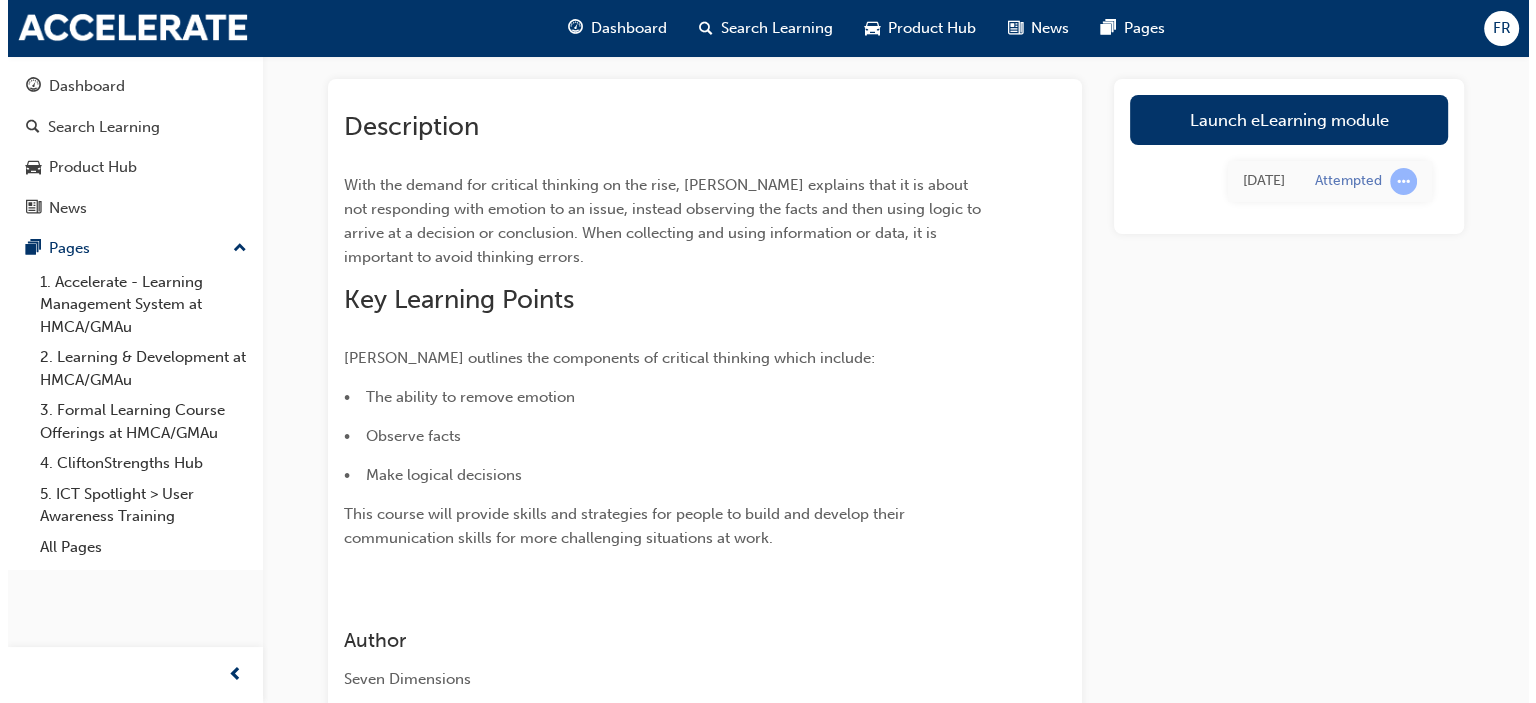 scroll, scrollTop: 0, scrollLeft: 0, axis: both 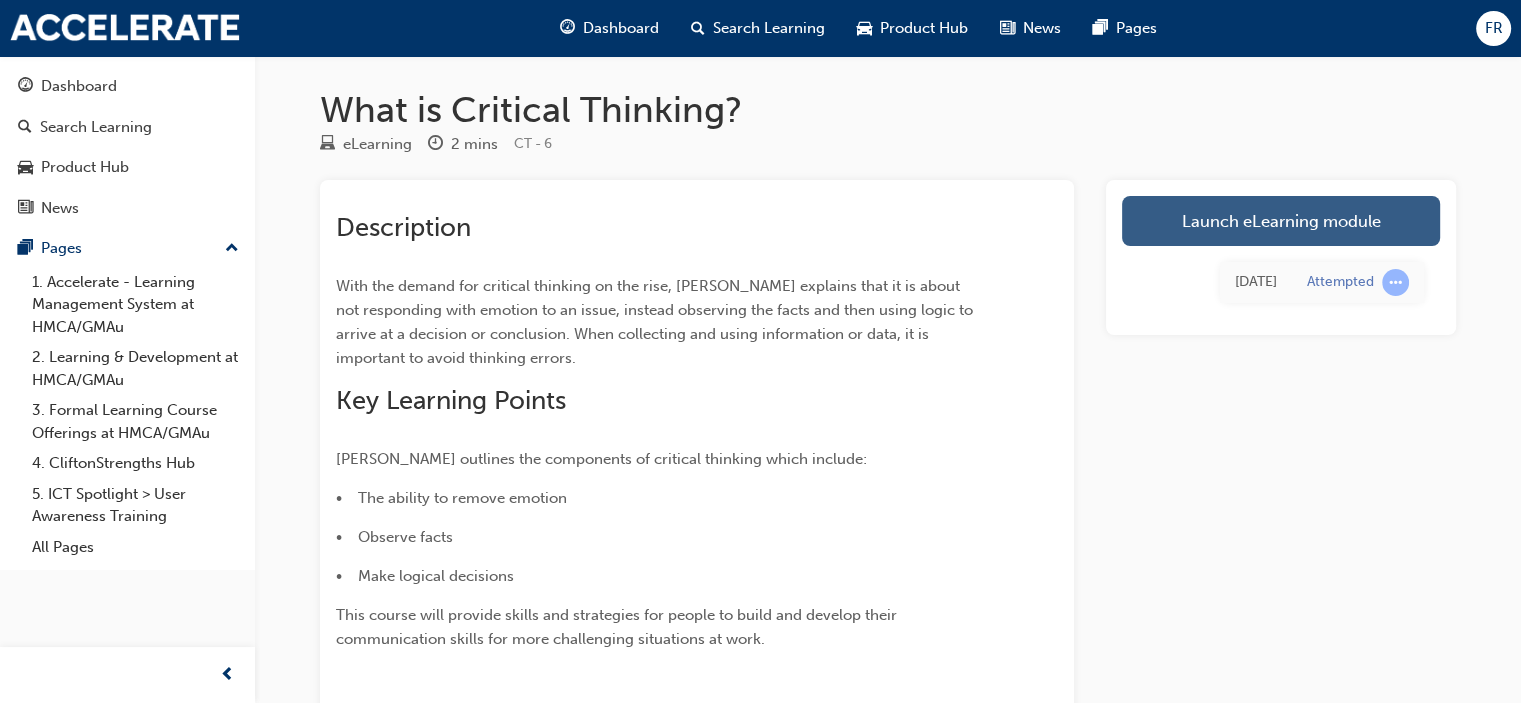 click on "Launch eLearning module" at bounding box center (1281, 221) 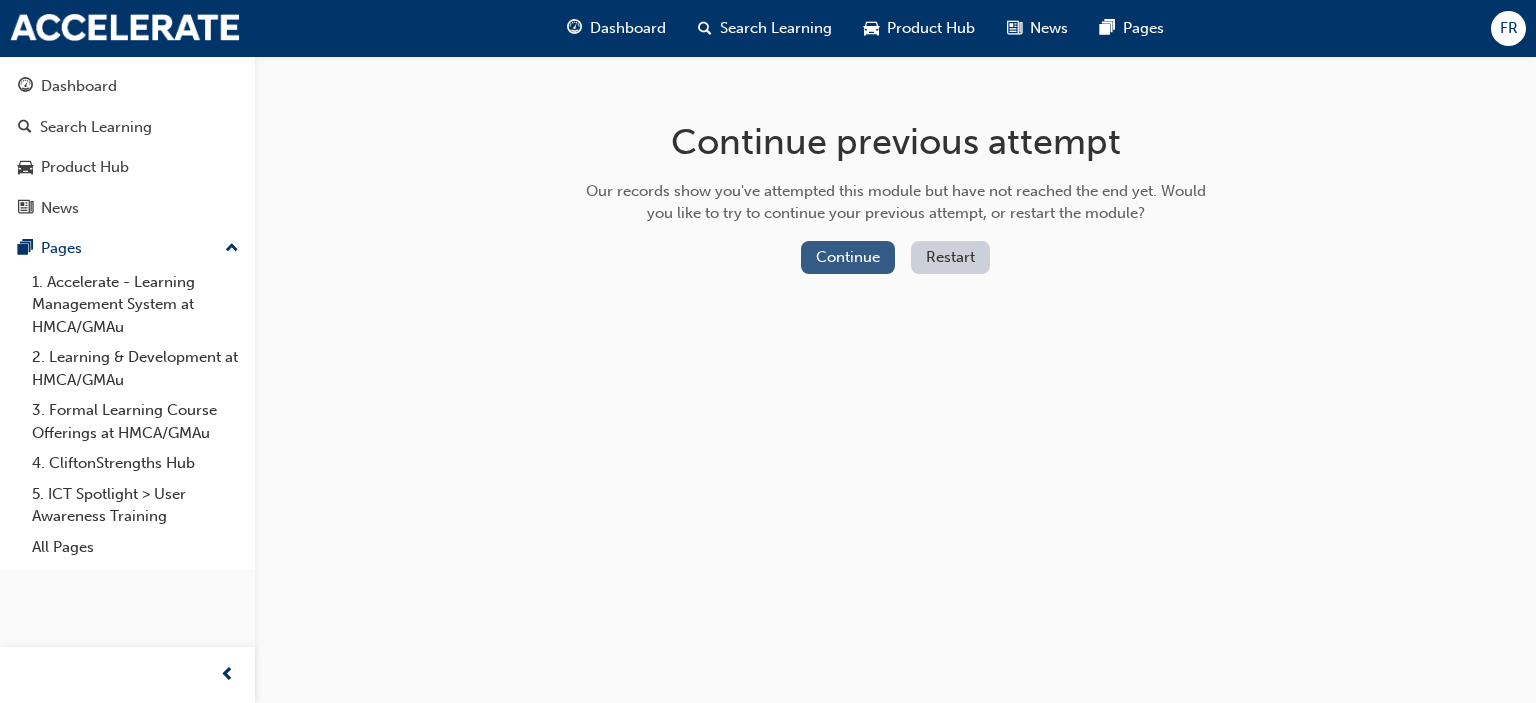 click on "Continue" at bounding box center [848, 257] 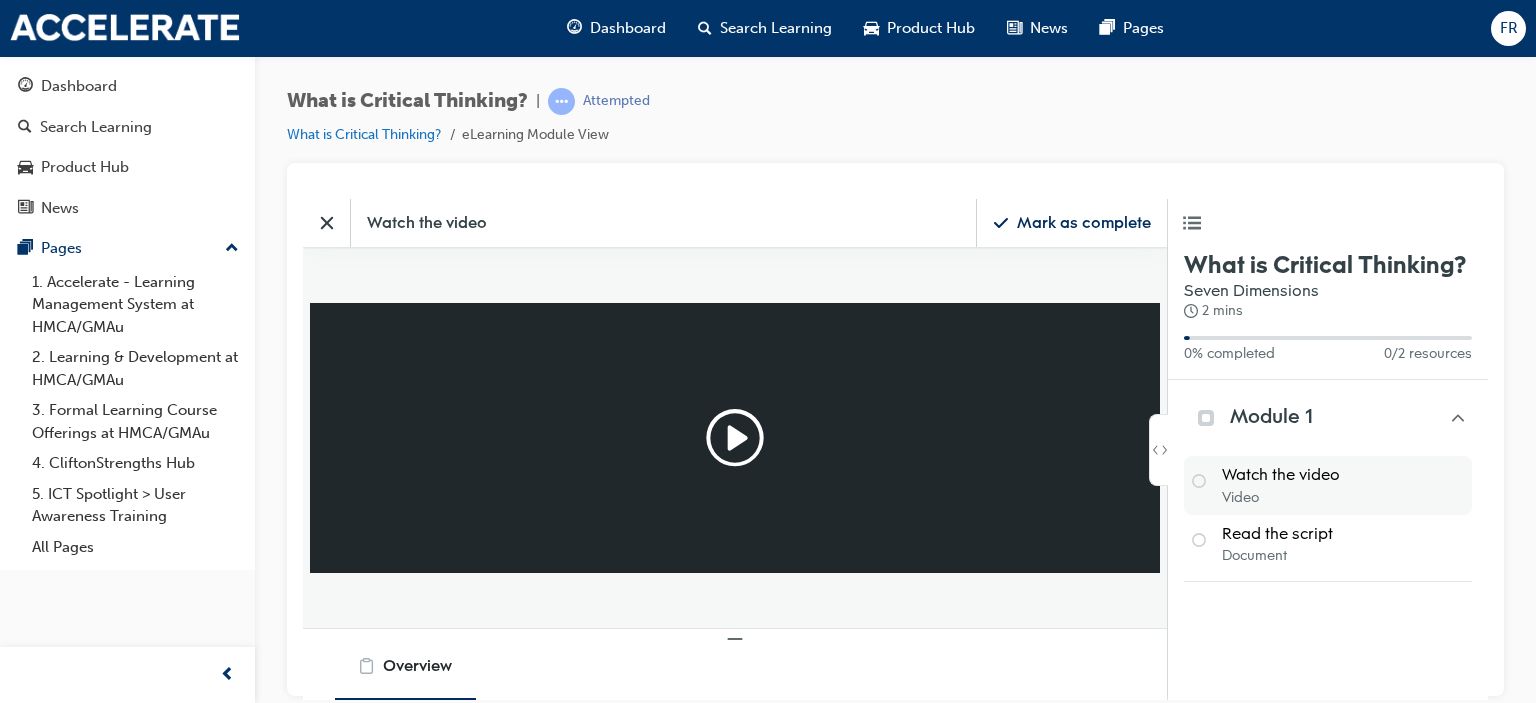 scroll, scrollTop: 0, scrollLeft: 0, axis: both 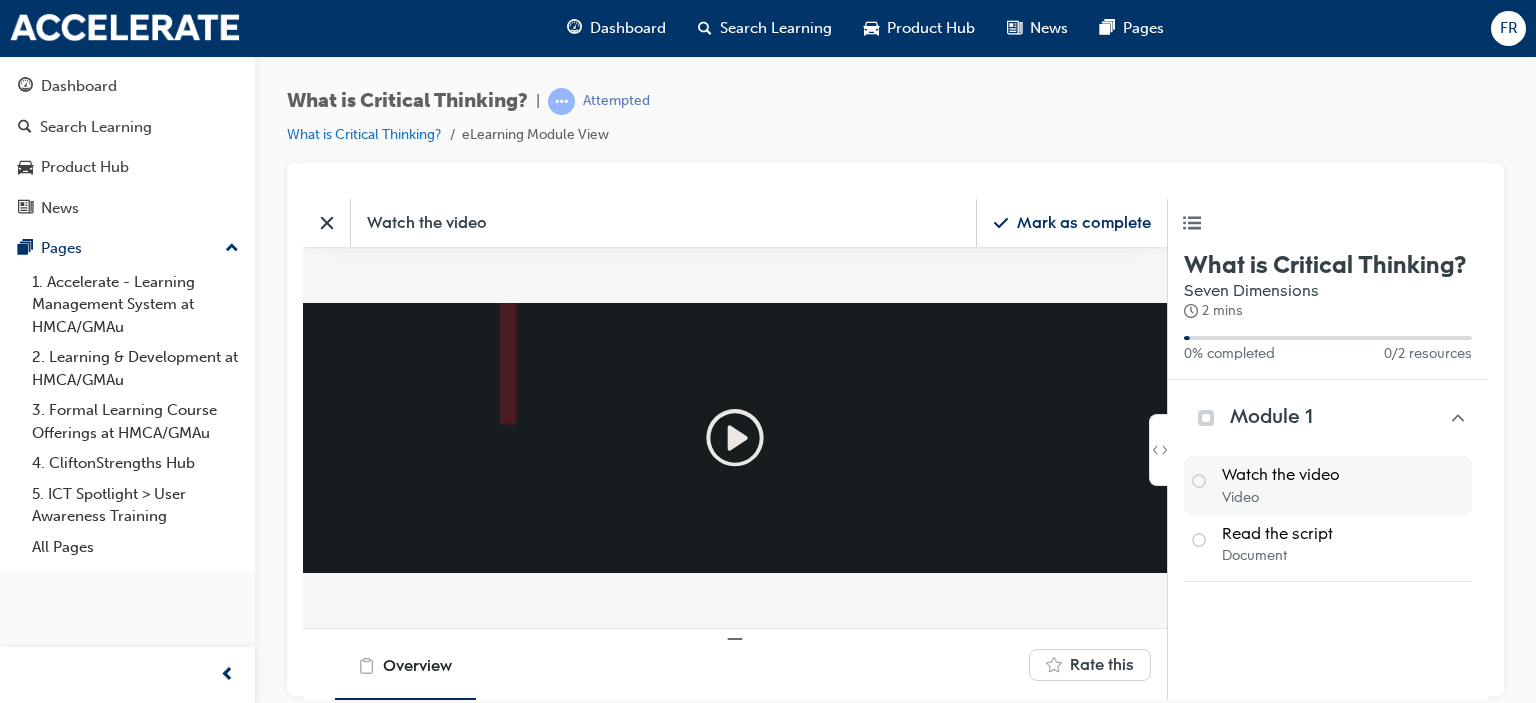 click 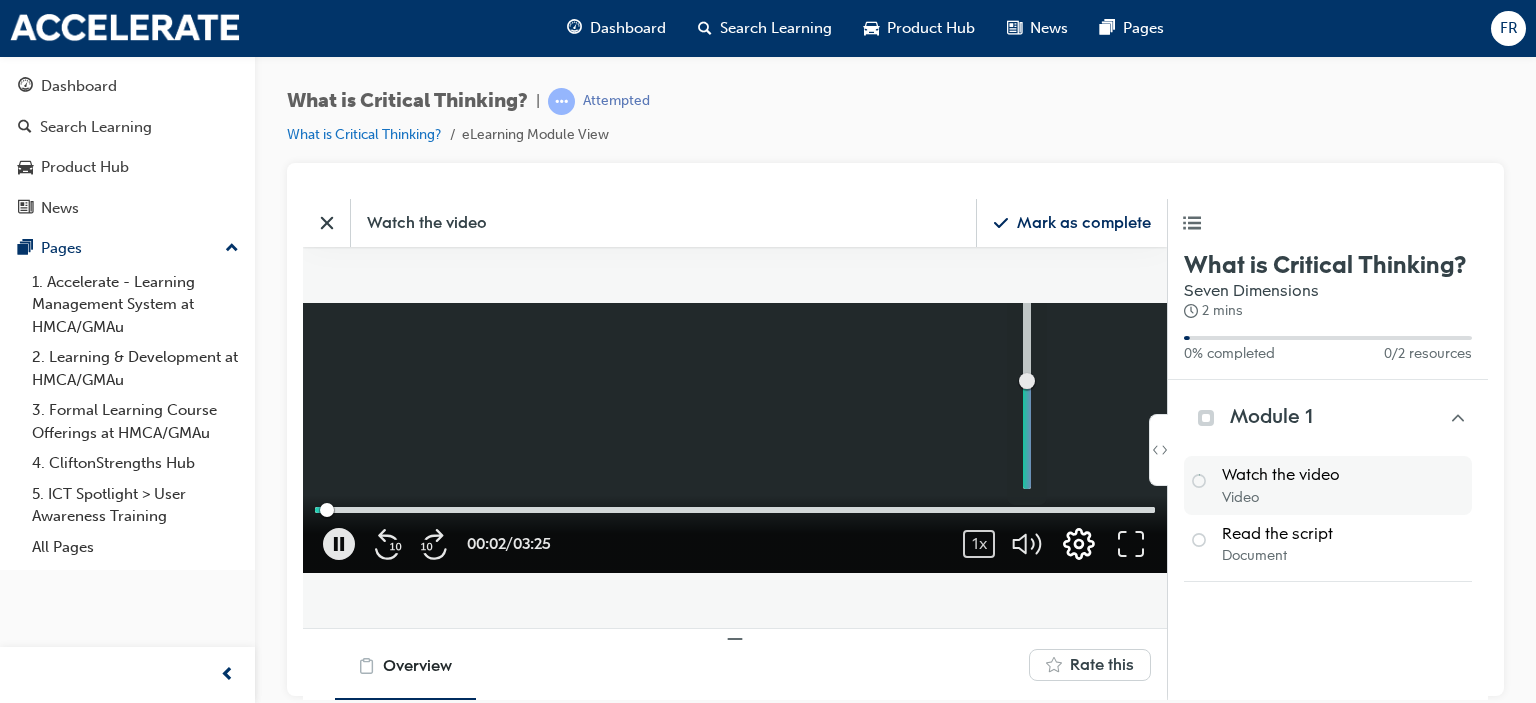 click 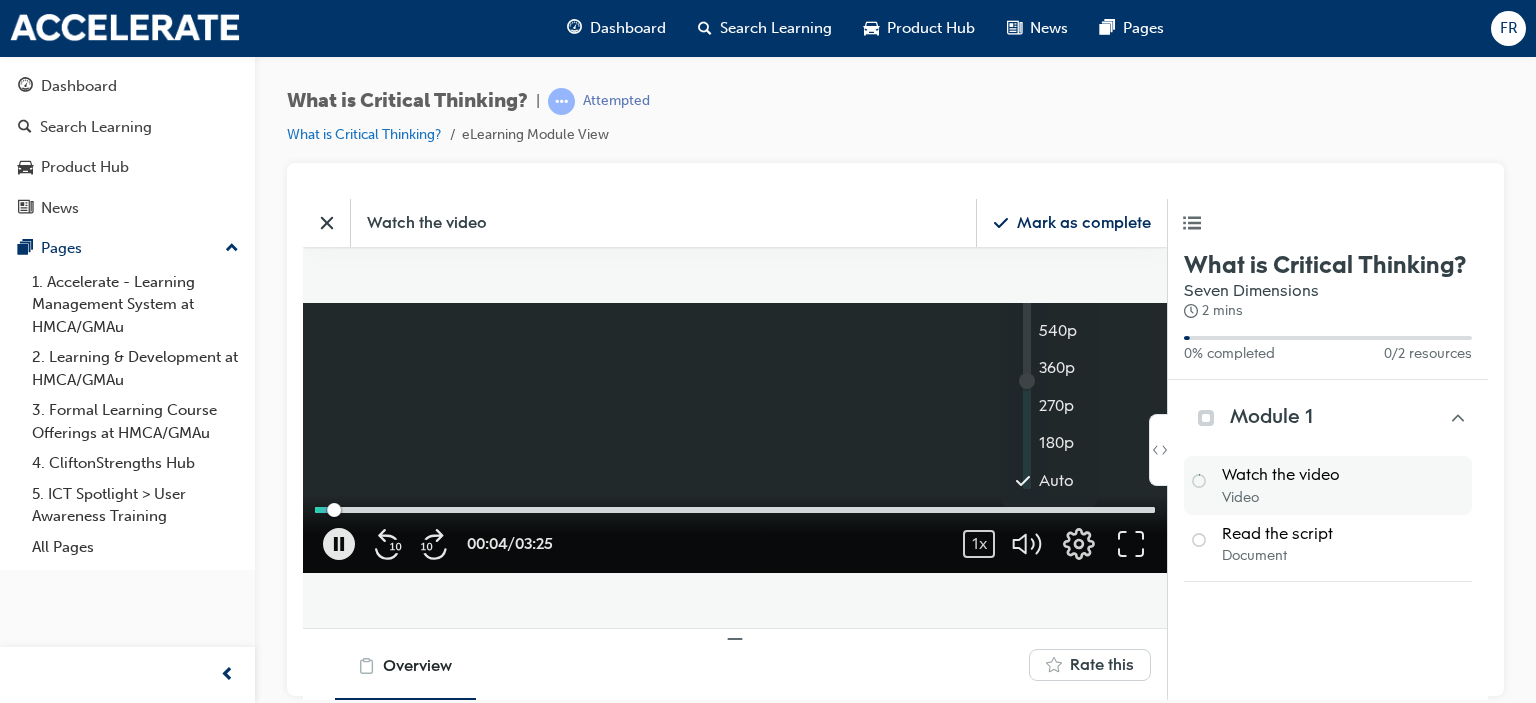 click at bounding box center (814, 543) 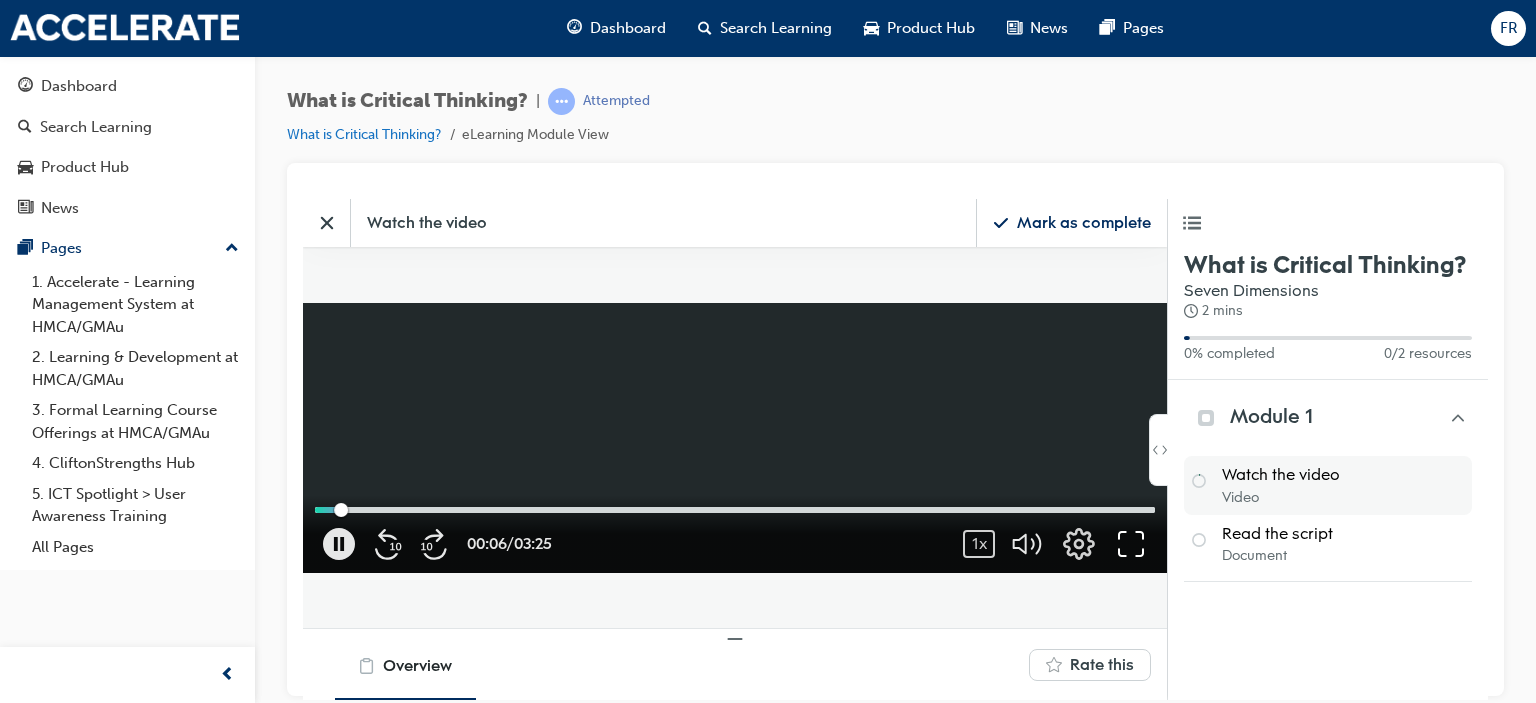 drag, startPoint x: 1129, startPoint y: 548, endPoint x: 1447, endPoint y: 869, distance: 451.84622 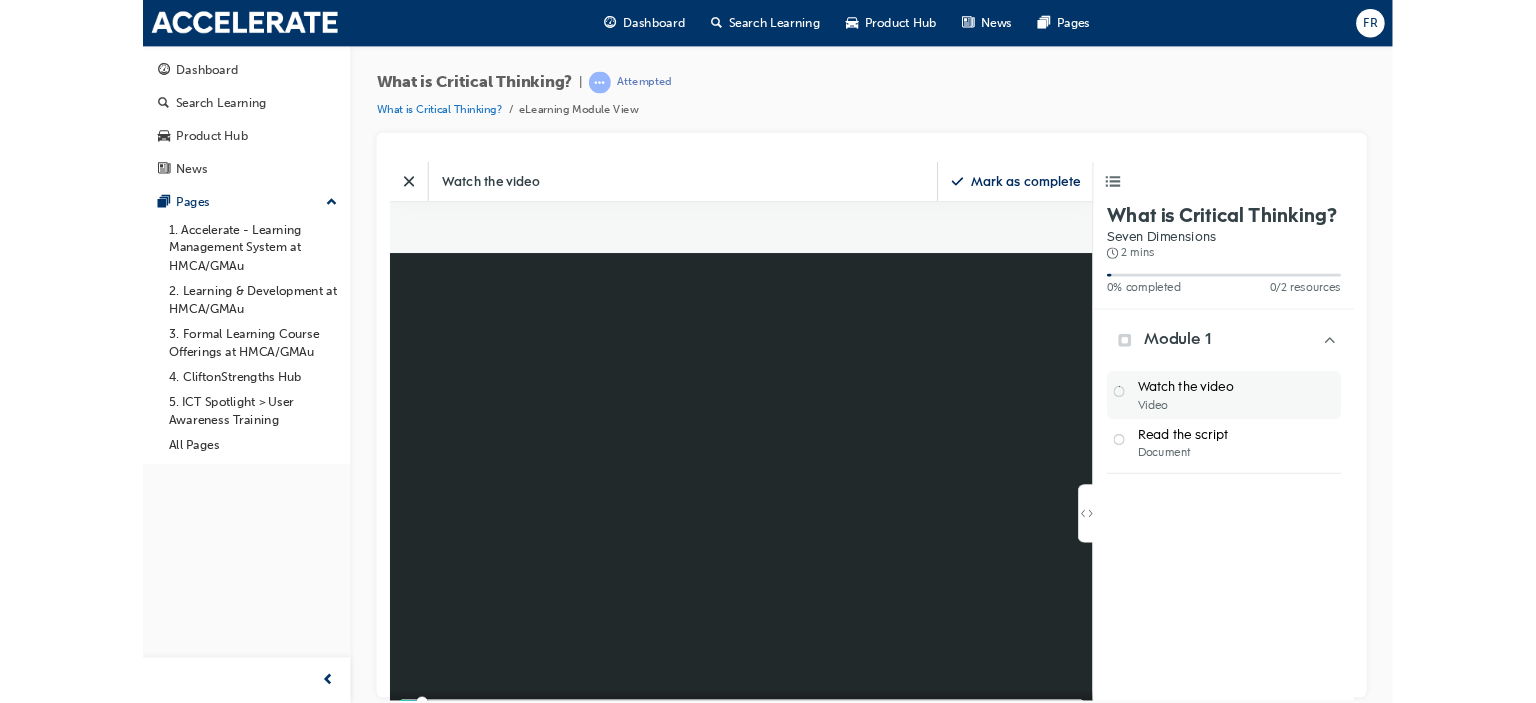 scroll, scrollTop: 9, scrollLeft: 9, axis: both 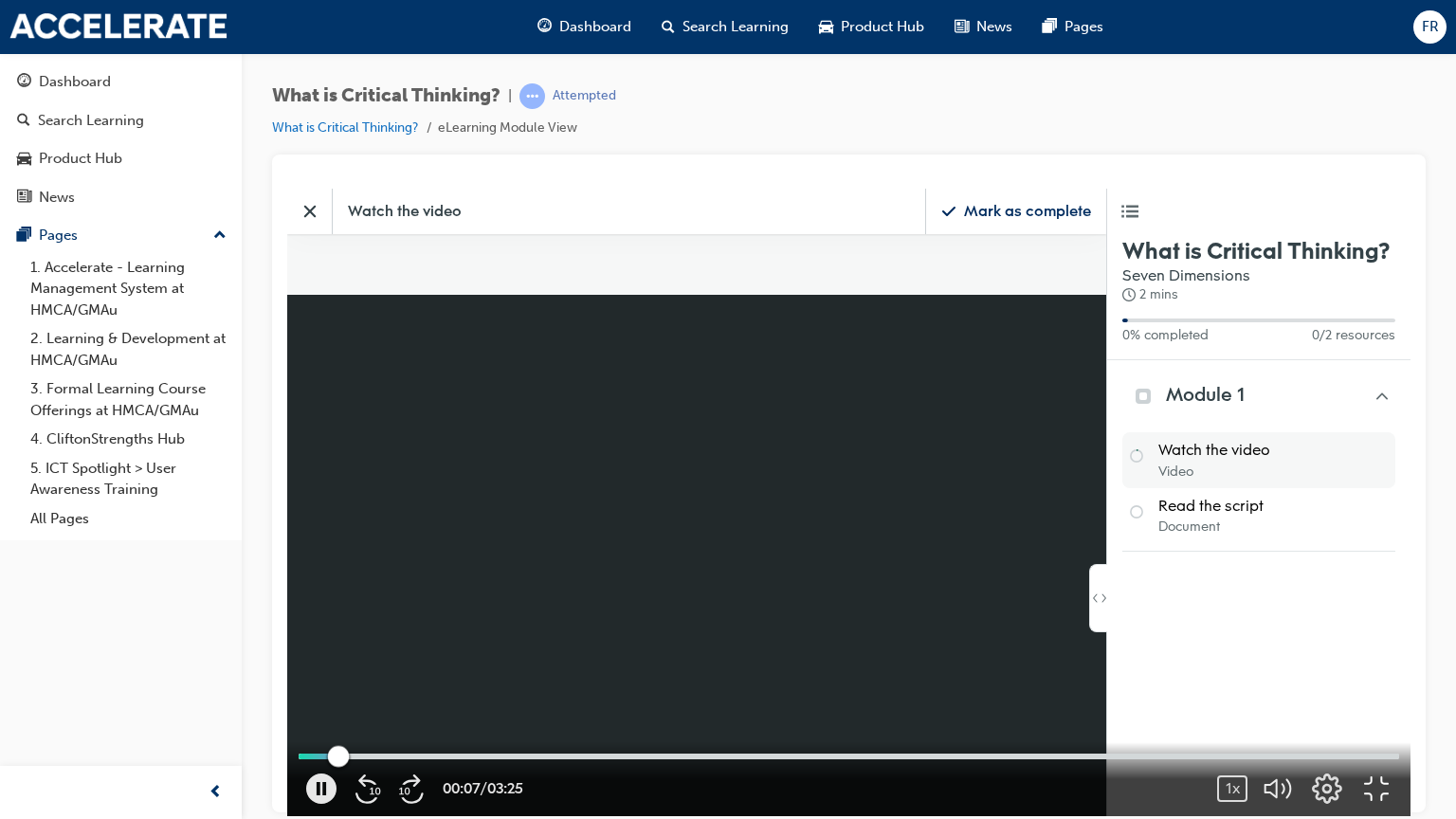 click at bounding box center [848, 755] 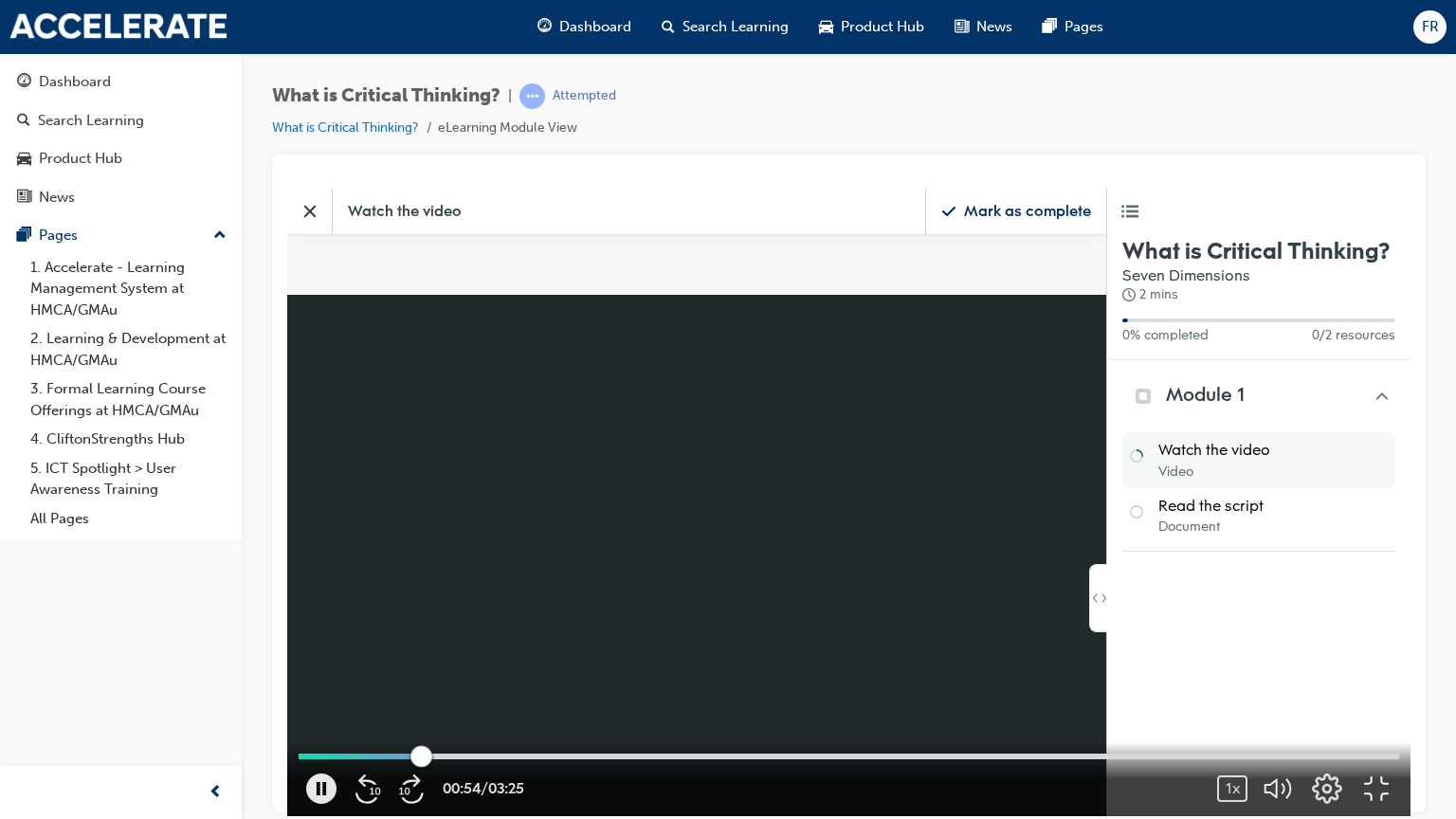 drag, startPoint x: 681, startPoint y: 944, endPoint x: 379, endPoint y: 936, distance: 302.10594 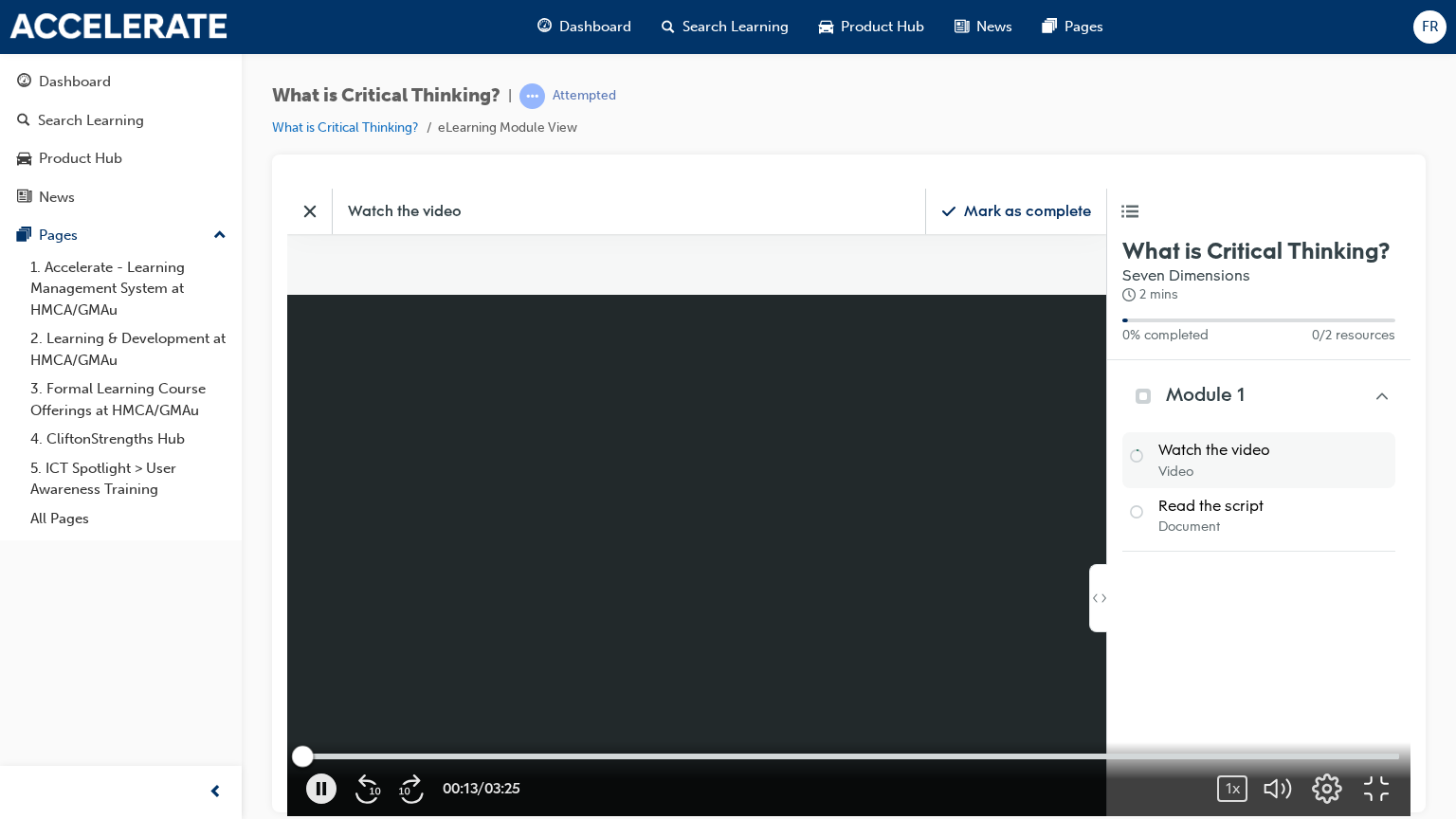 drag, startPoint x: 384, startPoint y: 946, endPoint x: 303, endPoint y: 950, distance: 81.09871 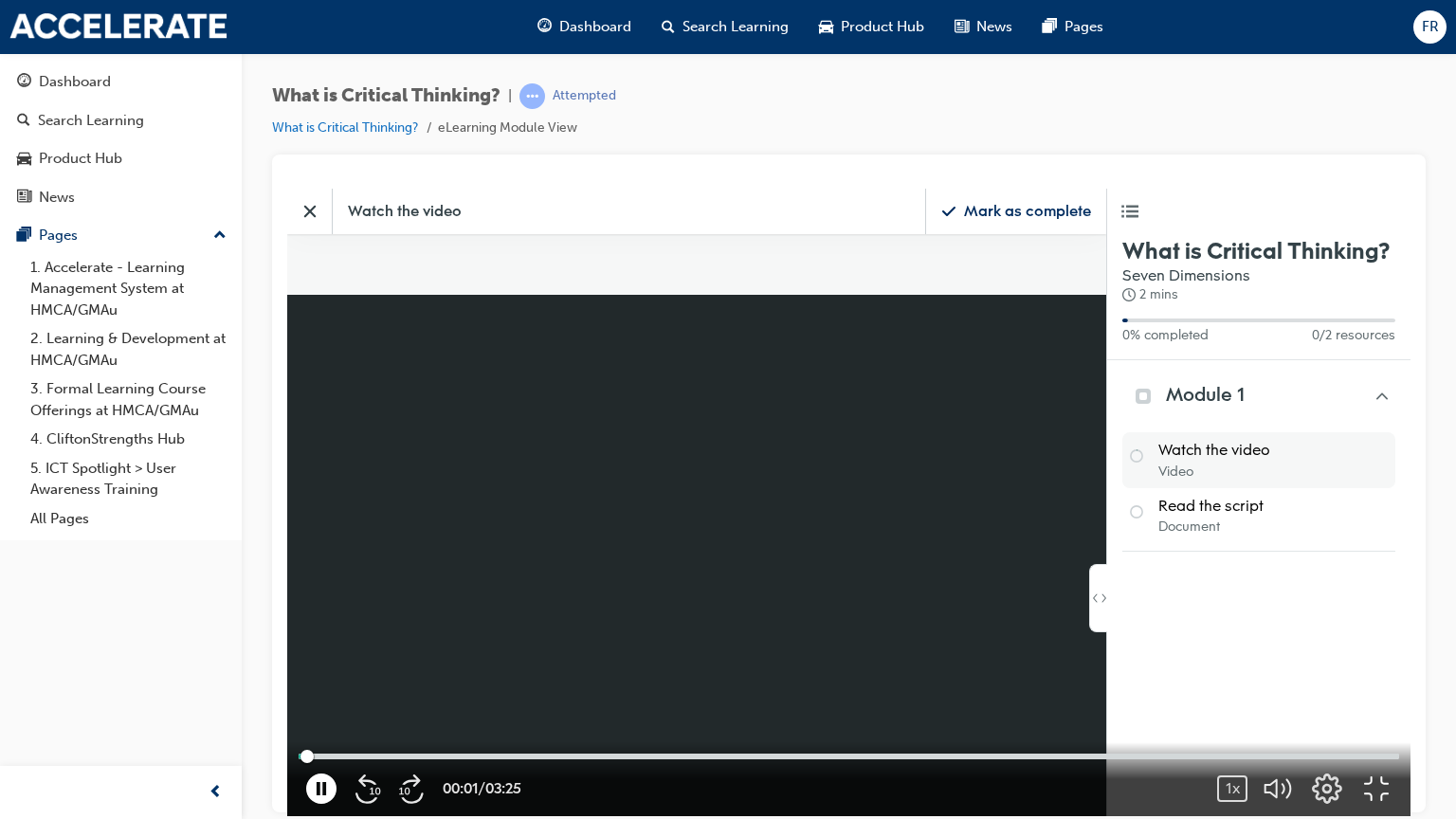 click 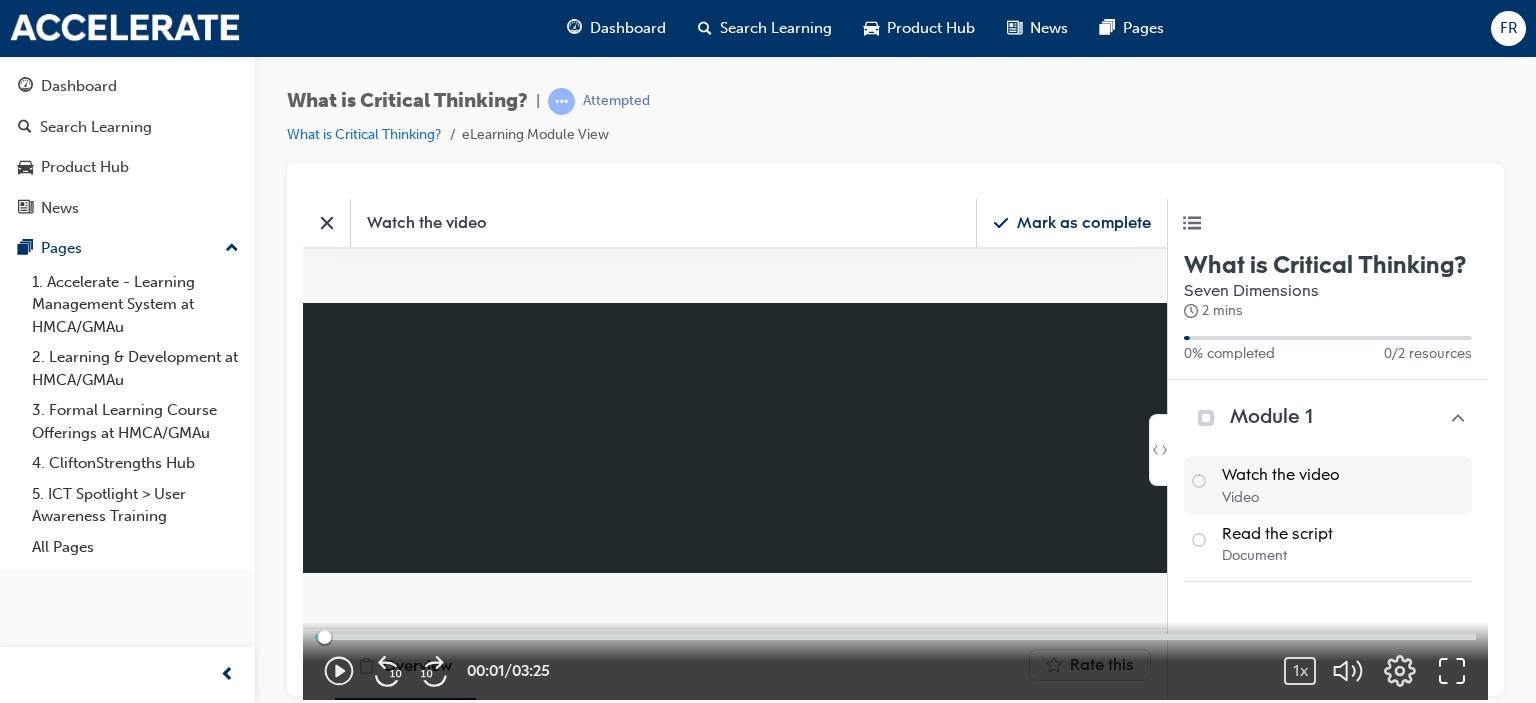 scroll, scrollTop: 284, scrollLeft: 896, axis: both 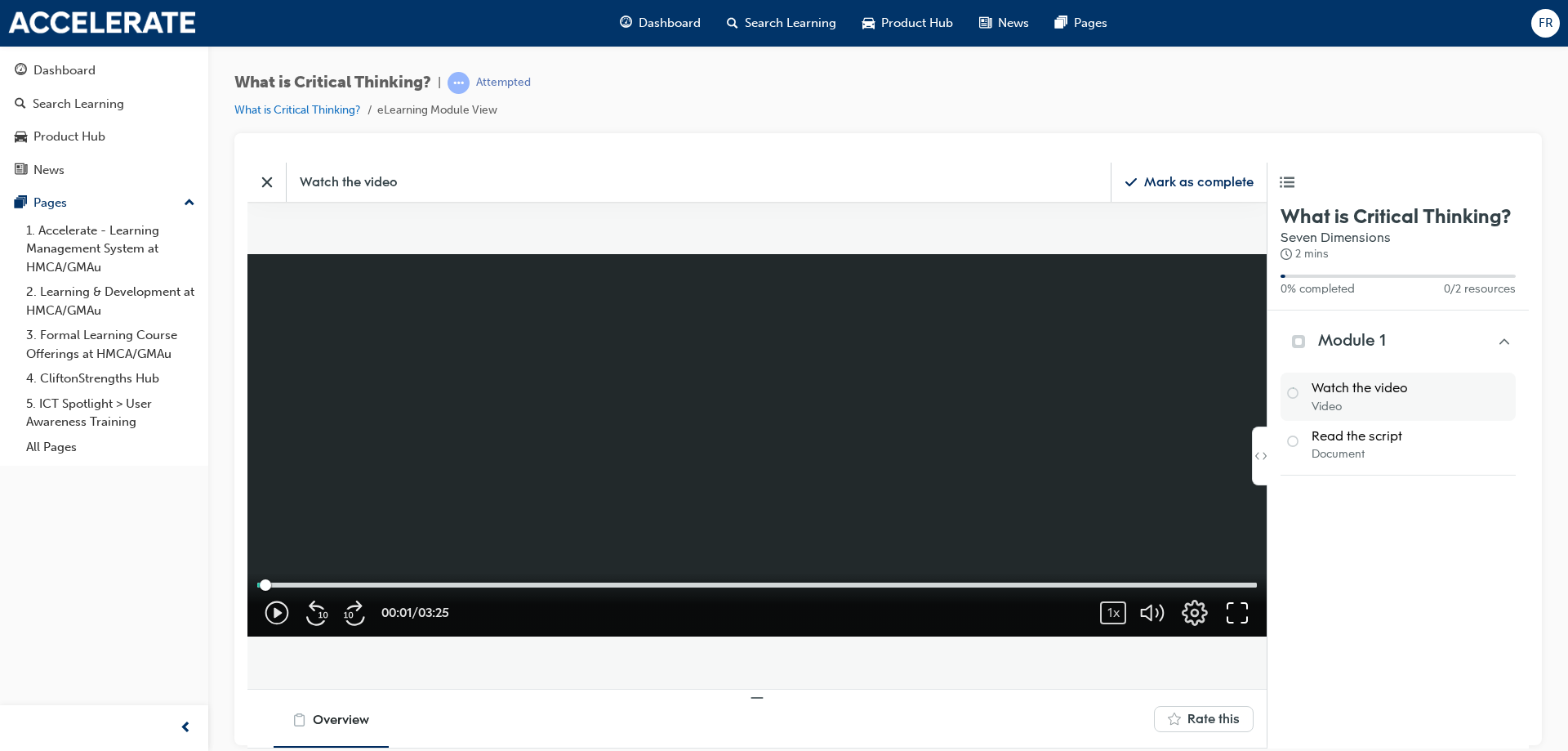 drag, startPoint x: 274, startPoint y: 607, endPoint x: 292, endPoint y: 608, distance: 18.027756 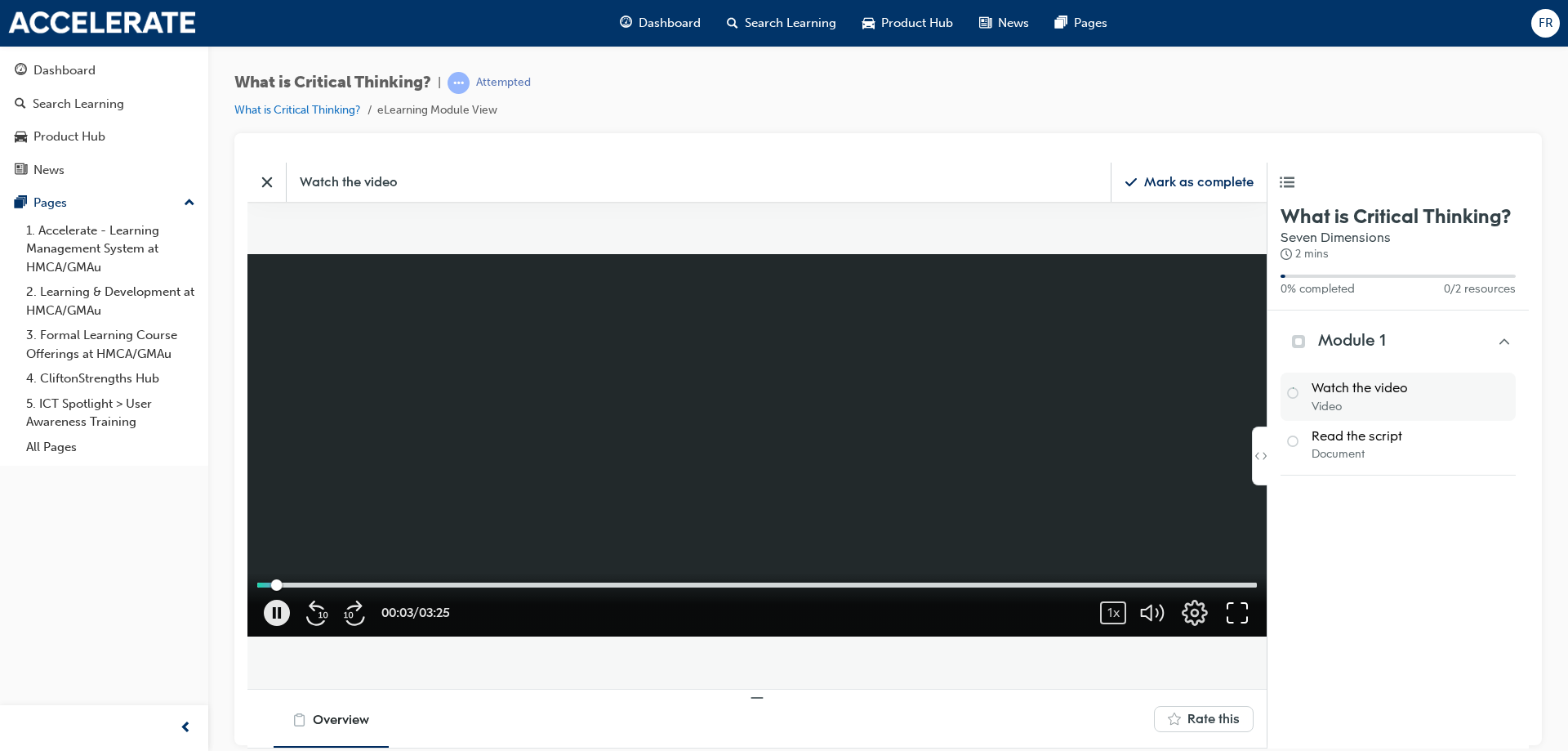 click 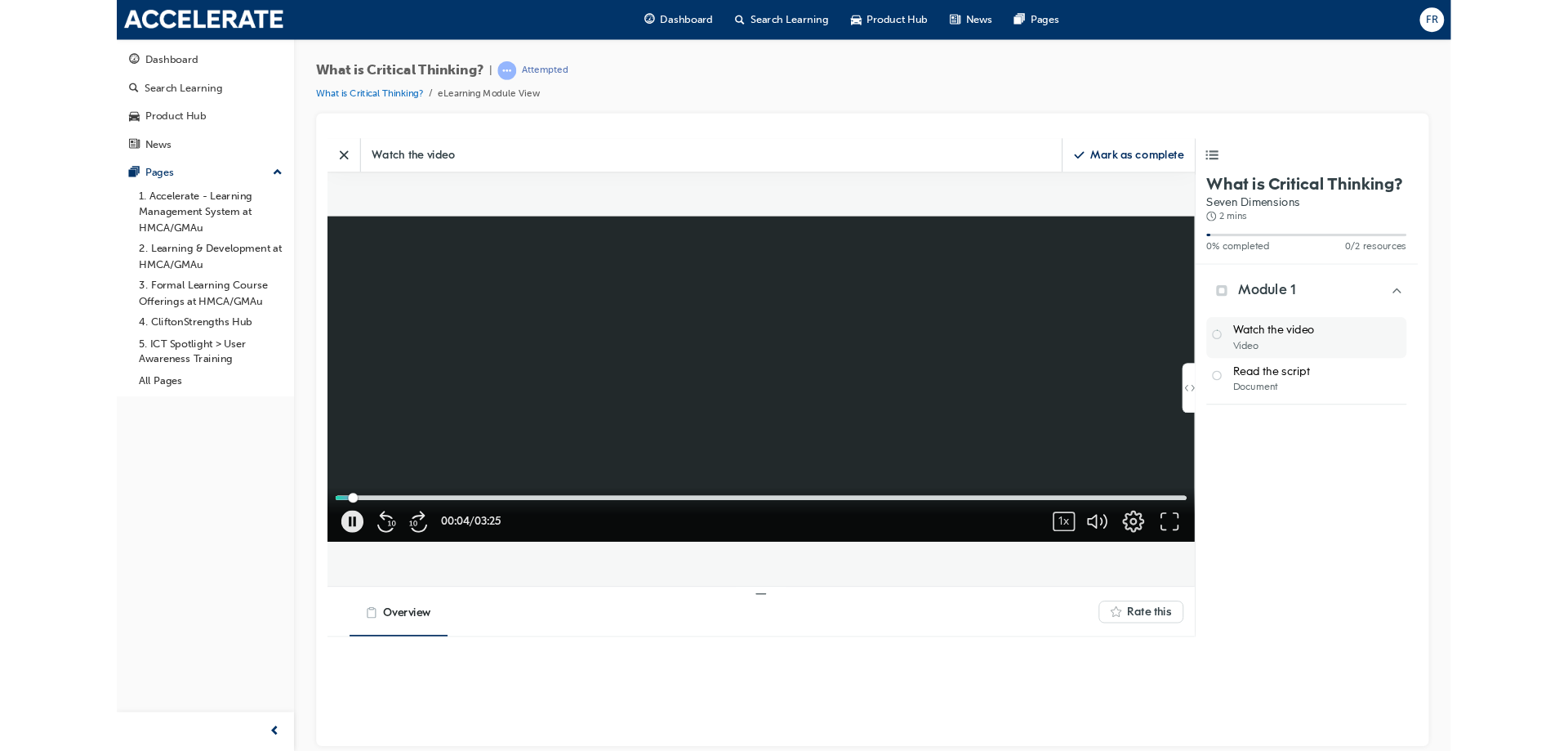 scroll, scrollTop: 8, scrollLeft: 8, axis: both 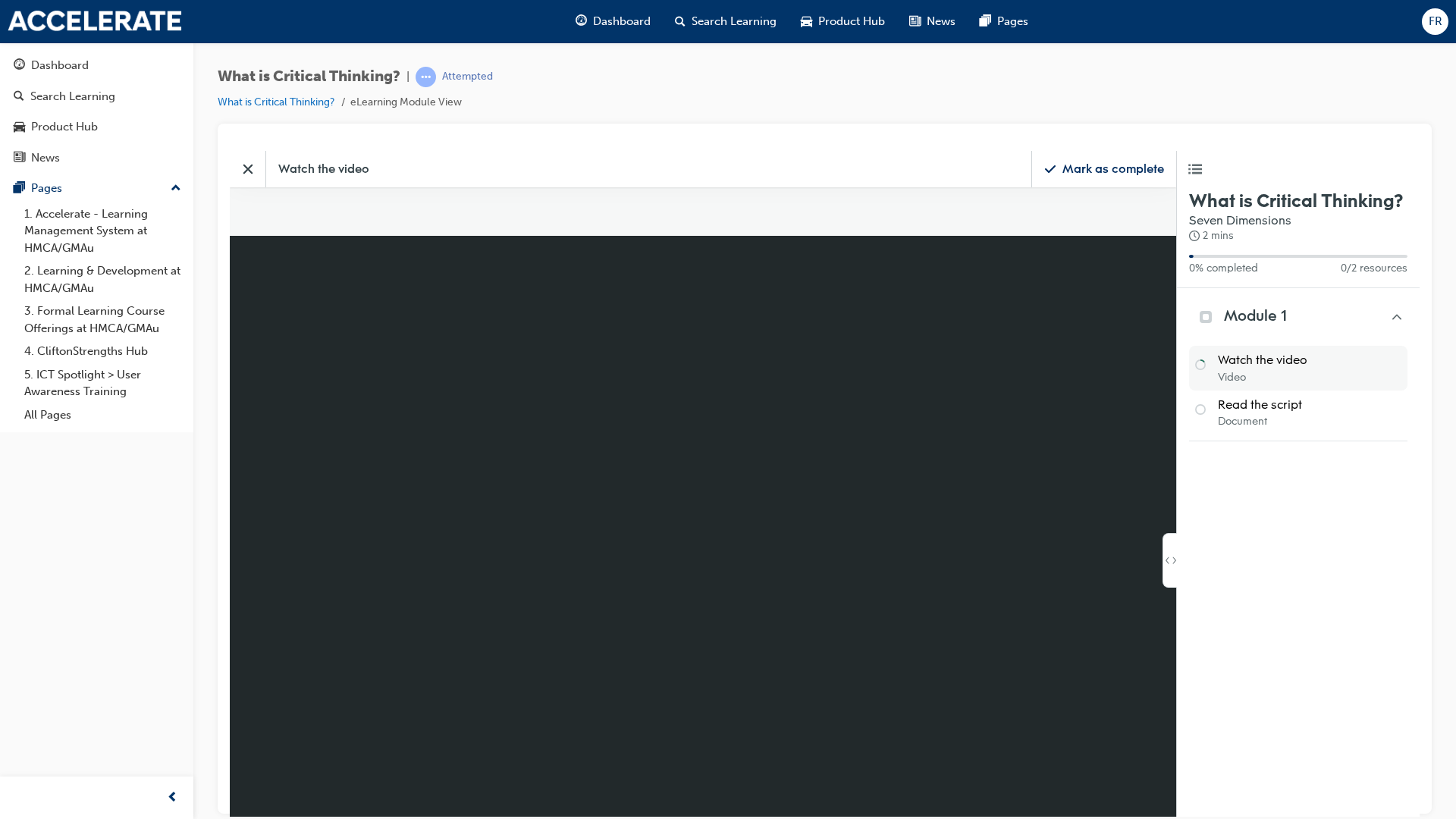 type 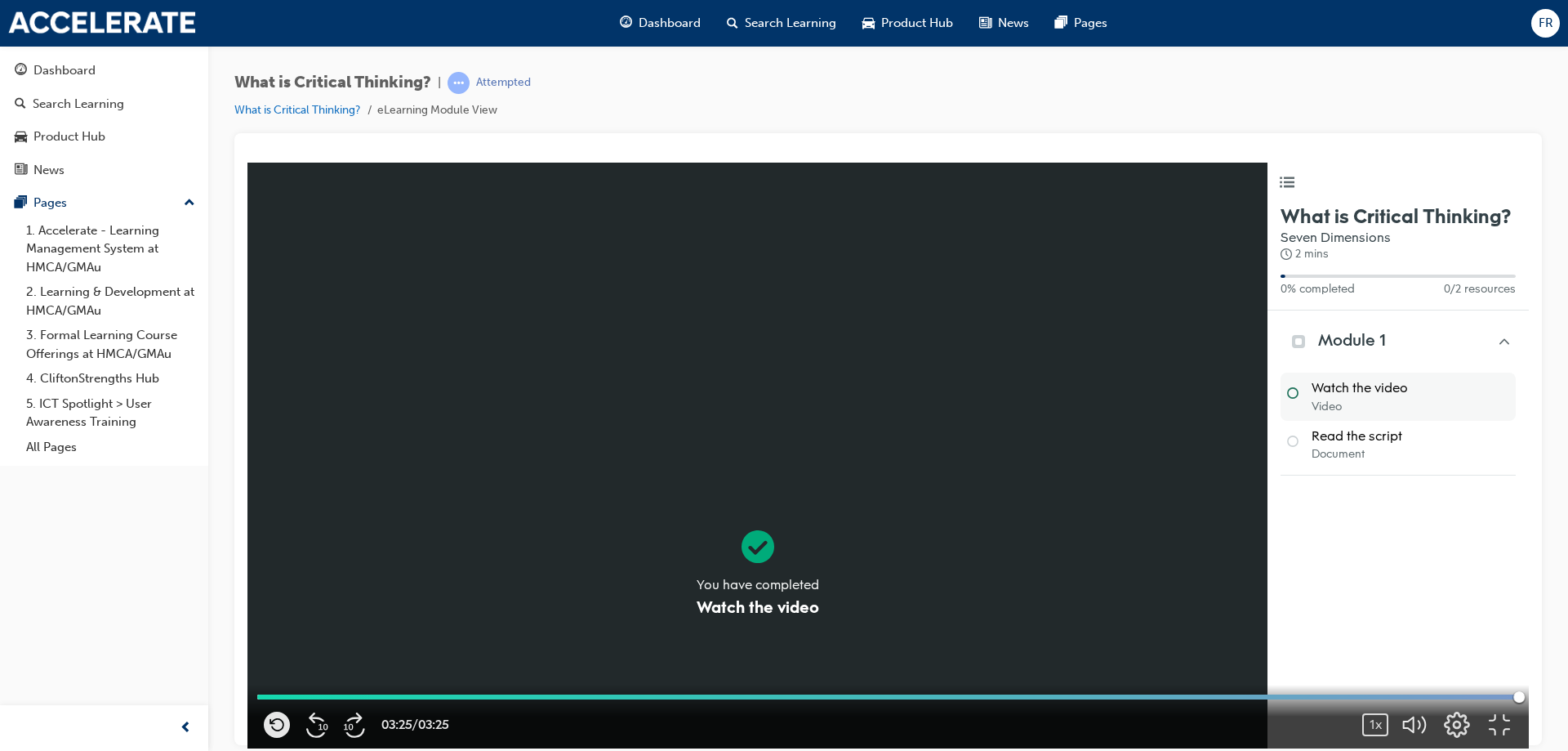 scroll, scrollTop: 408, scrollLeft: 1045, axis: both 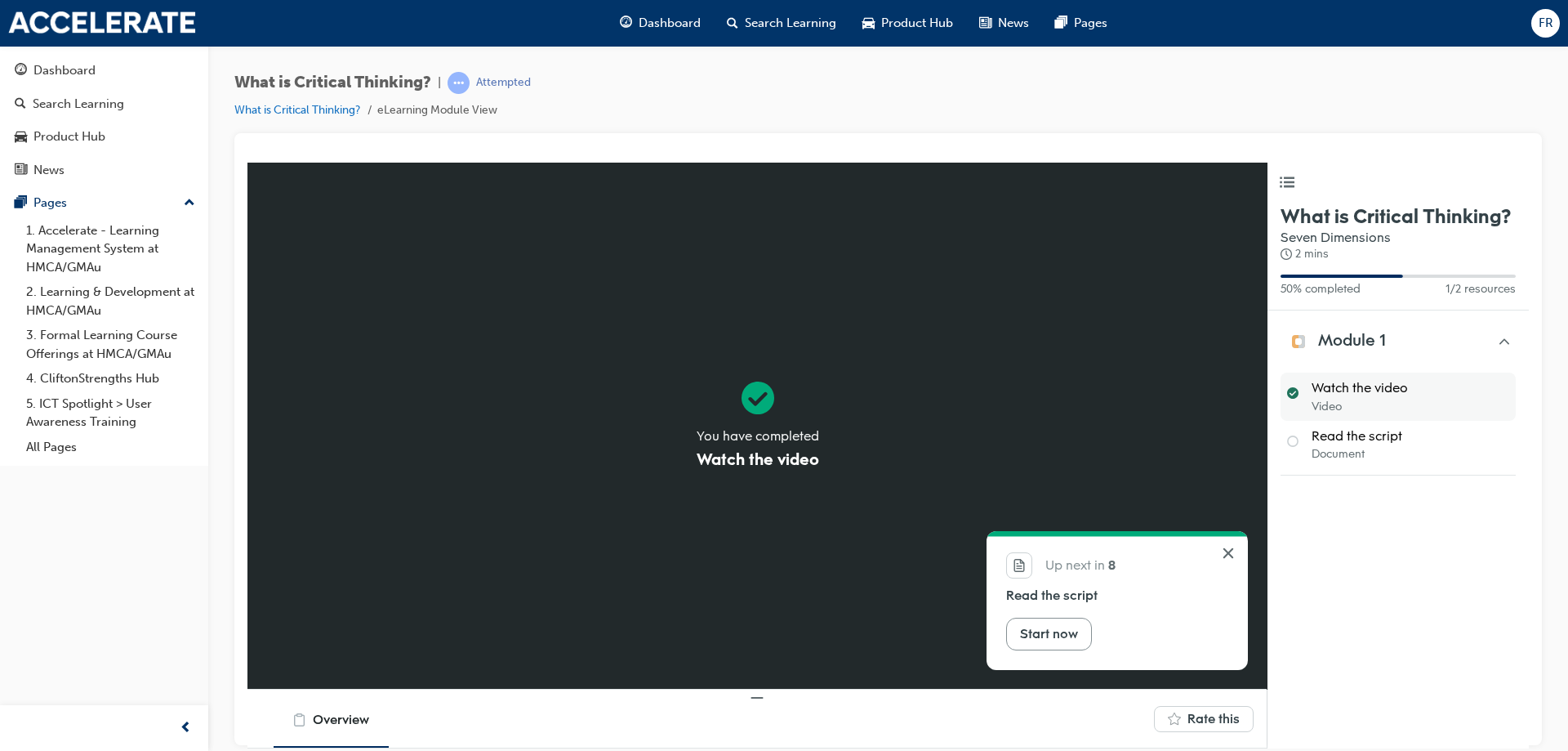 click on "Start now" at bounding box center [1049, 633] 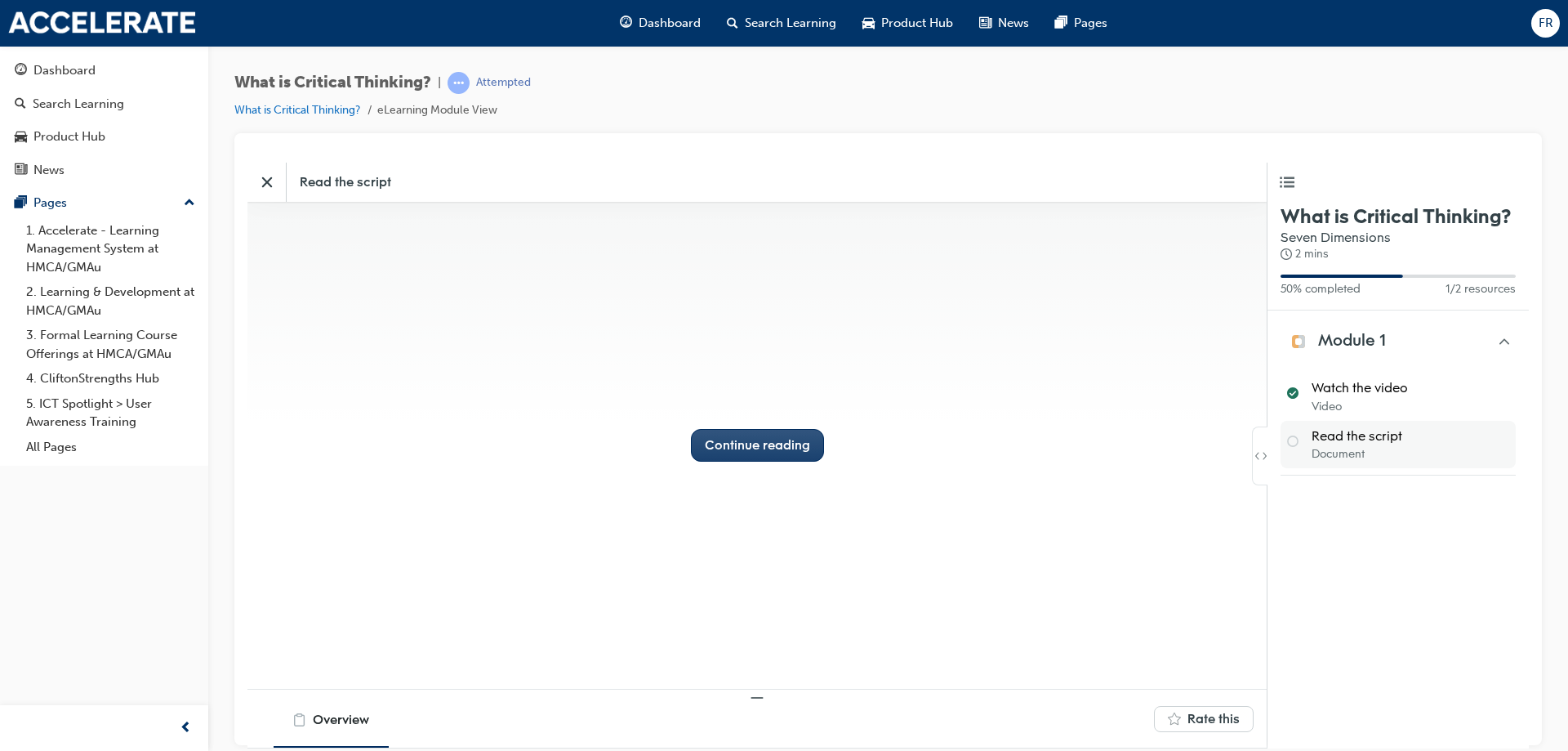click on "Continue reading" at bounding box center (757, 445) 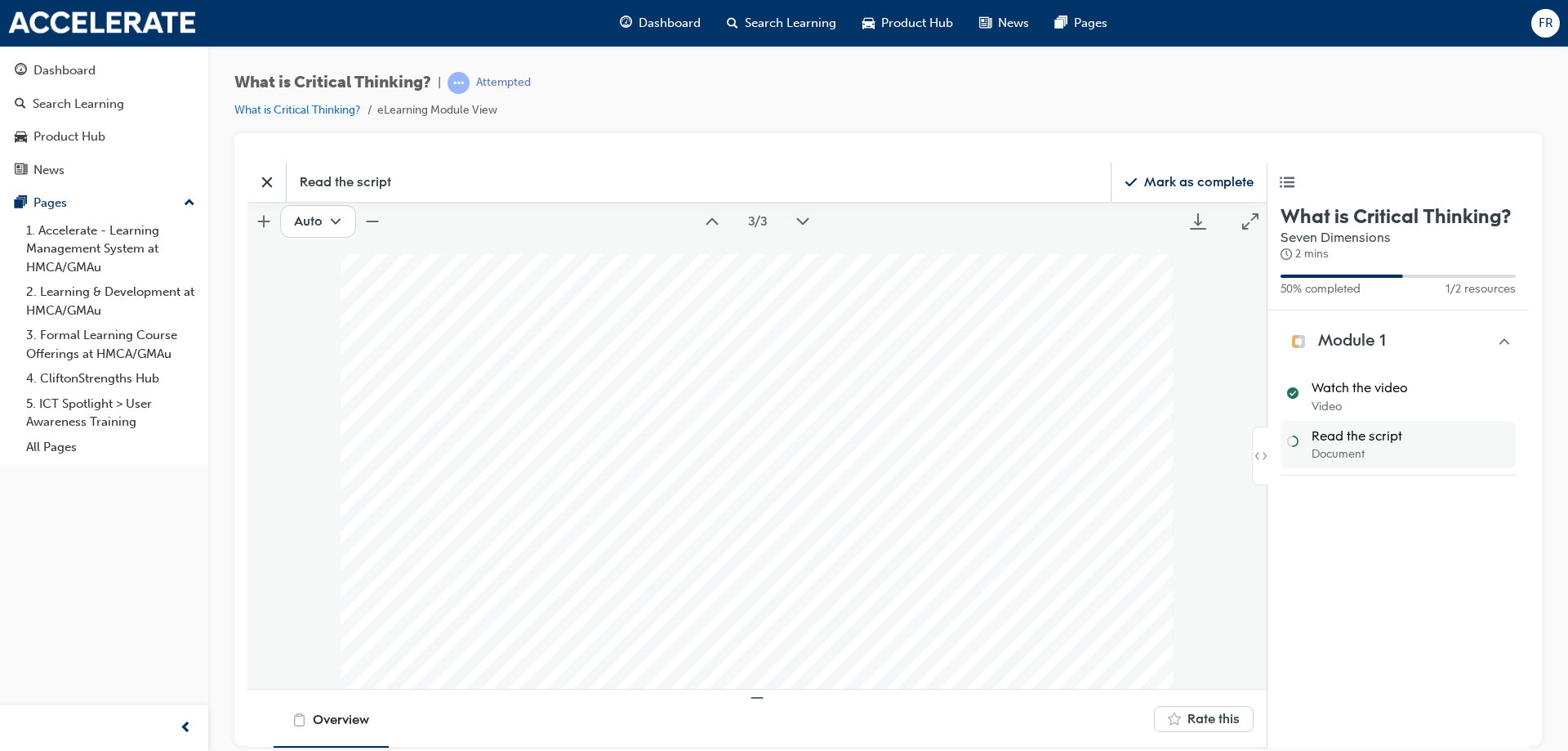 scroll, scrollTop: 3133, scrollLeft: 0, axis: vertical 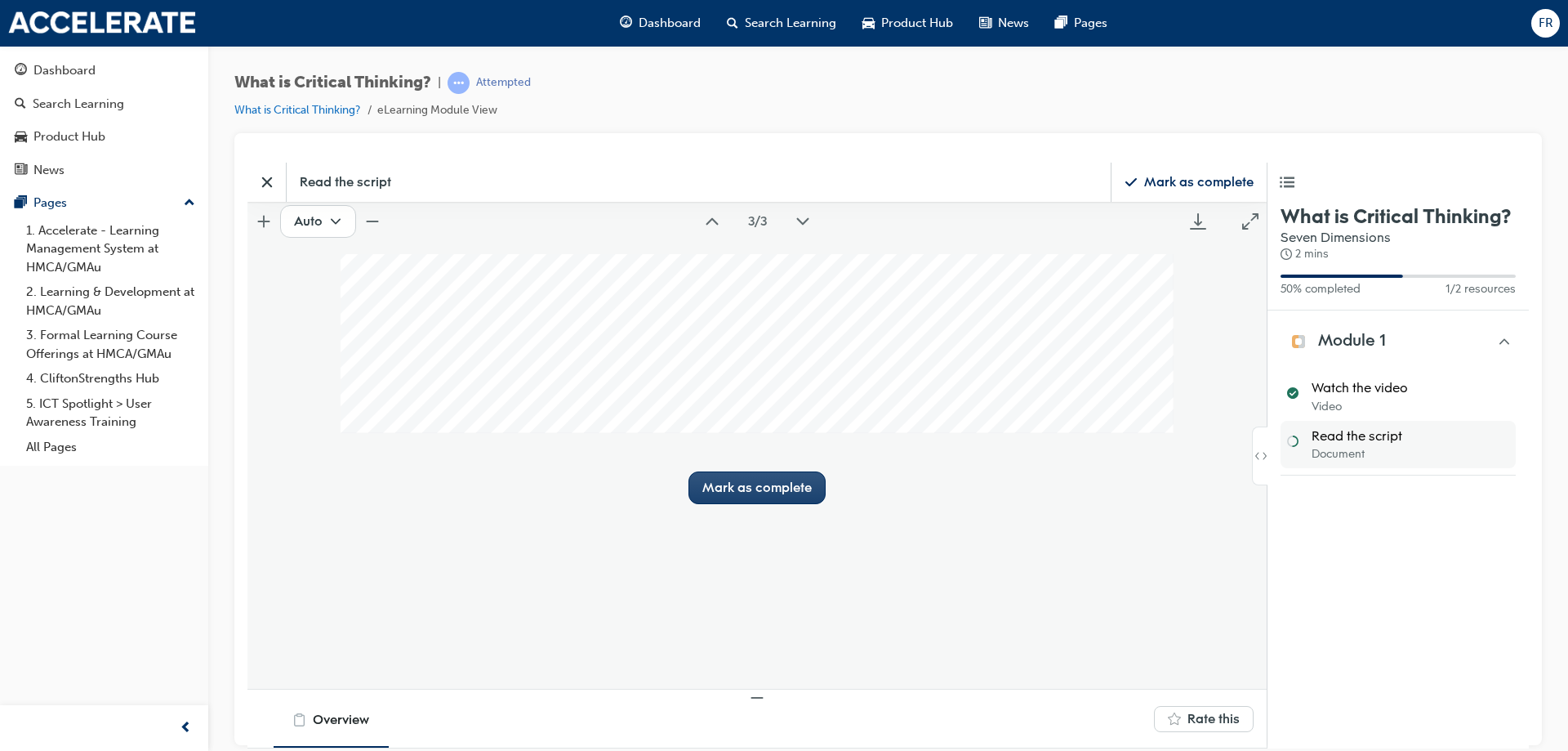 click on "Mark as complete" at bounding box center (757, 487) 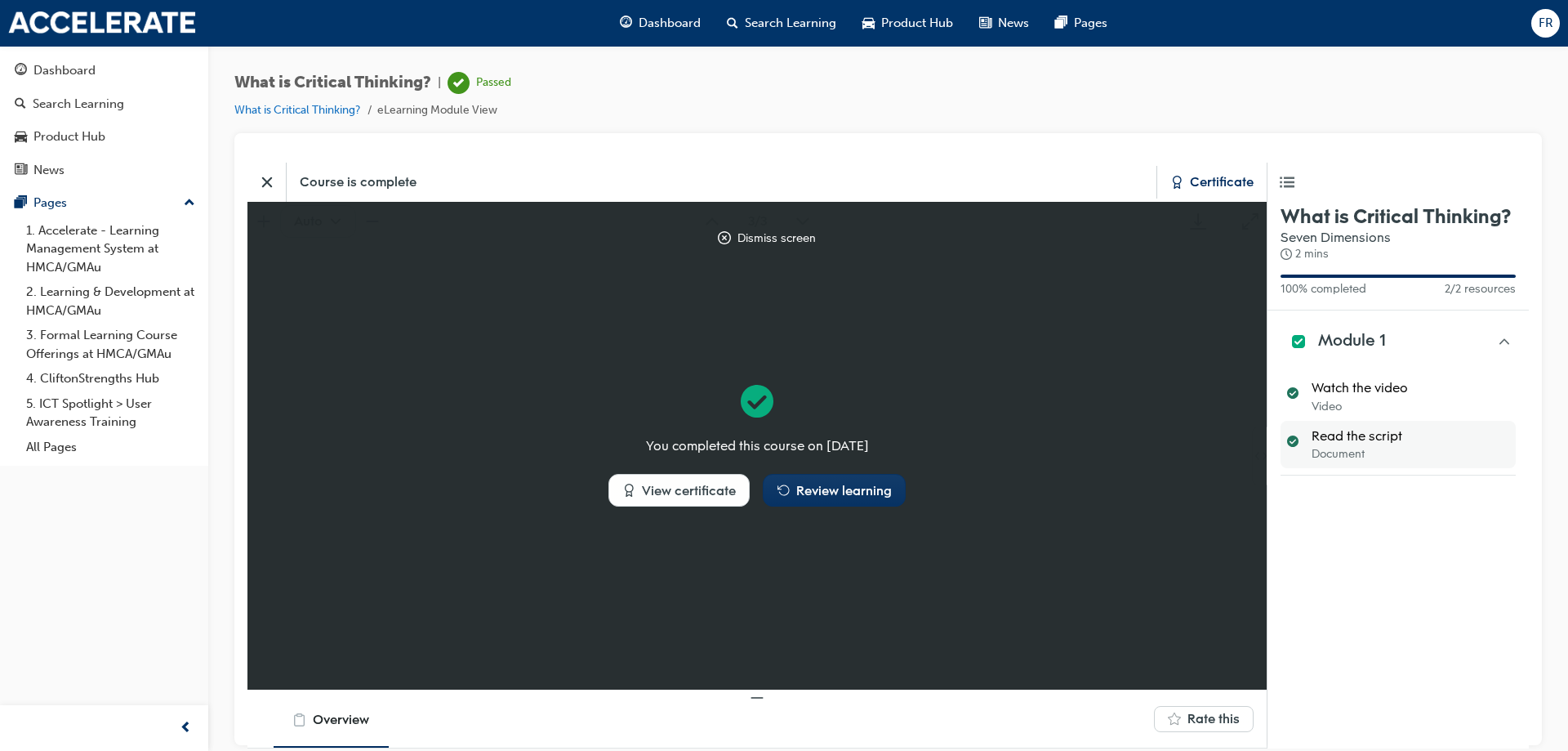 click on "Course is complete" at bounding box center [332, 181] 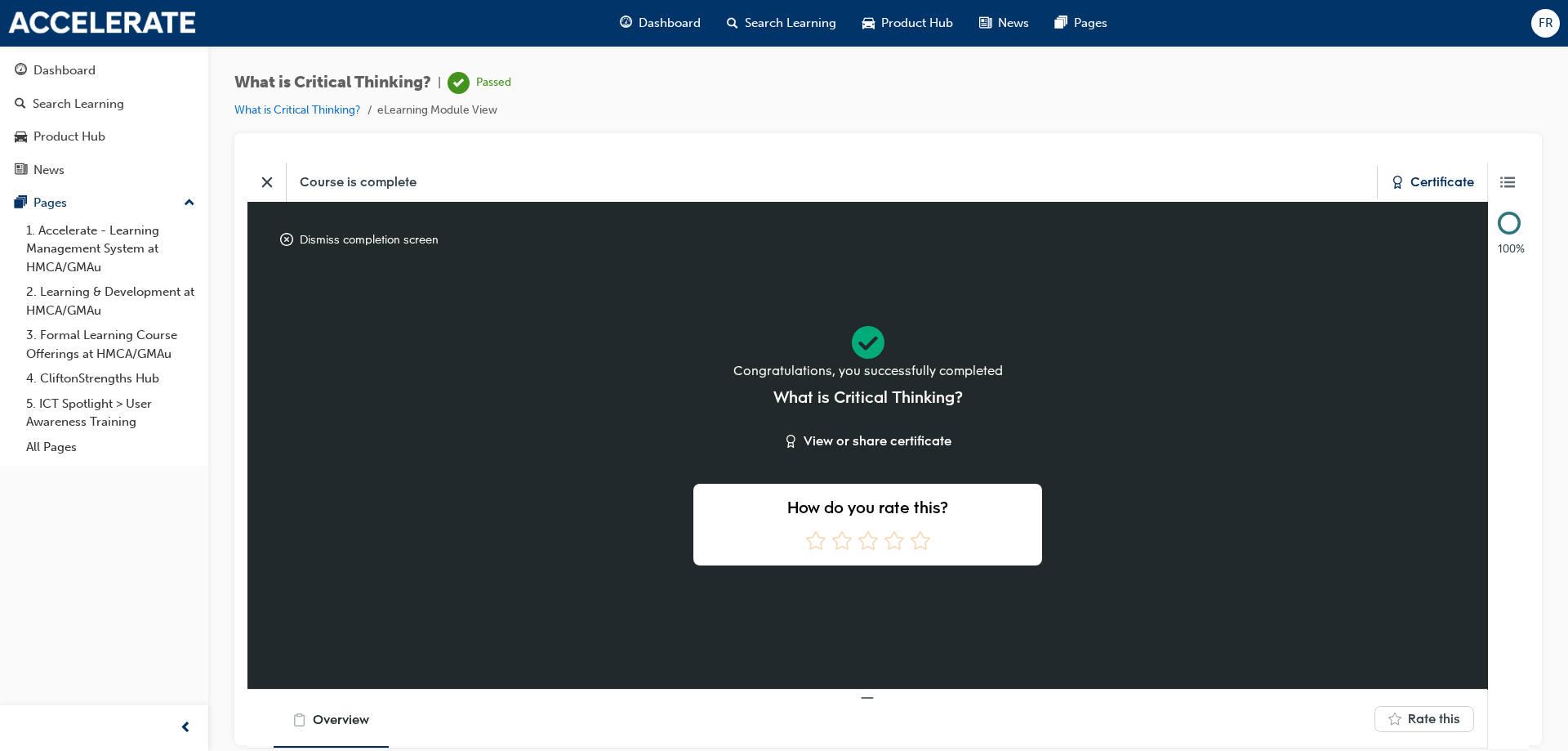 drag, startPoint x: 267, startPoint y: 181, endPoint x: 380, endPoint y: 234, distance: 124.8119 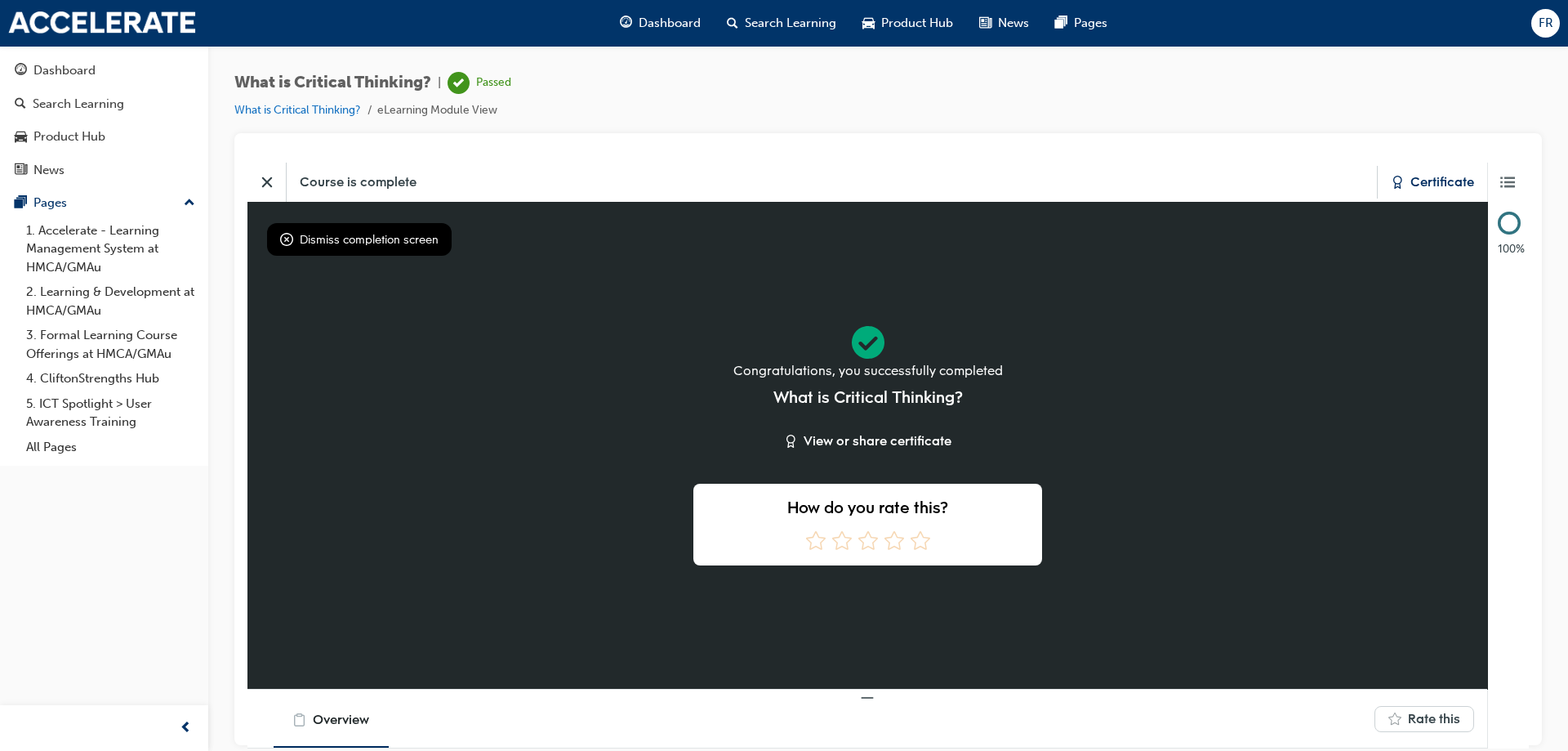 click 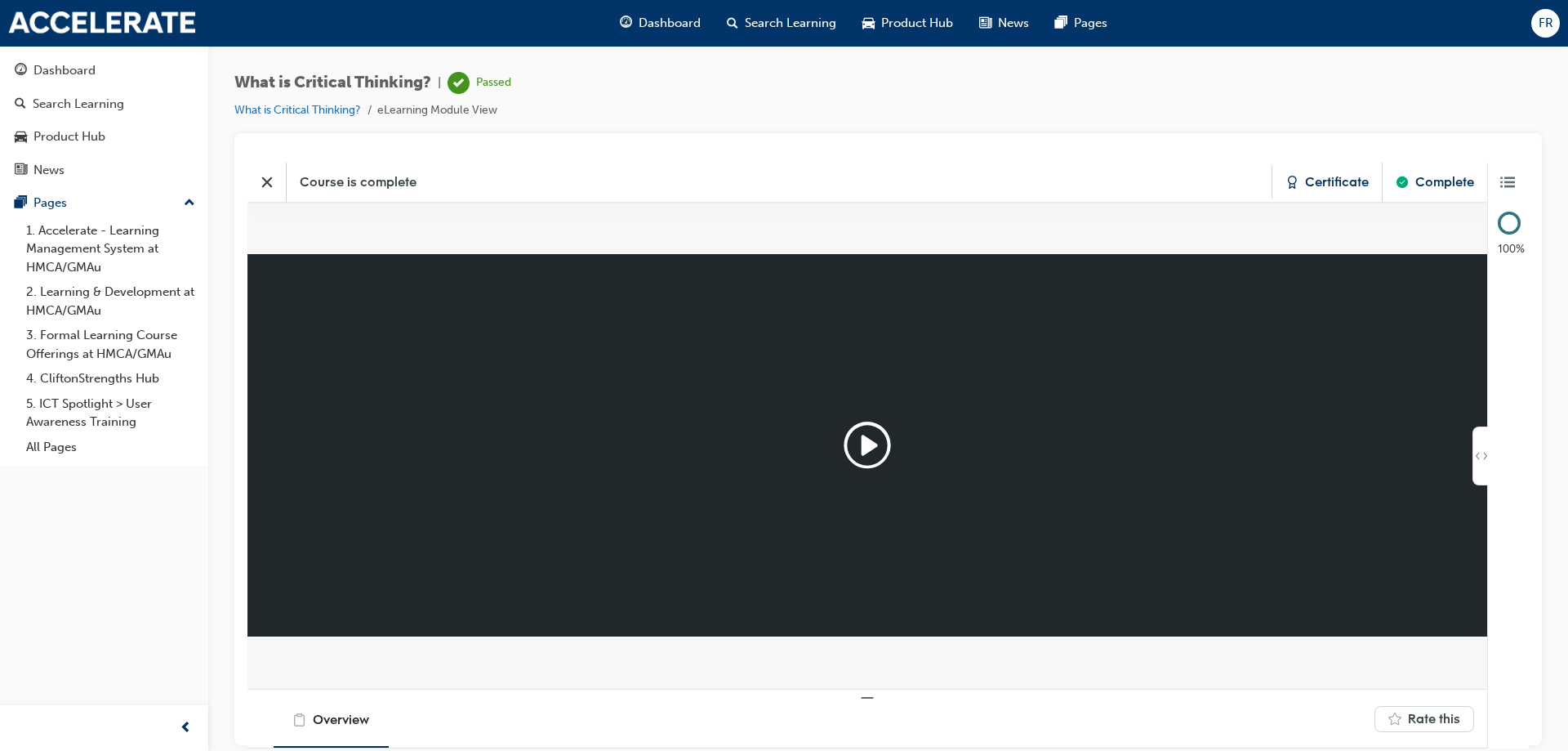 scroll, scrollTop: 8, scrollLeft: 8, axis: both 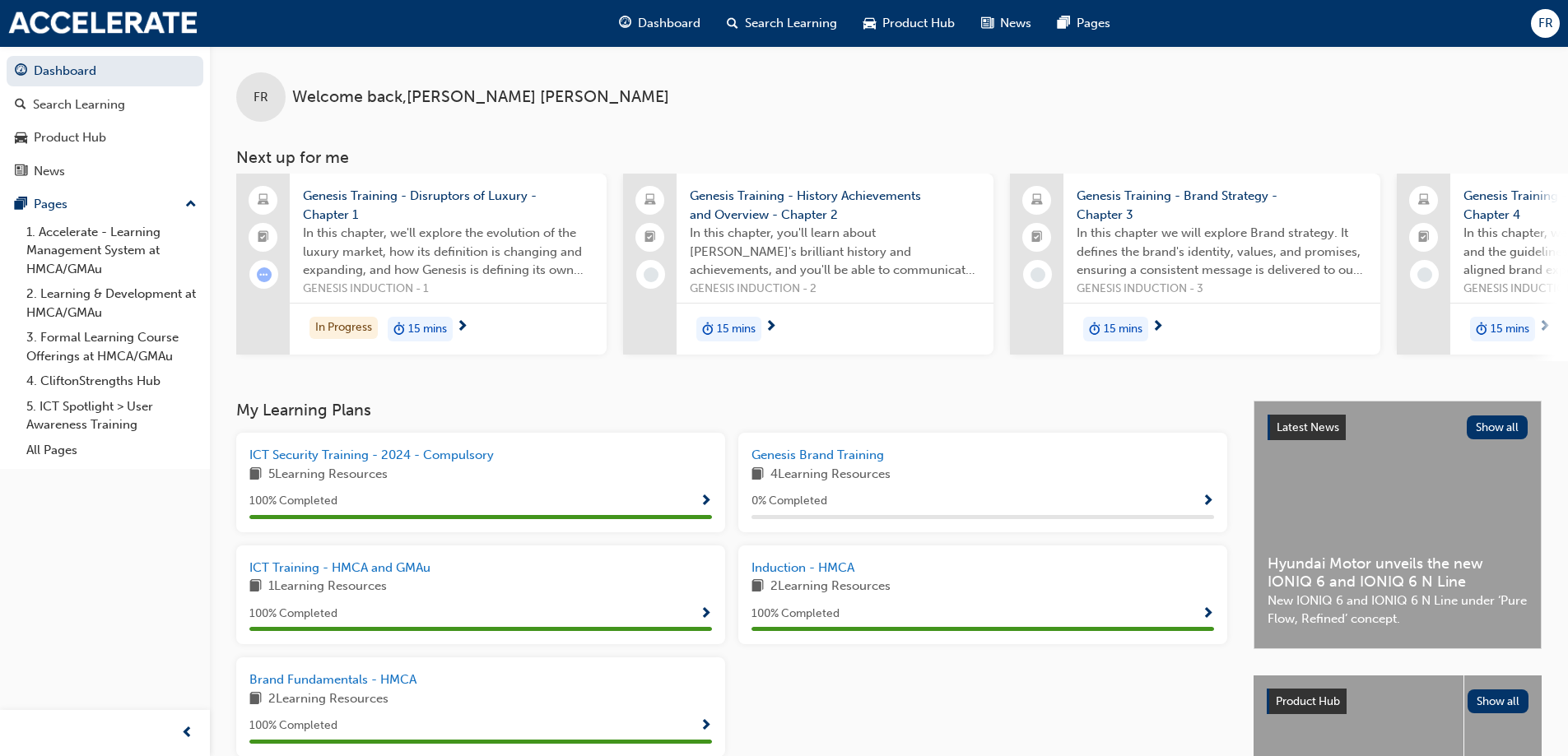 drag, startPoint x: 784, startPoint y: 12, endPoint x: 824, endPoint y: 41, distance: 49.406477 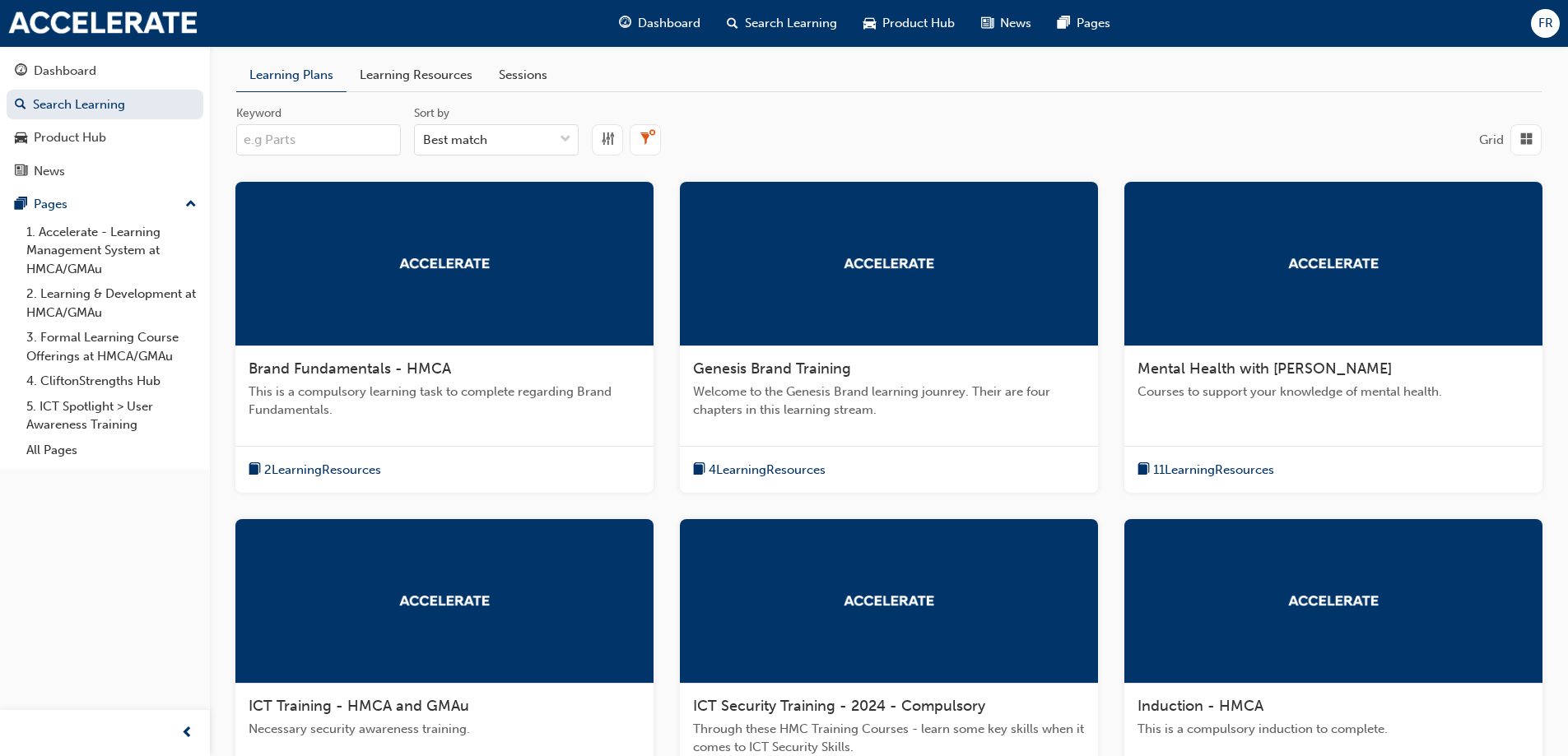 click on "Keyword" at bounding box center (319, 140) 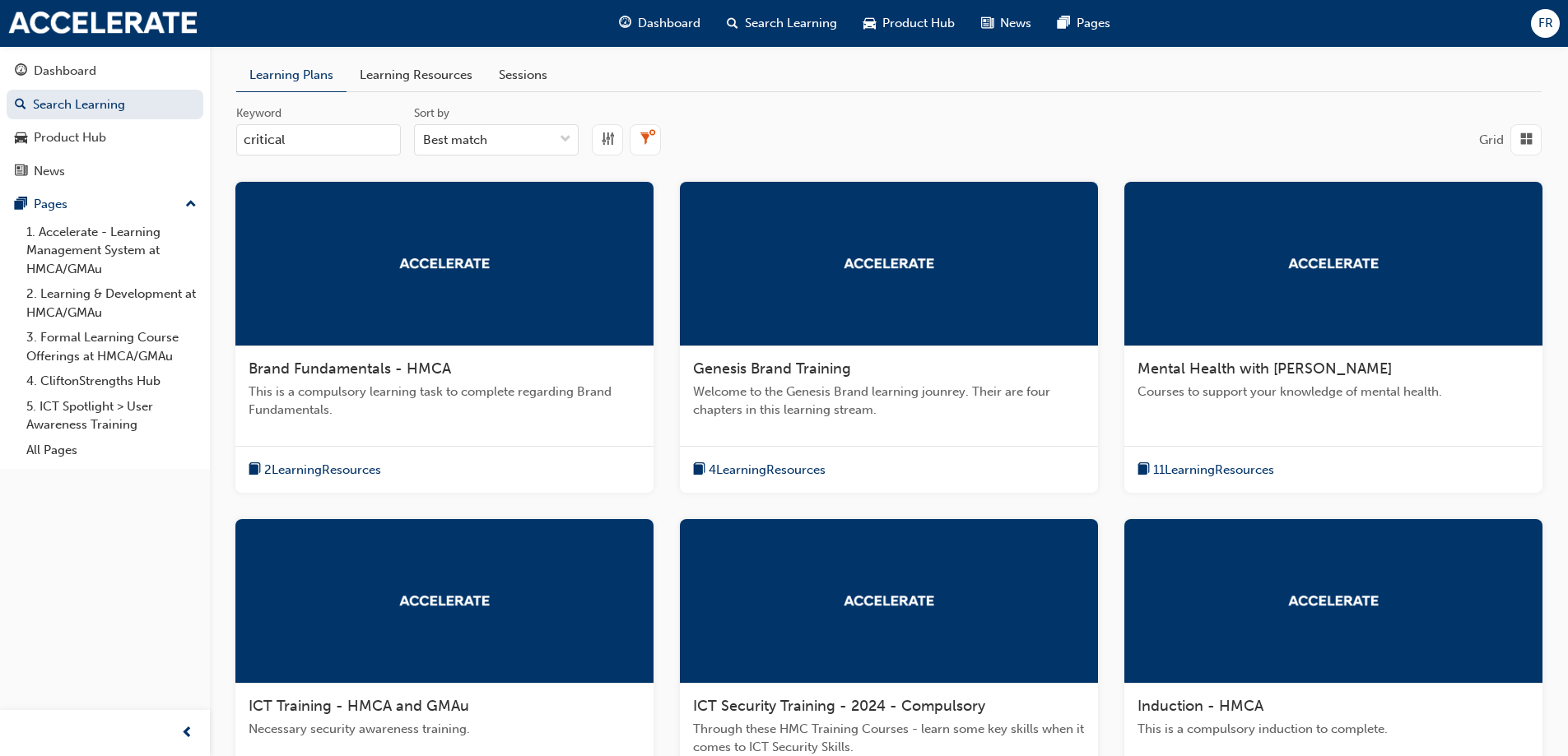 type on "critical" 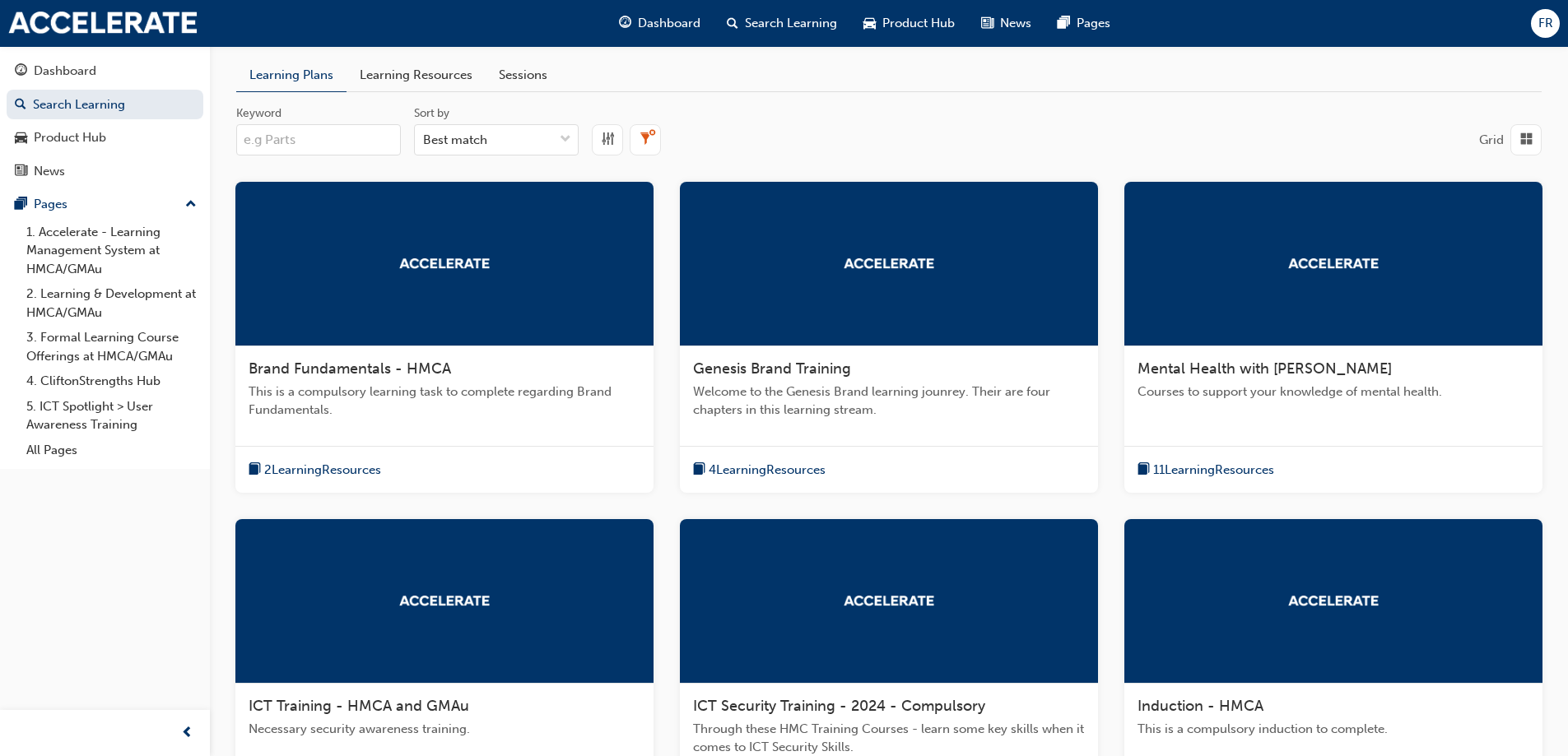 type on "critical" 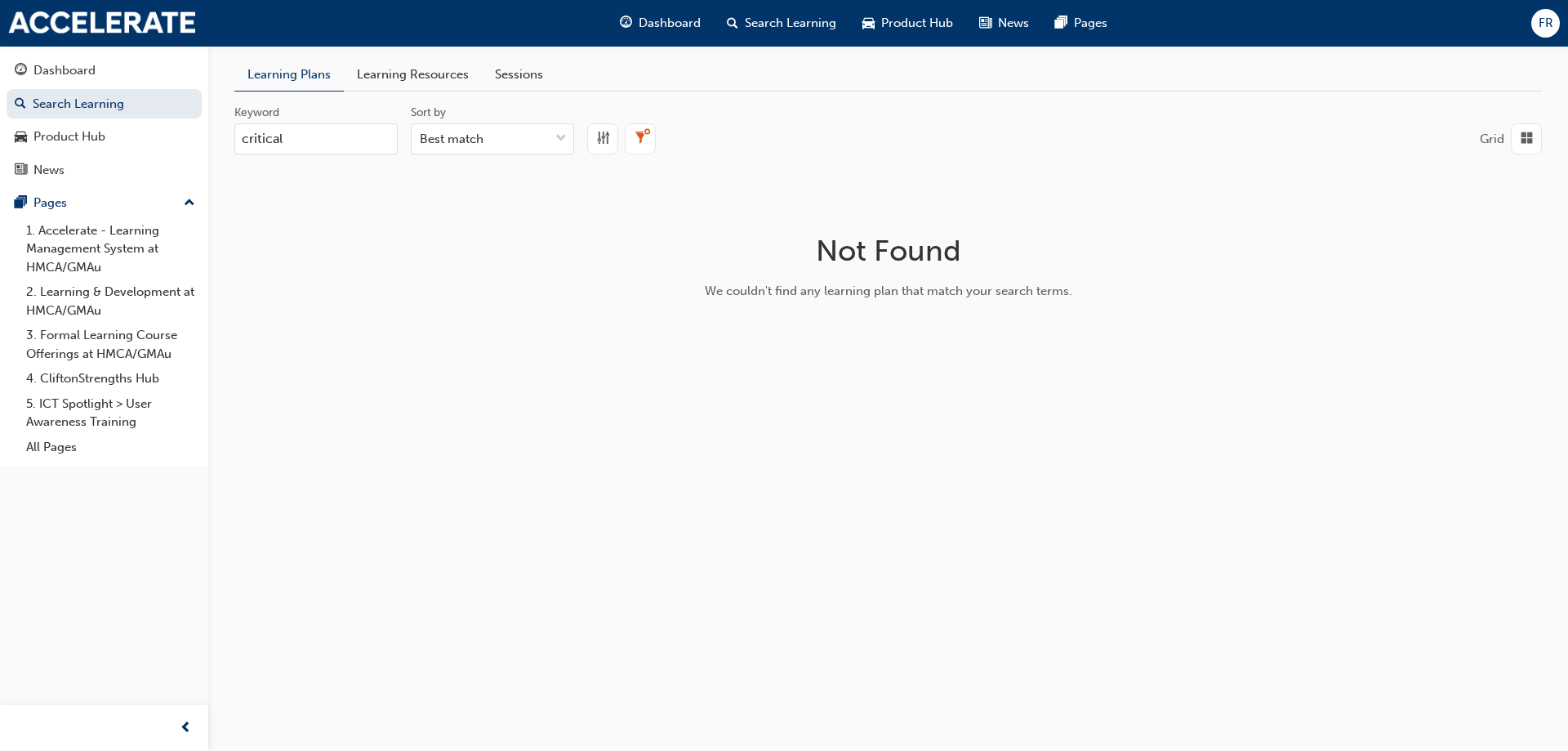 click on "Learning Resources" at bounding box center [412, 74] 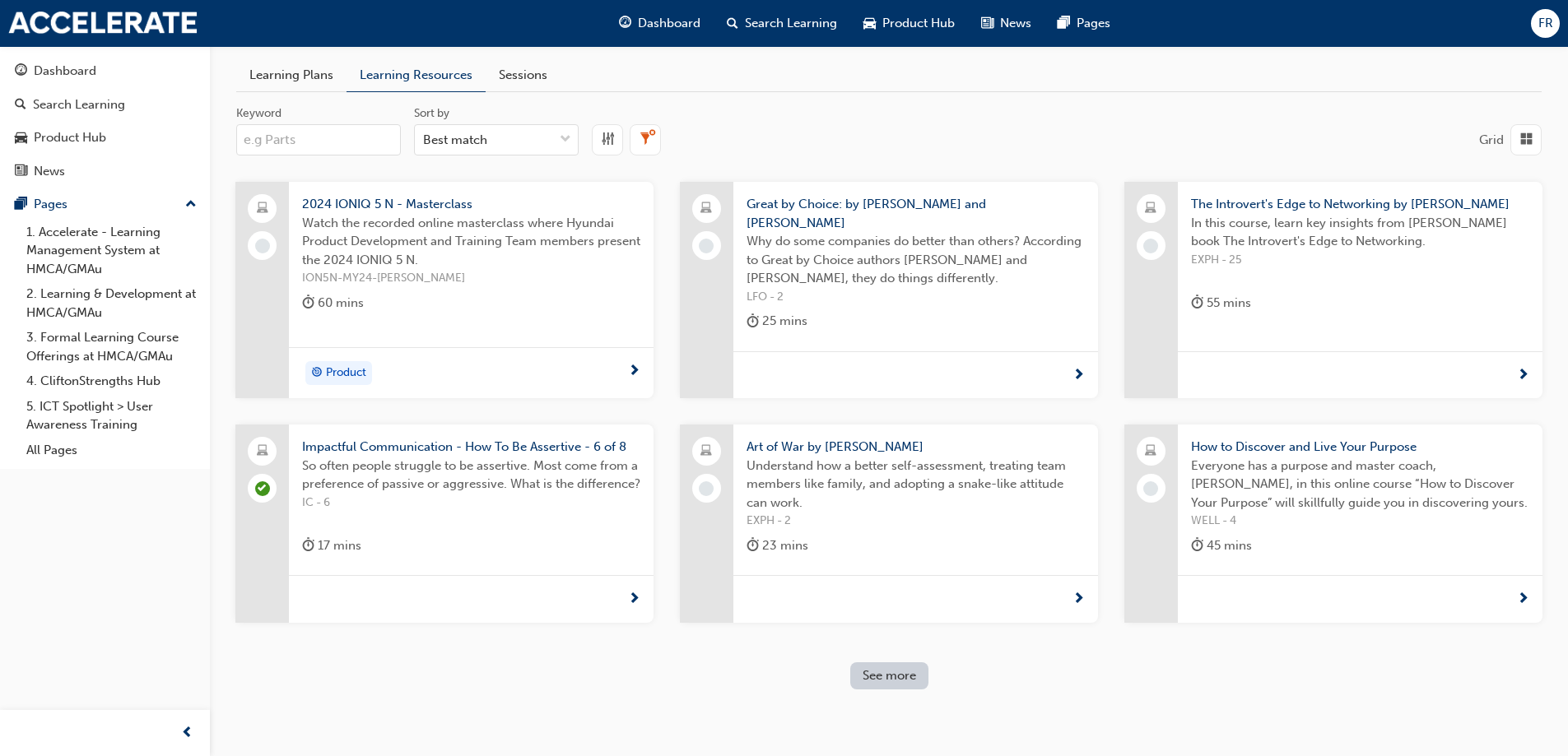 click on "Keyword" at bounding box center (319, 115) 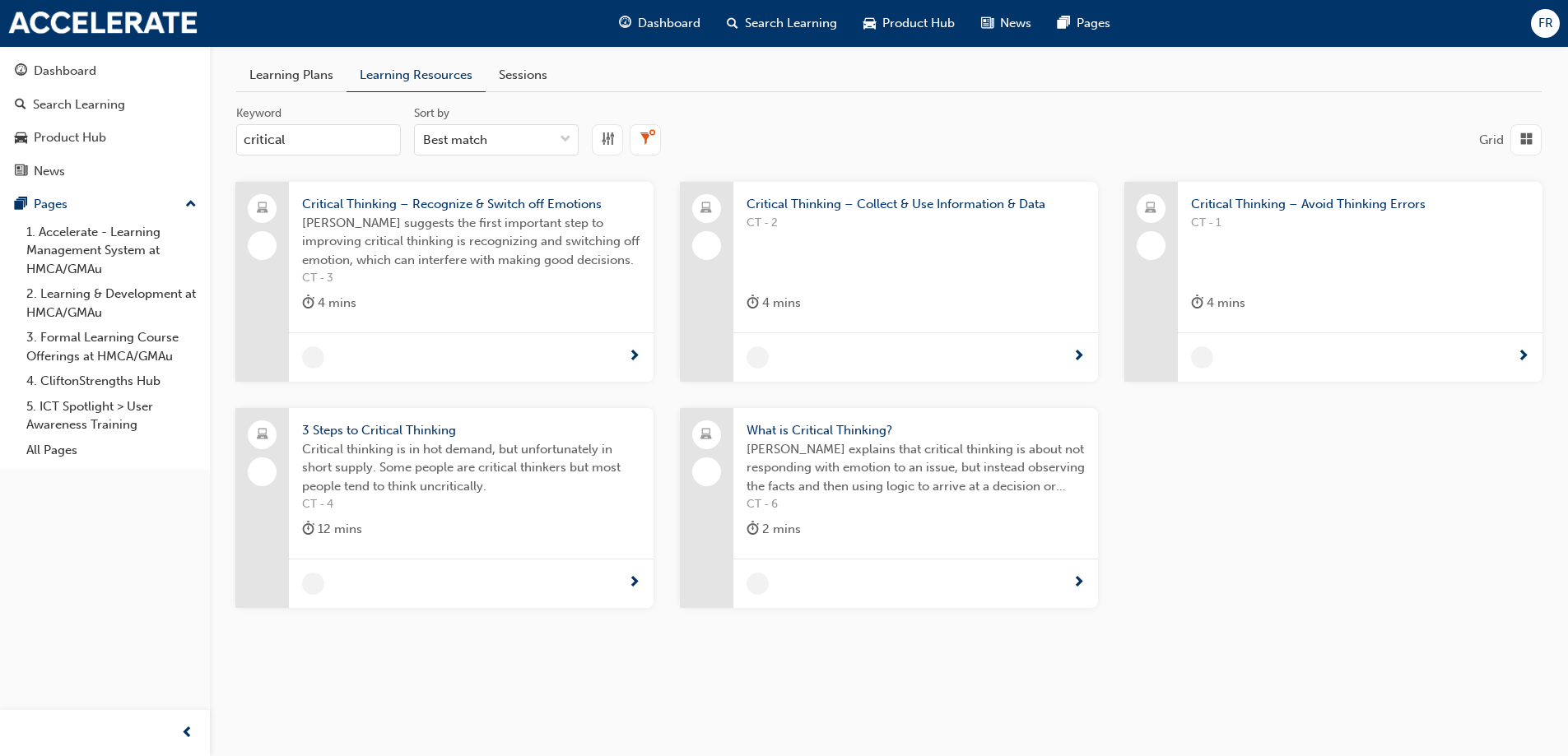 type on "critical" 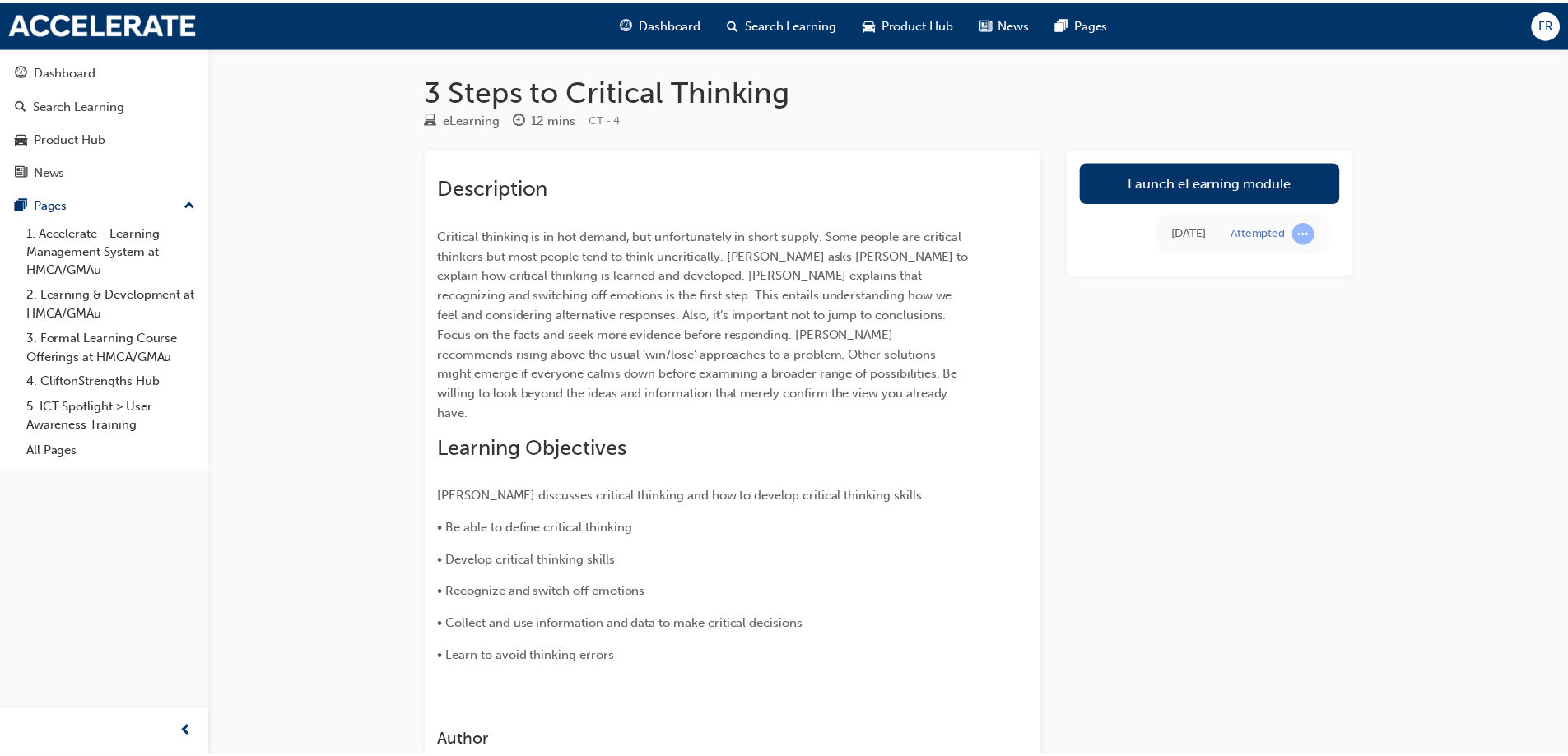 scroll, scrollTop: 0, scrollLeft: 0, axis: both 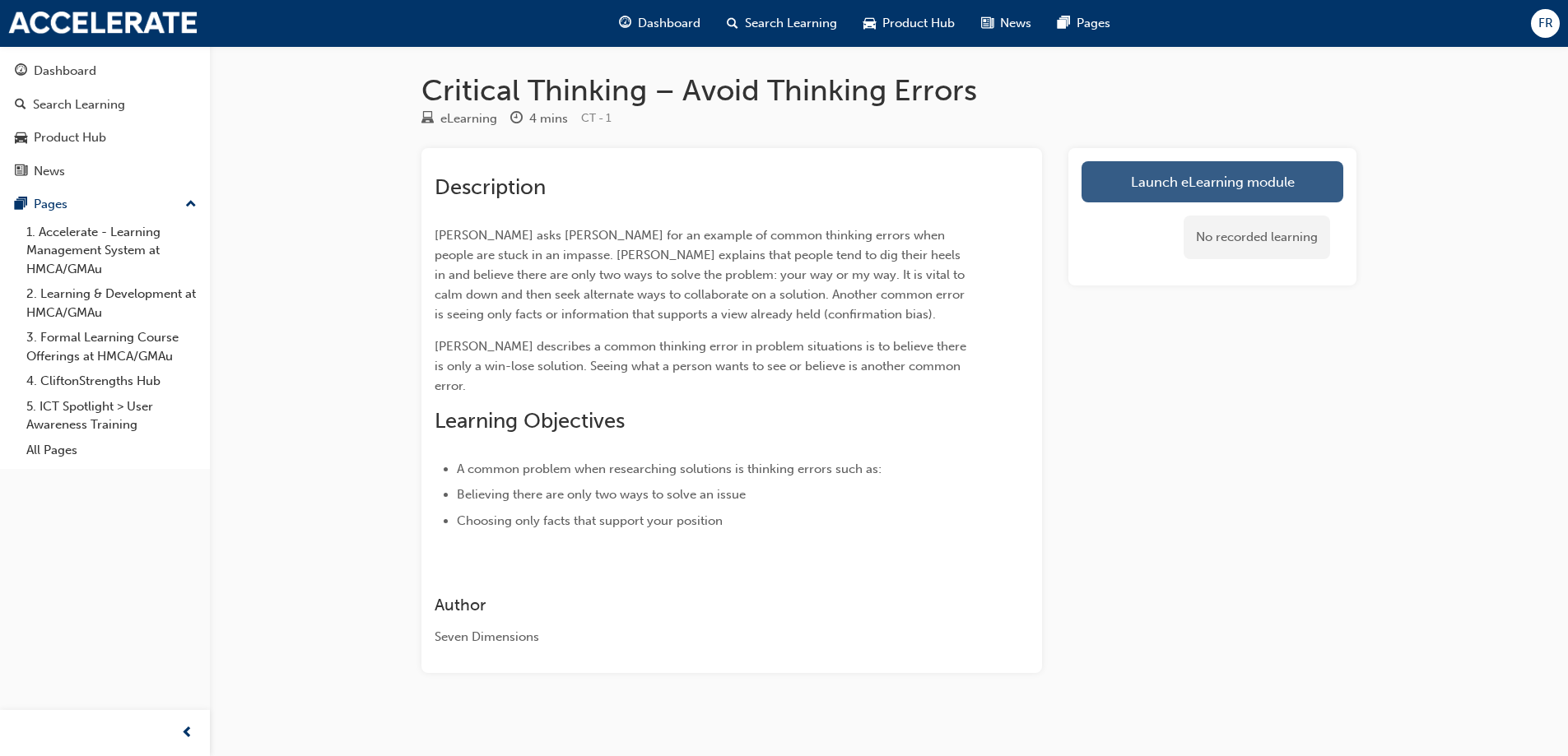 click on "Launch eLearning module" at bounding box center [1212, 182] 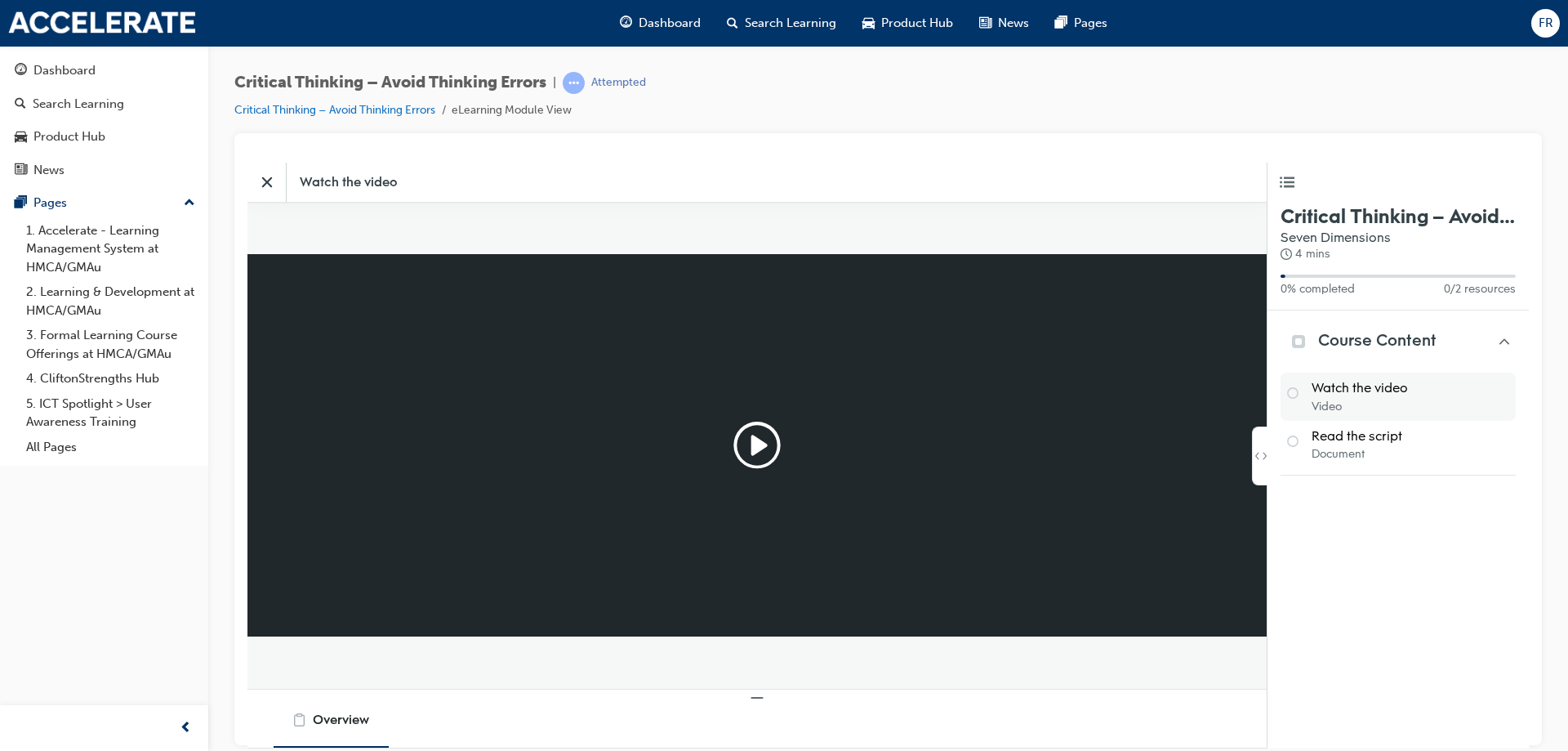 scroll, scrollTop: 0, scrollLeft: 0, axis: both 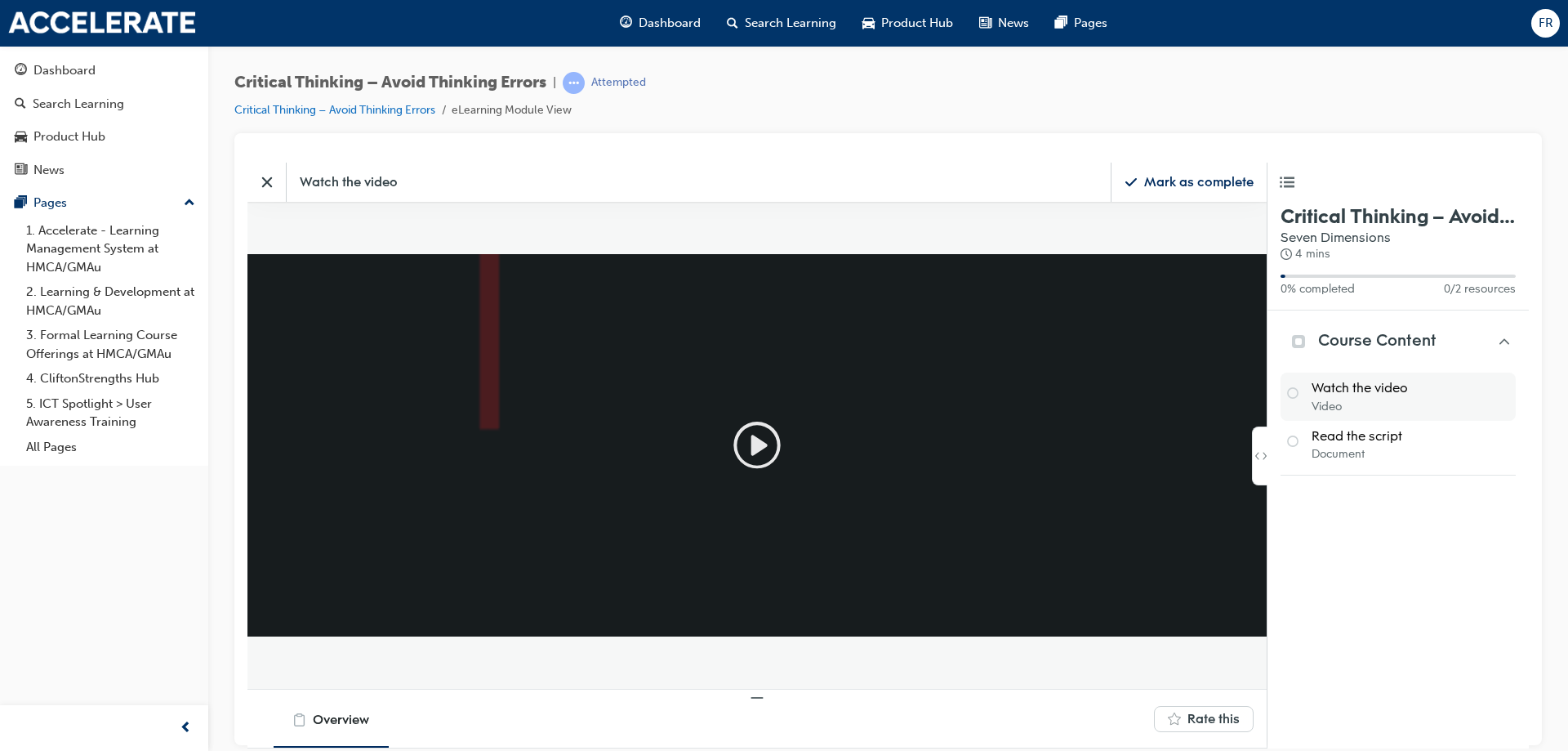 click 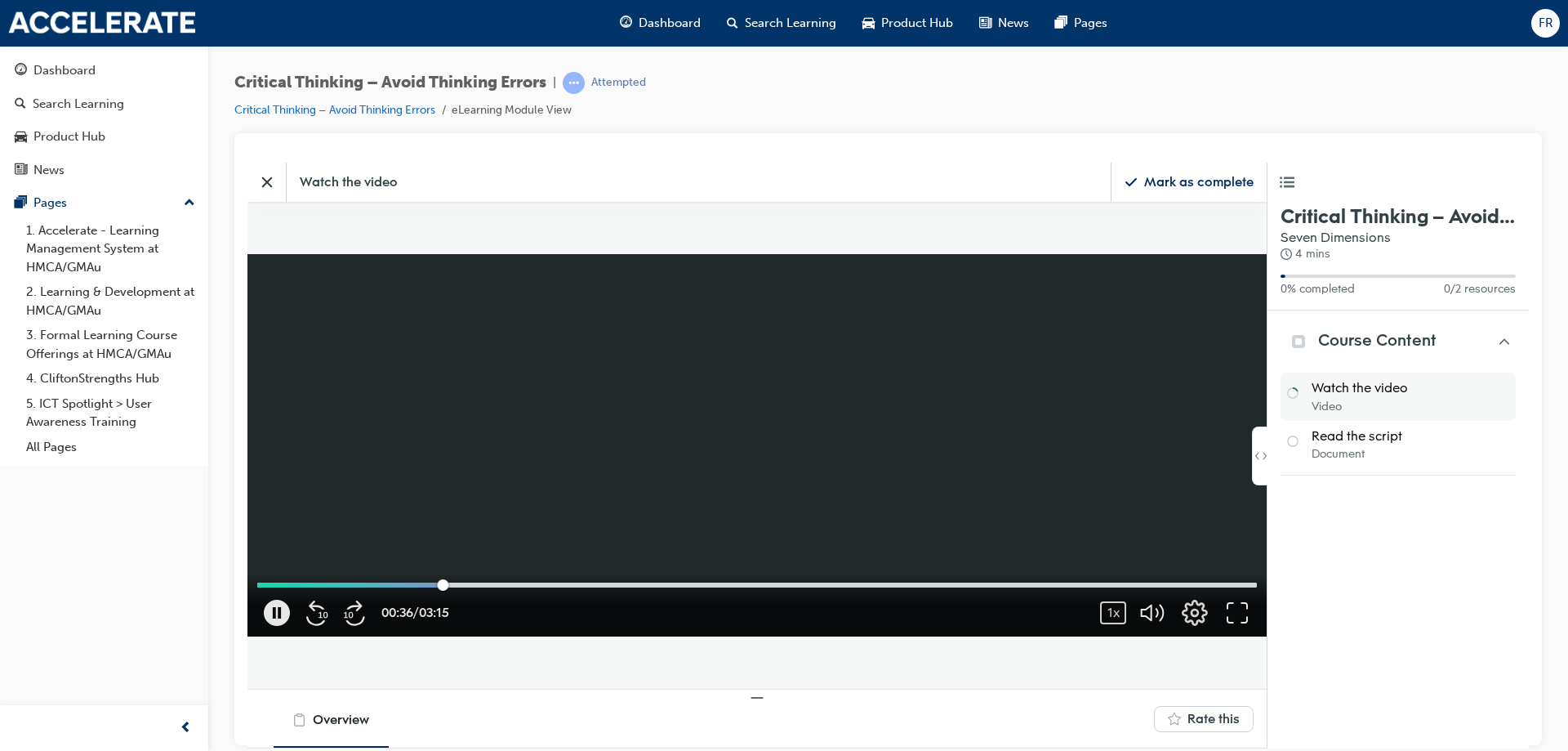 click at bounding box center [757, 445] 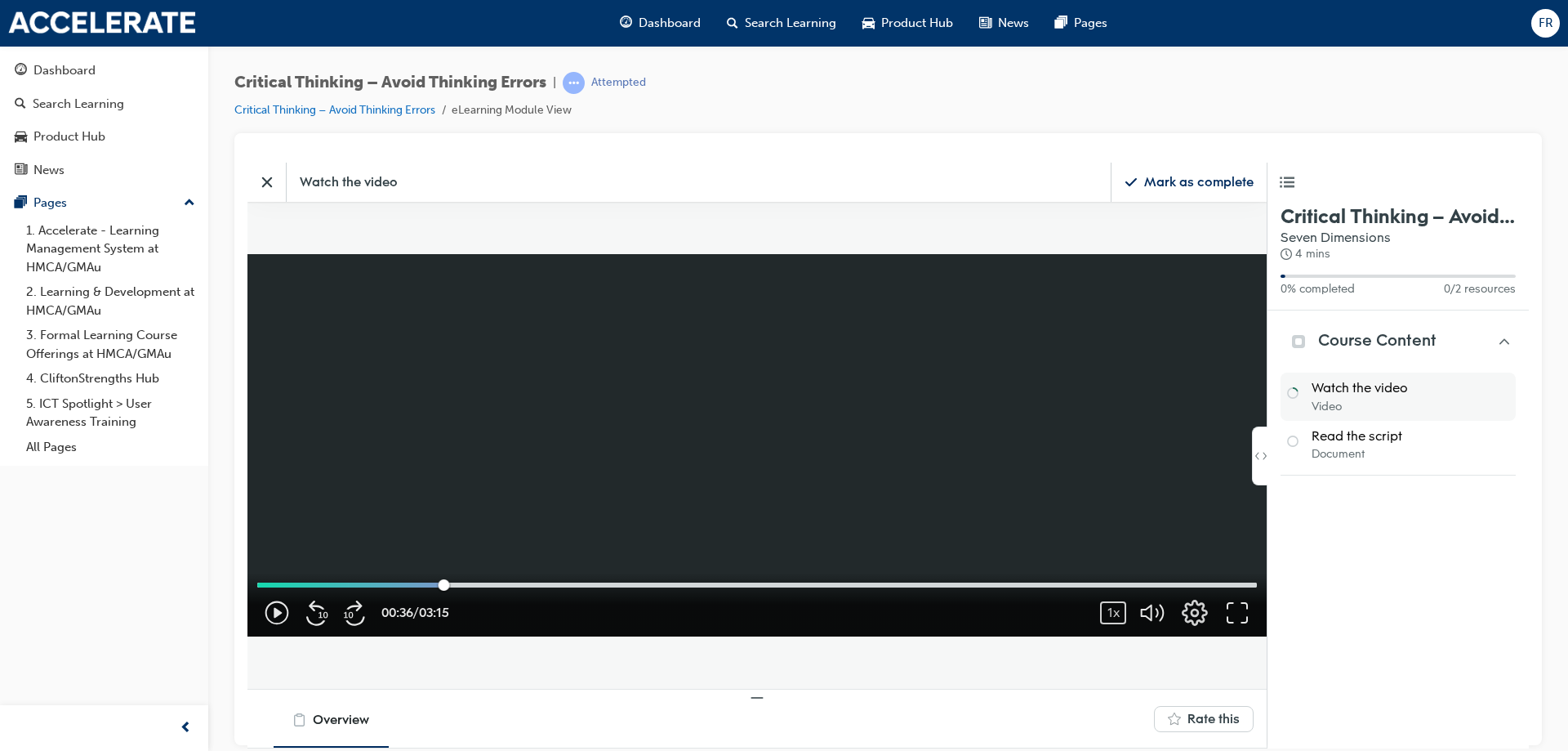 click at bounding box center (757, 445) 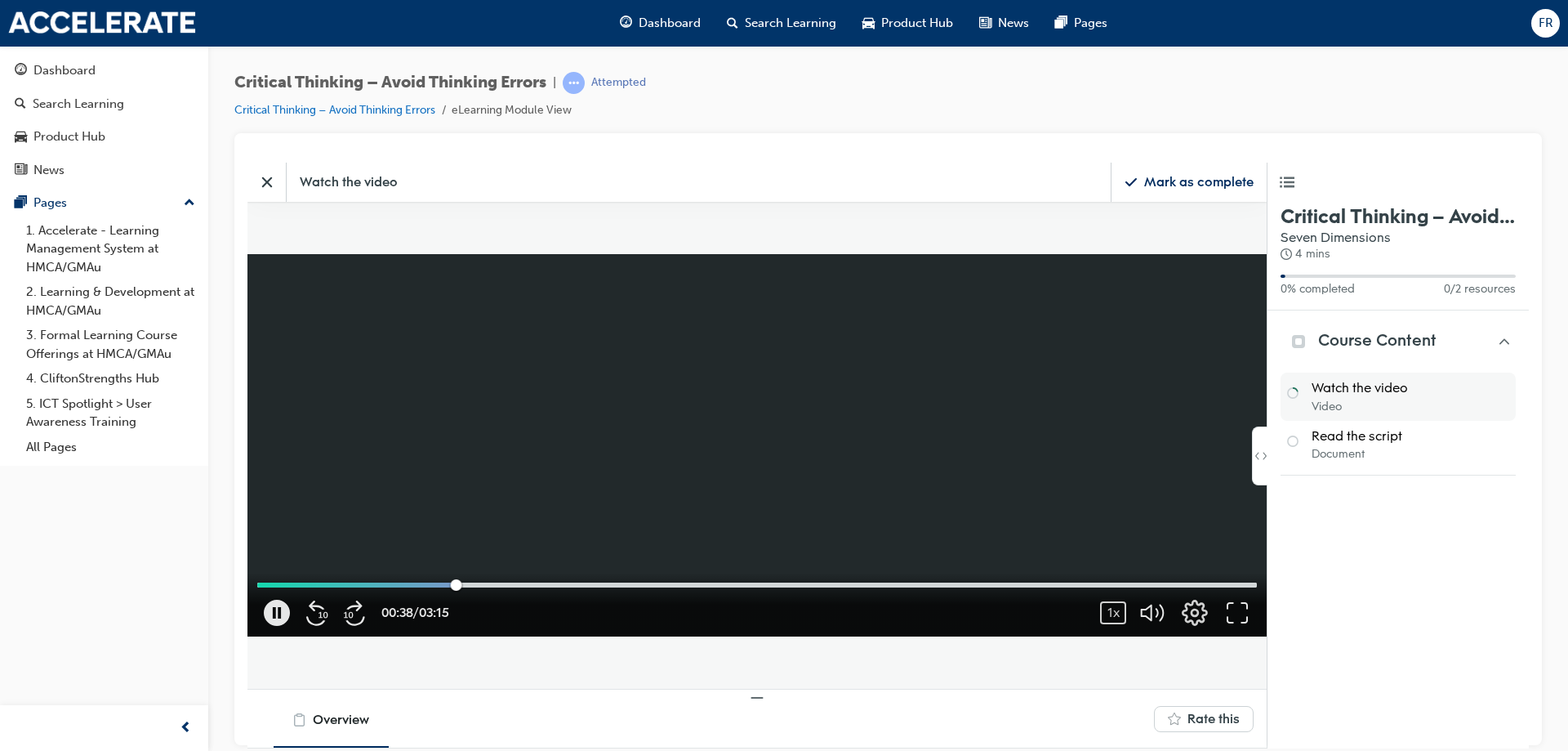click on "Critical Thinking – Avoid Thinking Errors | Attempted Critical Thinking – Avoid Thinking Errors eLearning Module View" at bounding box center [888, 102] 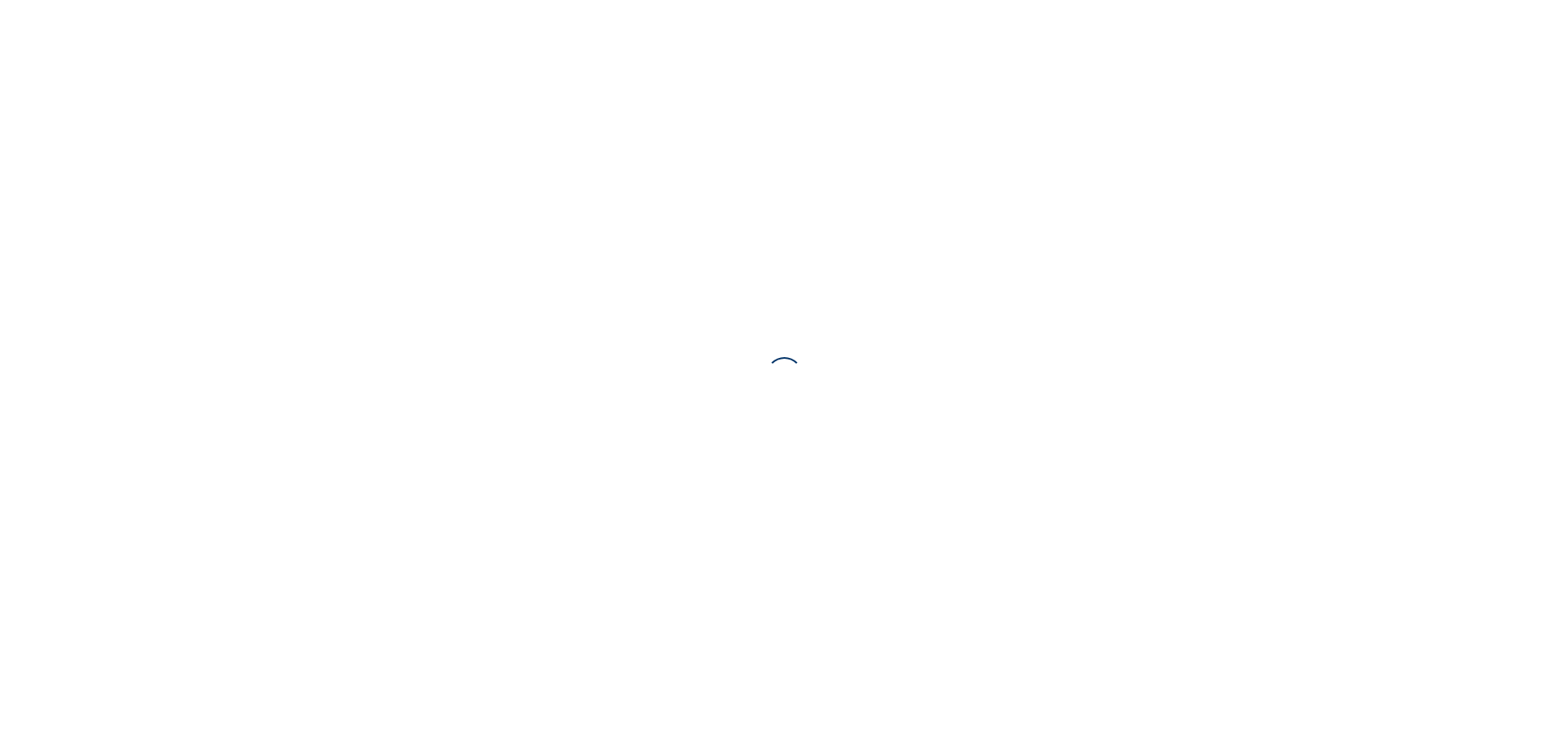 scroll, scrollTop: 0, scrollLeft: 0, axis: both 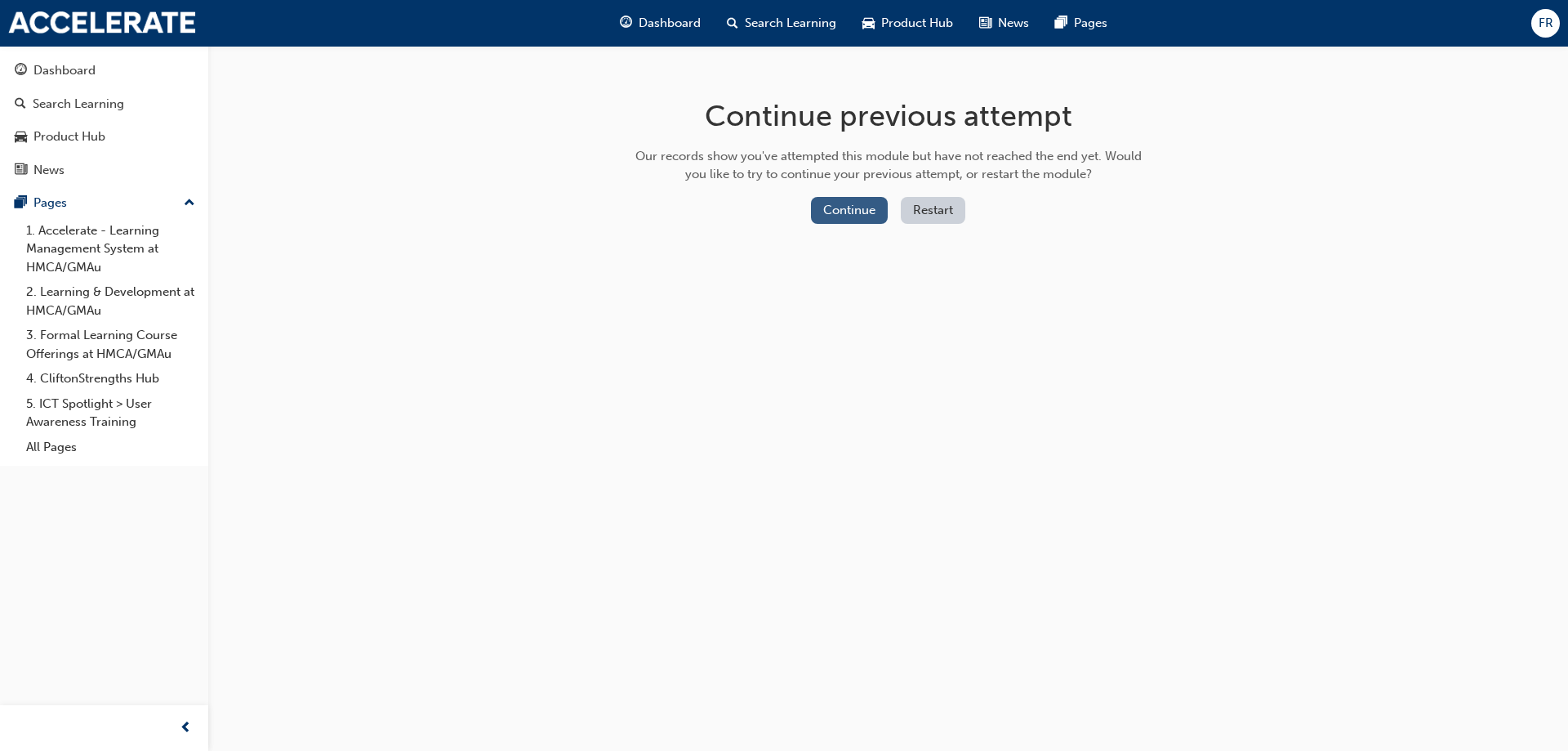 click on "Continue" at bounding box center (849, 210) 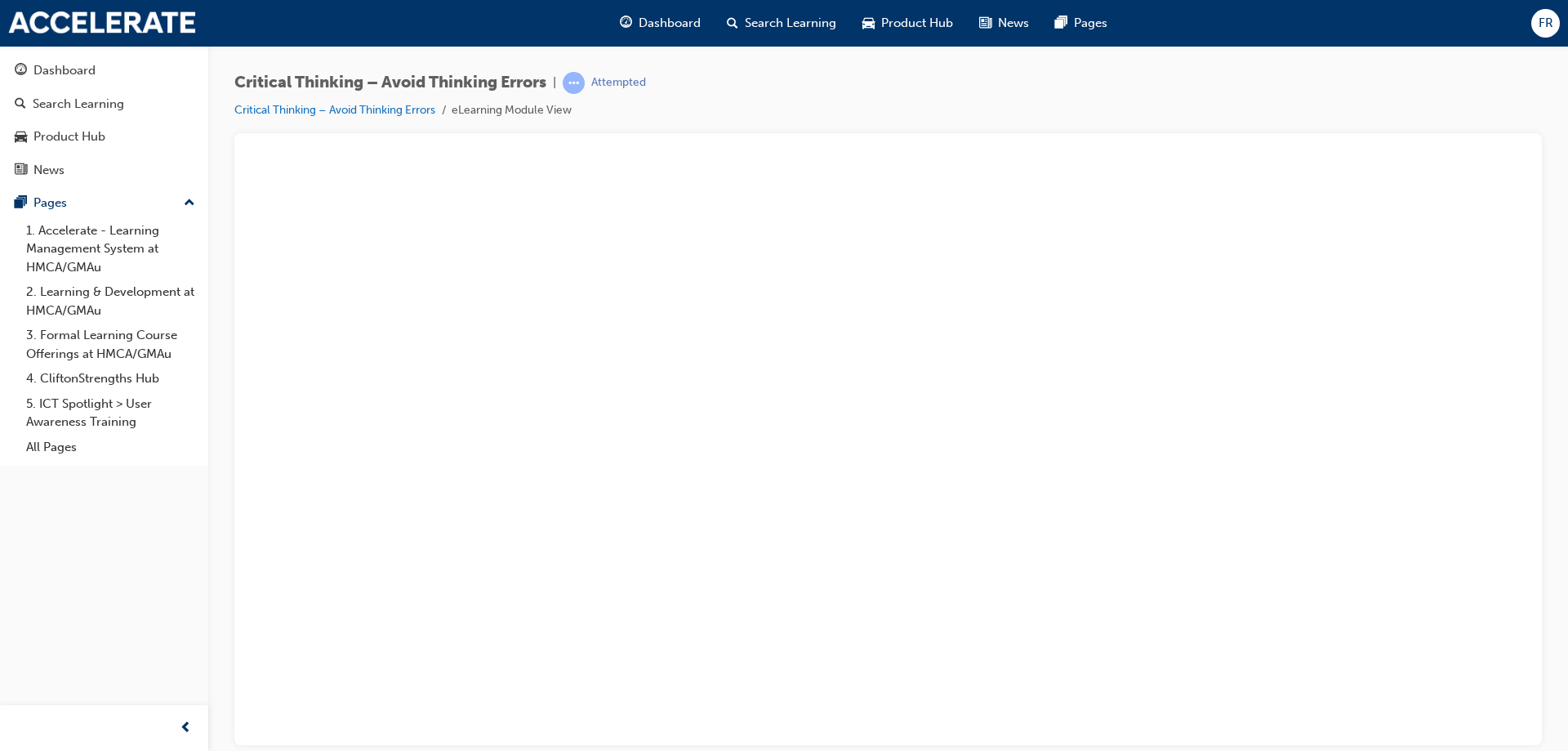 scroll, scrollTop: 0, scrollLeft: 0, axis: both 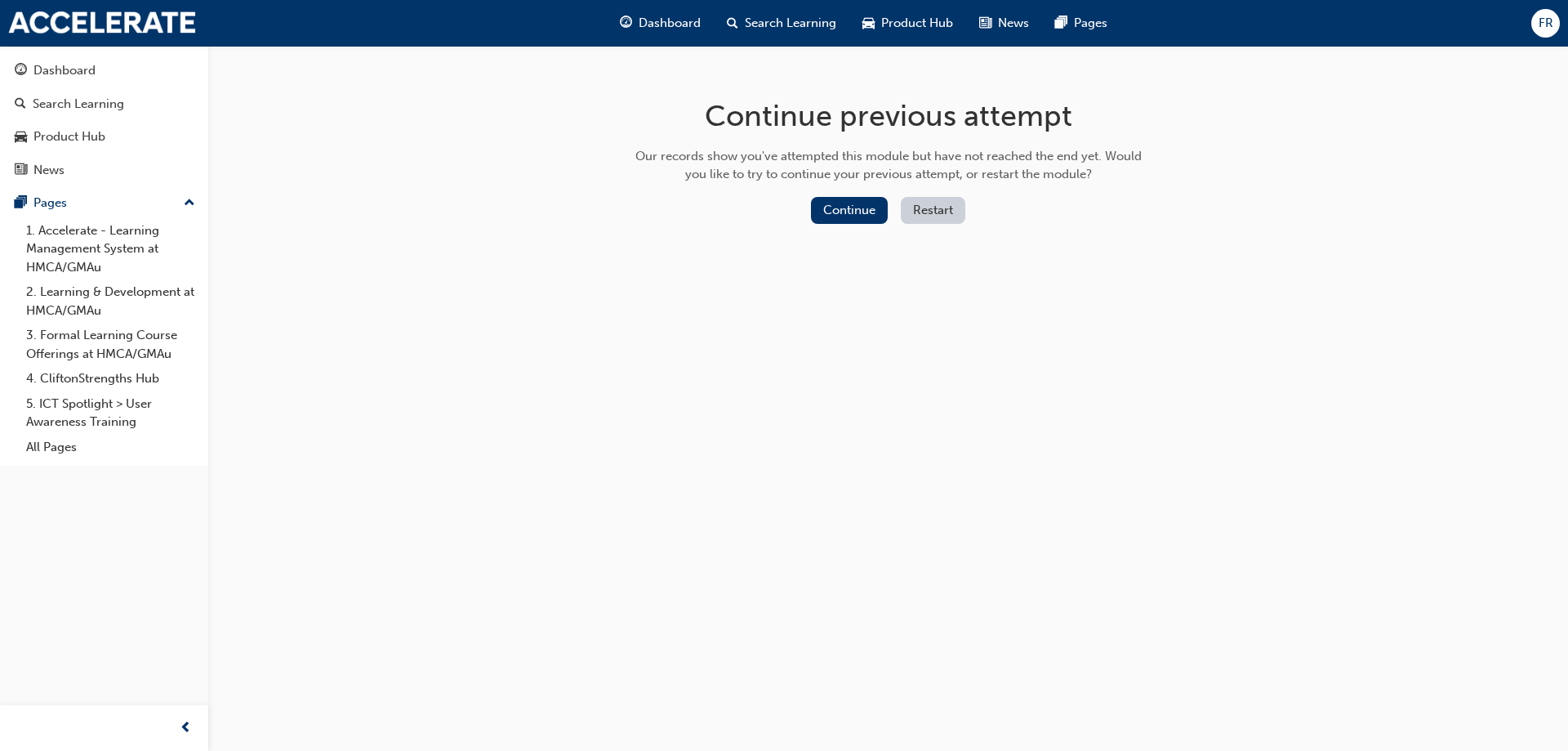 drag, startPoint x: 842, startPoint y: 190, endPoint x: 843, endPoint y: 208, distance: 18.027756 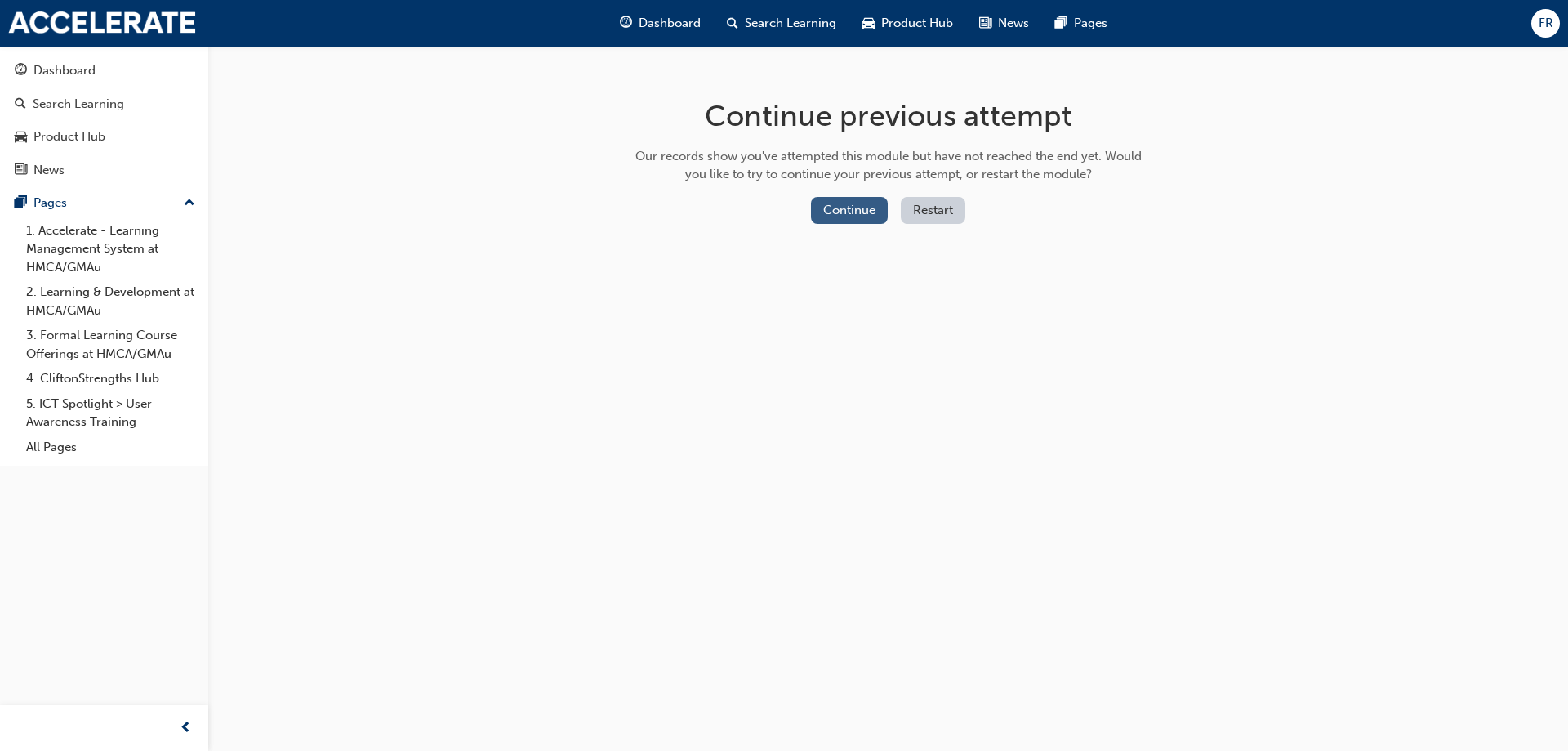 click on "Continue previous attempt Our records show you've attempted this module but have not reached the end yet. Would you like to try to continue your previous attempt, or restart the module? Continue Restart" at bounding box center (889, 164) 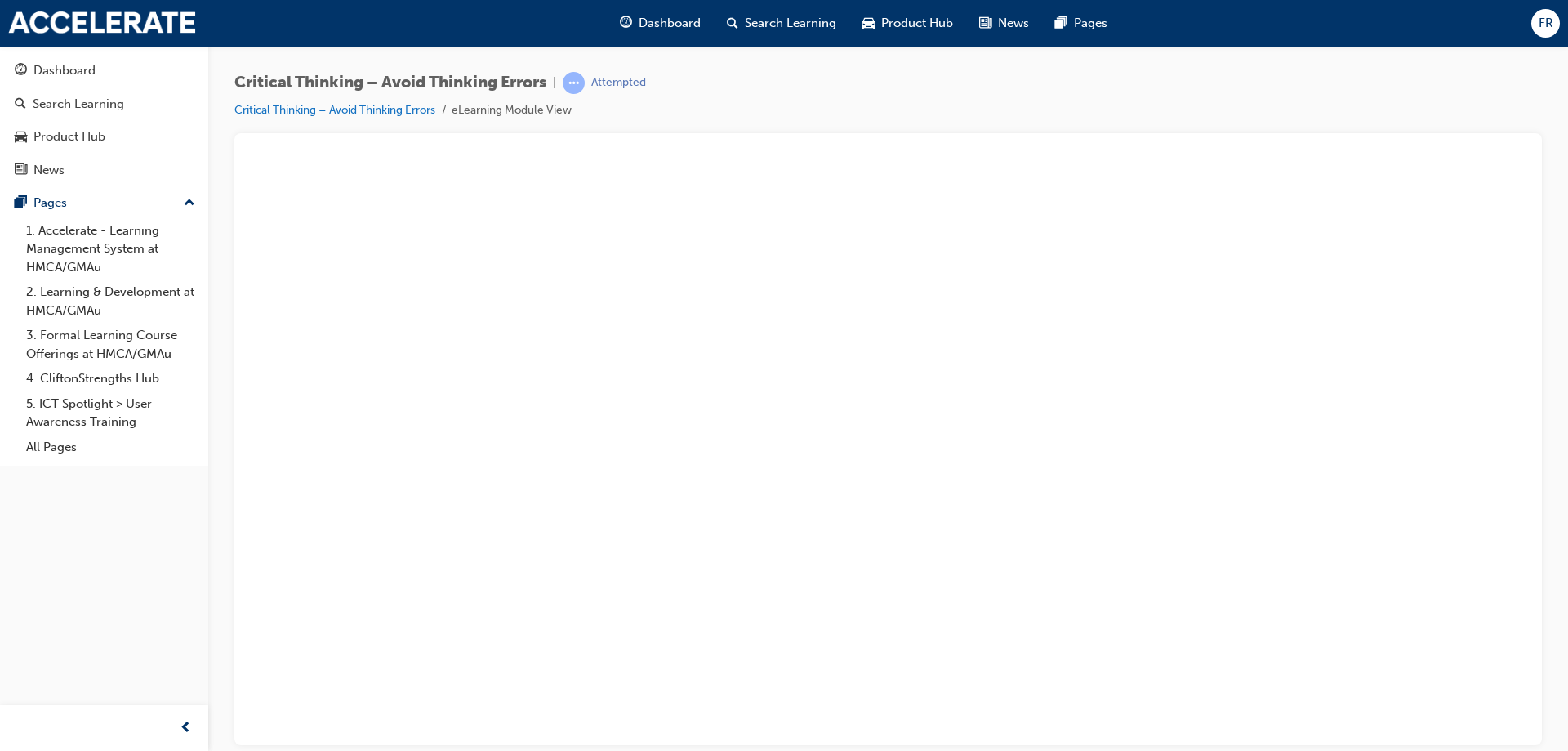 scroll, scrollTop: 0, scrollLeft: 0, axis: both 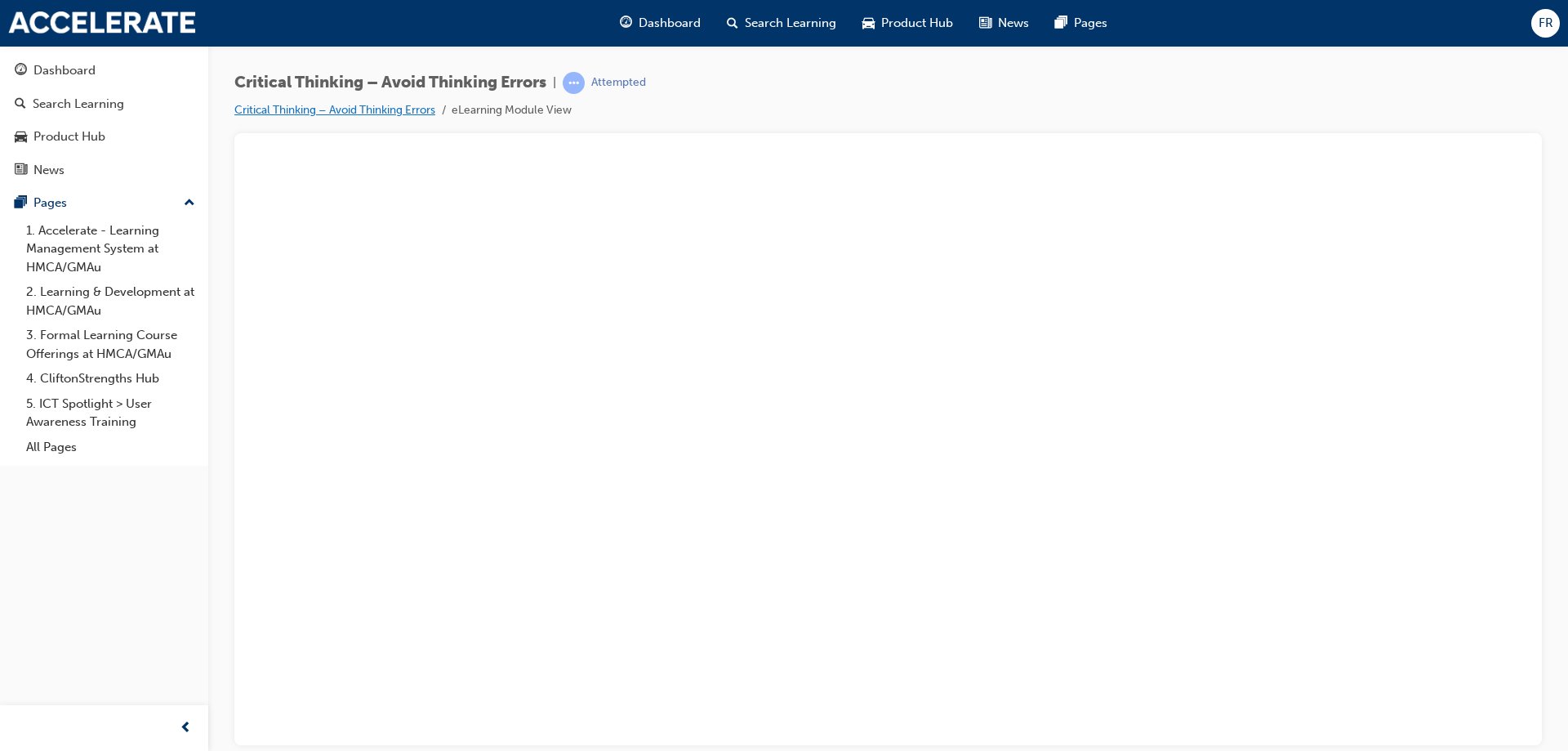 click on "Critical Thinking – Avoid Thinking Errors" at bounding box center (335, 110) 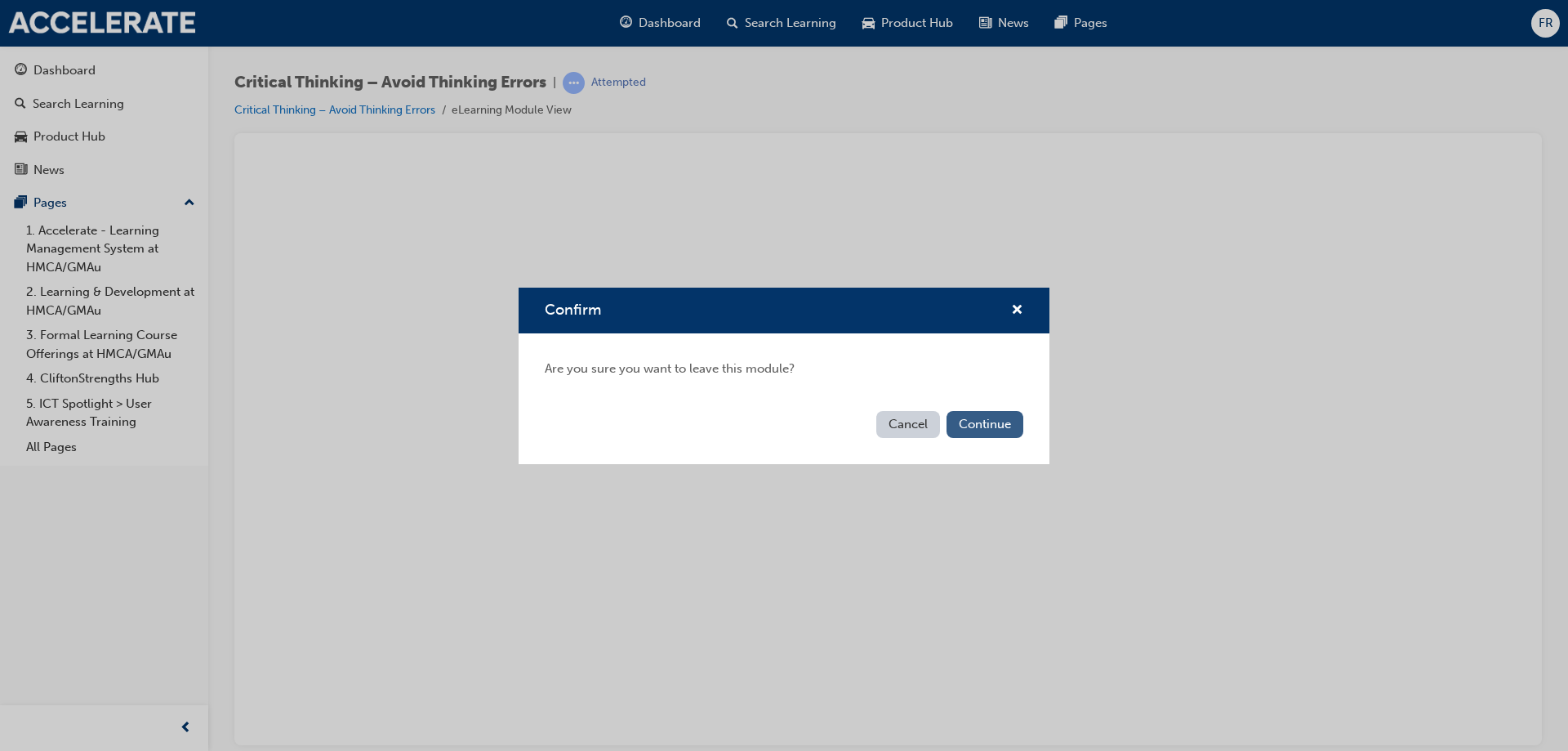 click on "Continue" at bounding box center (985, 424) 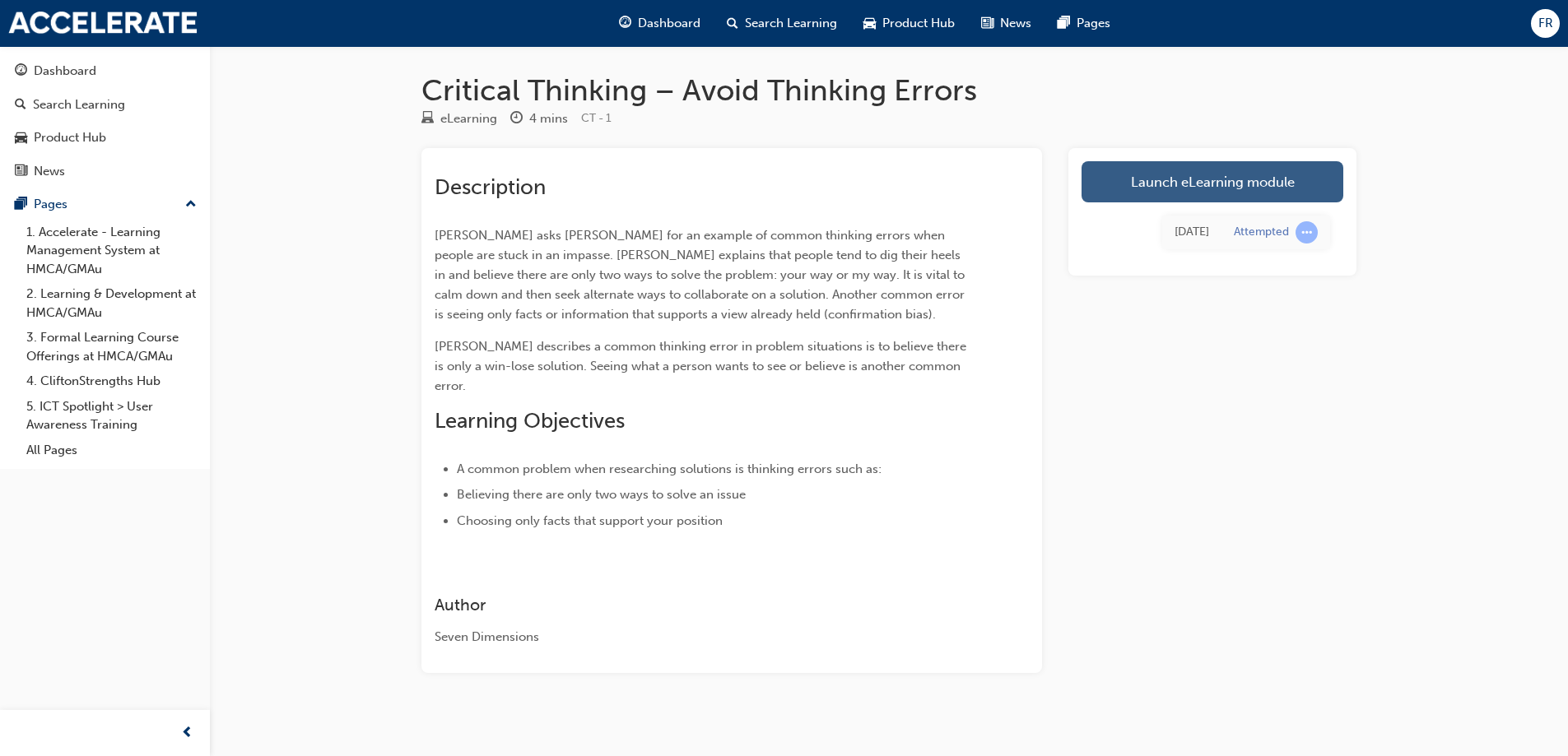 click on "Launch eLearning module" at bounding box center (1212, 182) 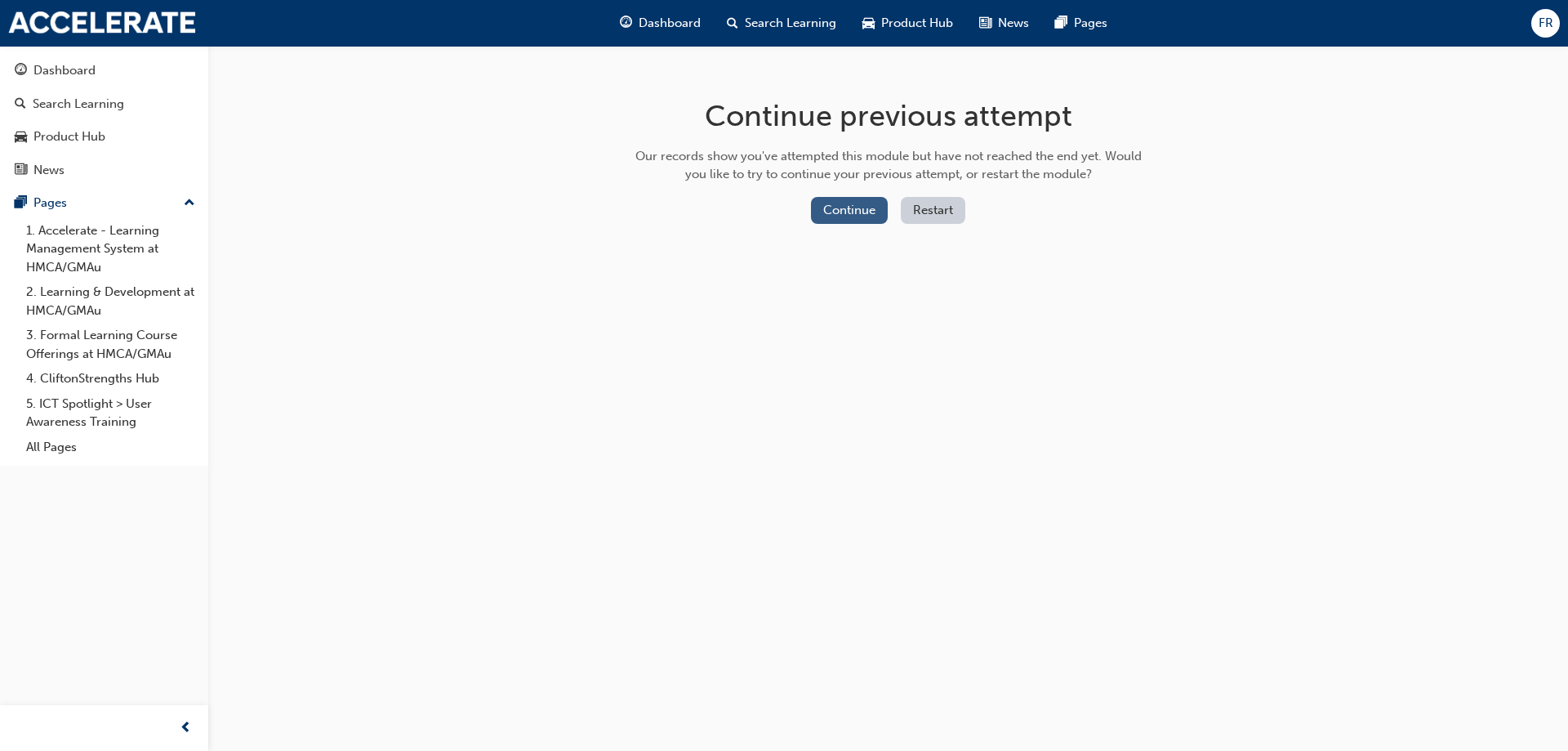 click on "Continue" at bounding box center (849, 210) 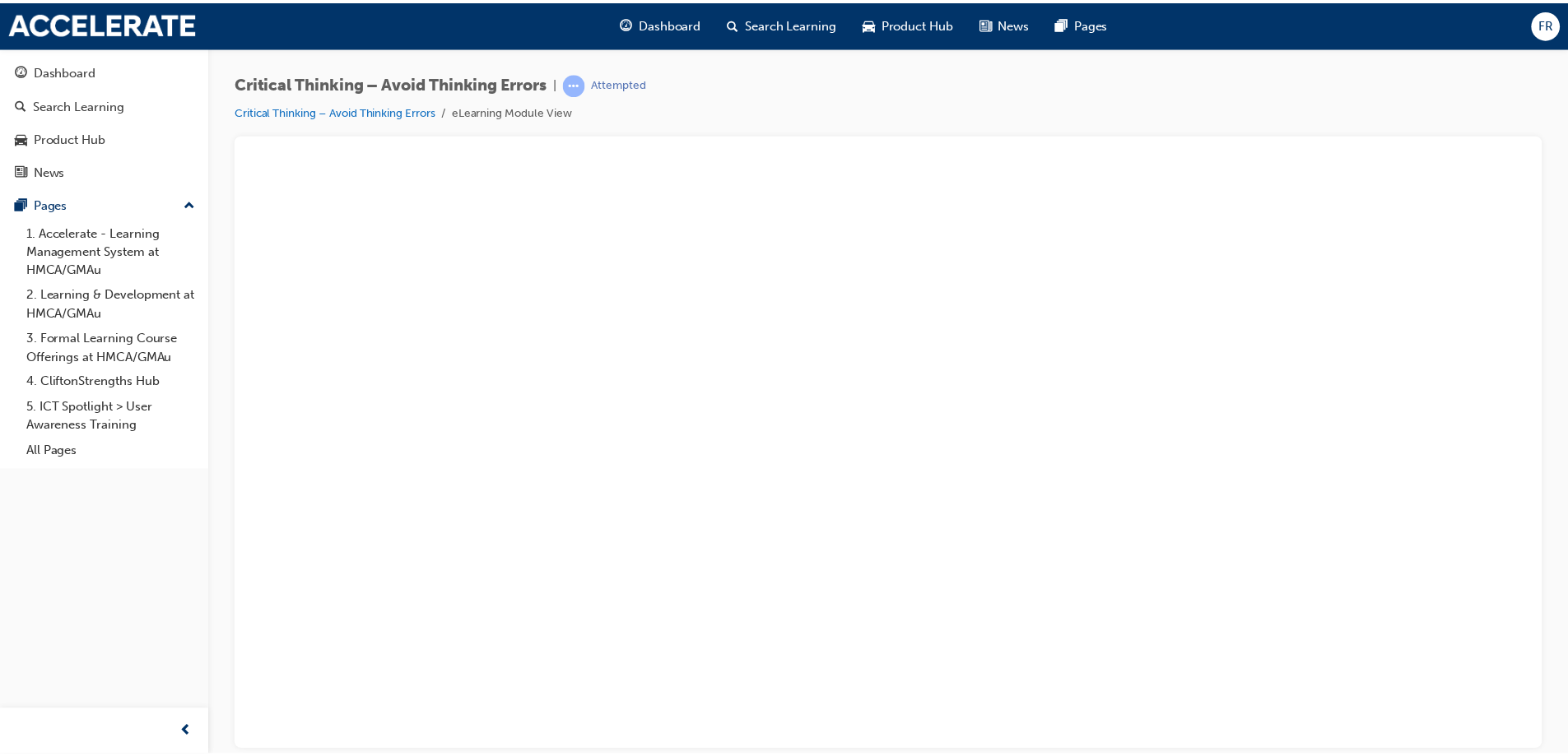 scroll, scrollTop: 0, scrollLeft: 0, axis: both 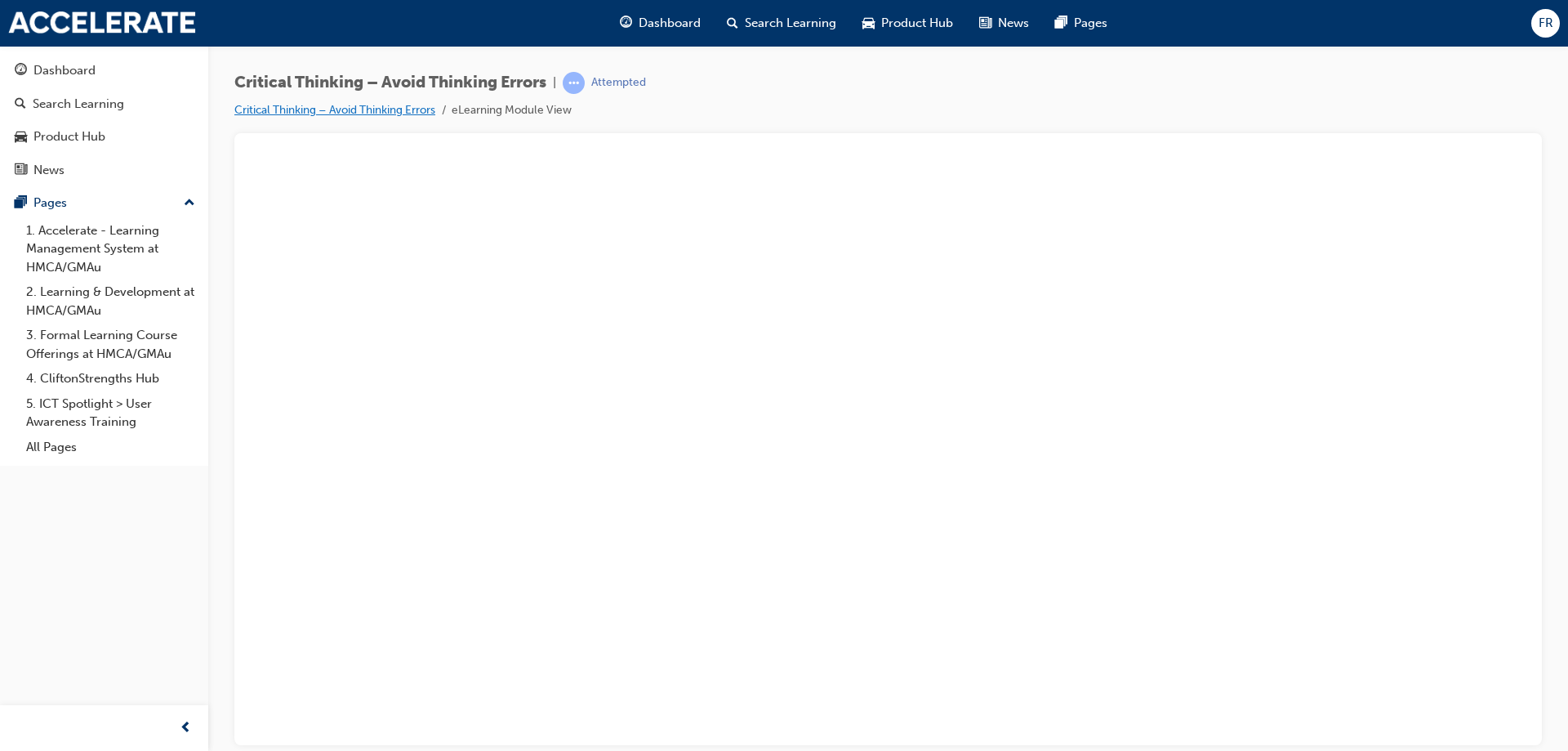 click on "Critical Thinking – Avoid Thinking Errors" at bounding box center (335, 110) 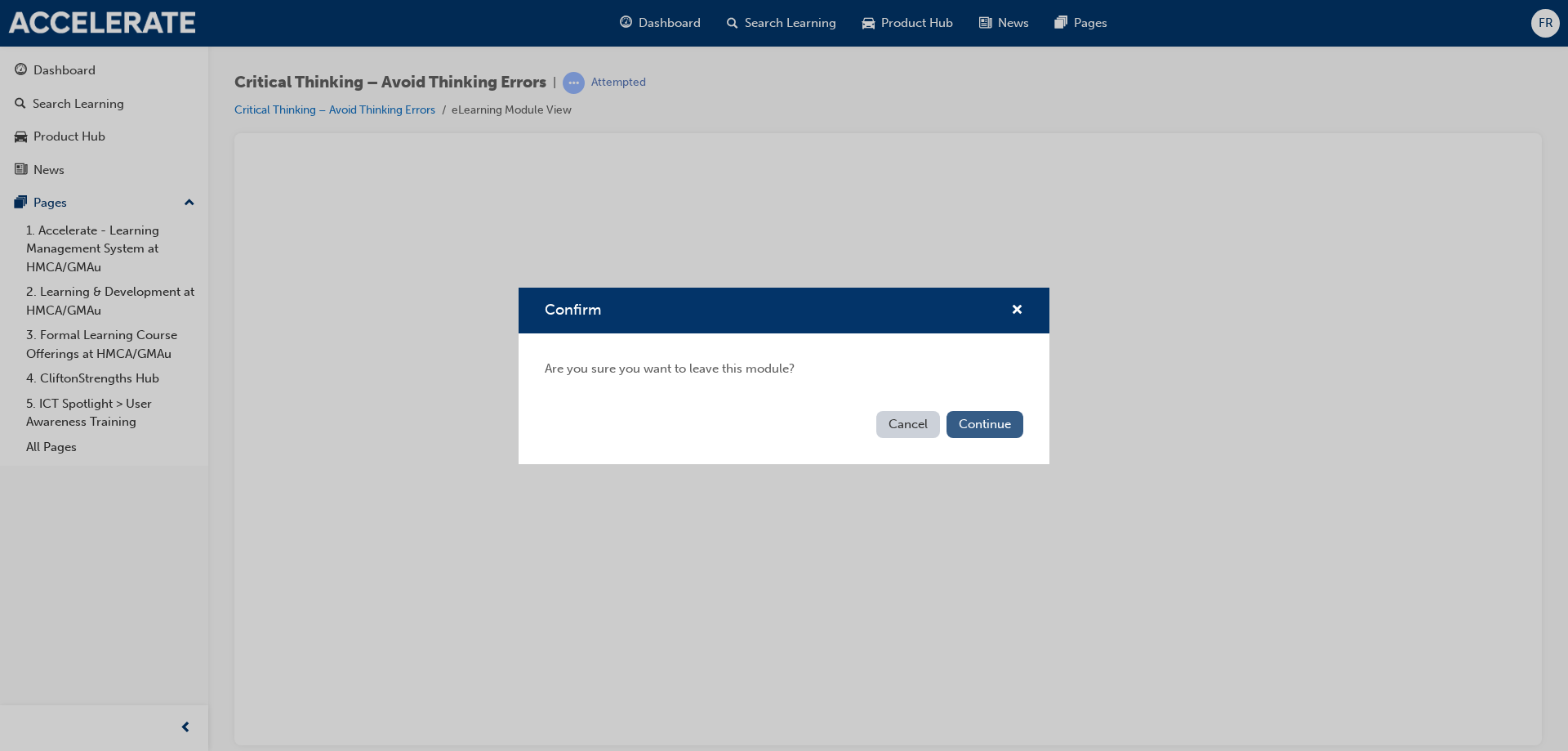 click on "Continue" at bounding box center (985, 424) 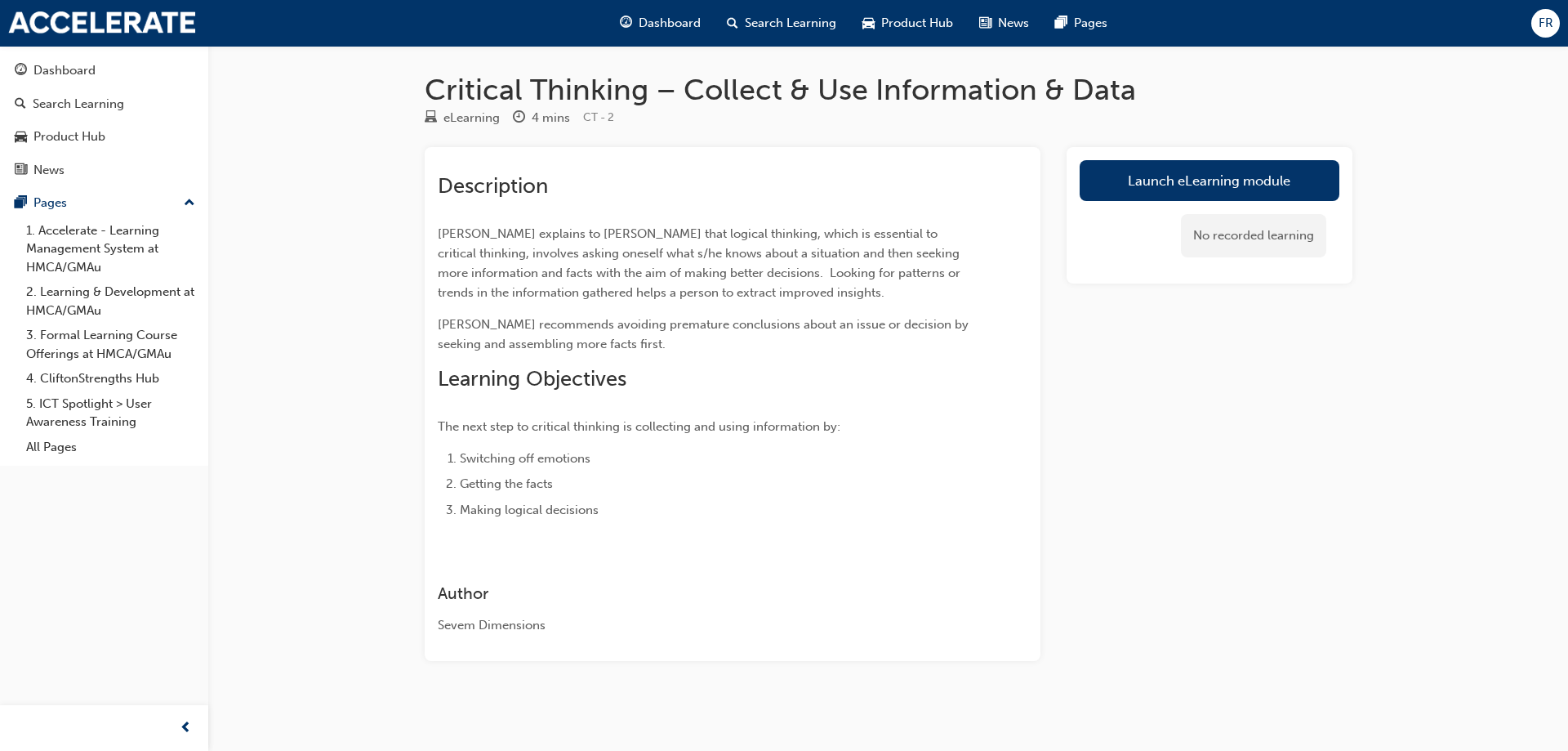 scroll, scrollTop: 0, scrollLeft: 0, axis: both 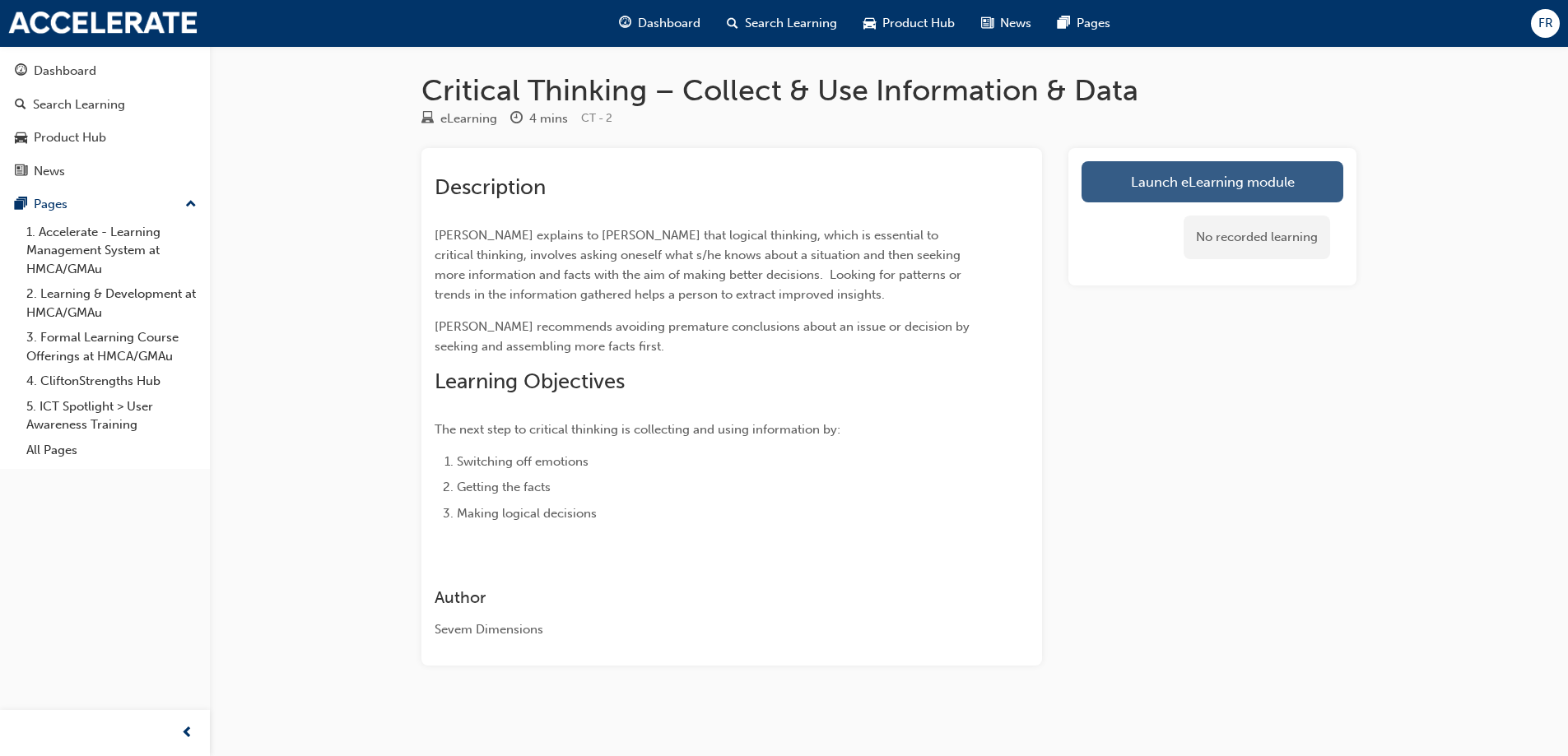 click on "Launch eLearning module" at bounding box center (1212, 182) 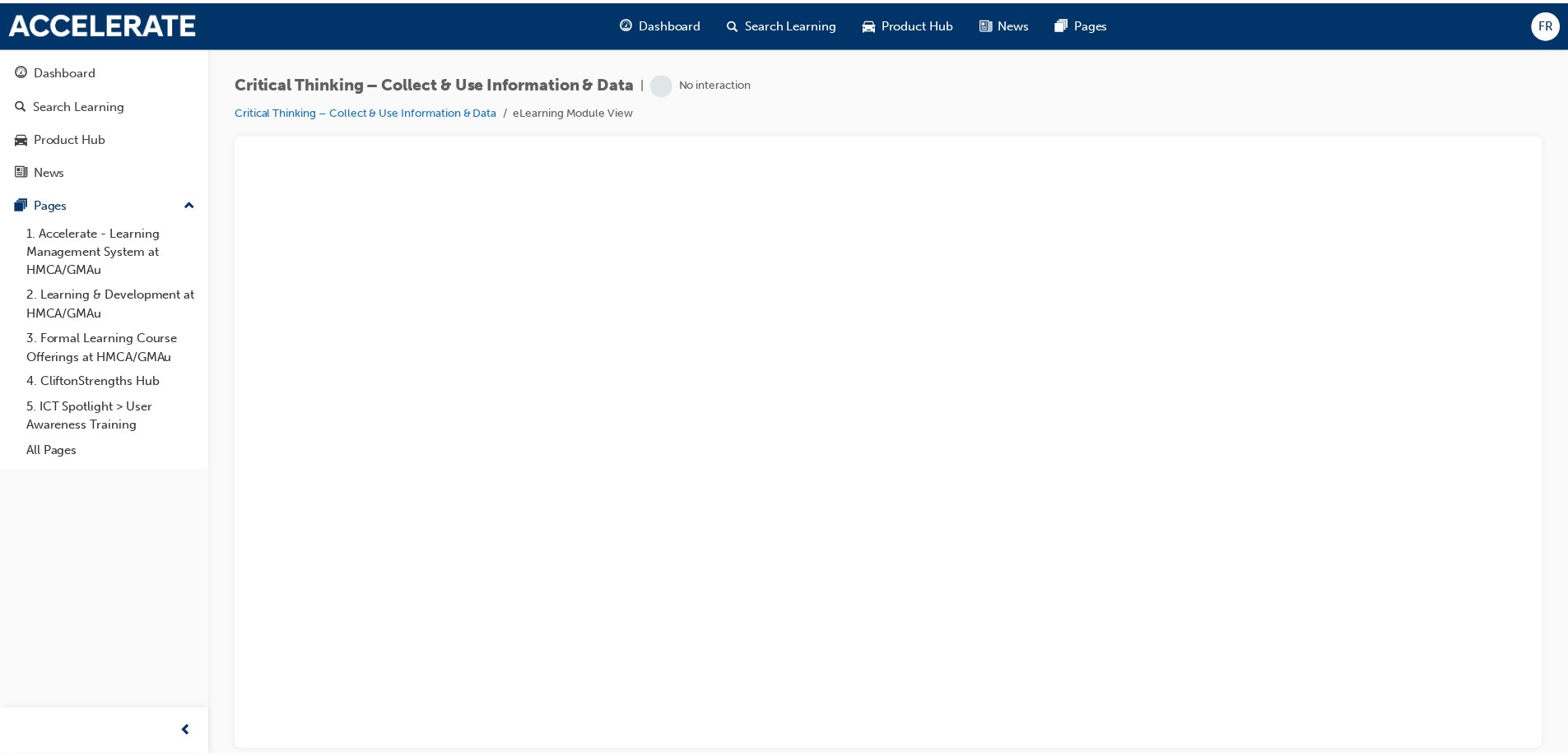 scroll, scrollTop: 0, scrollLeft: 0, axis: both 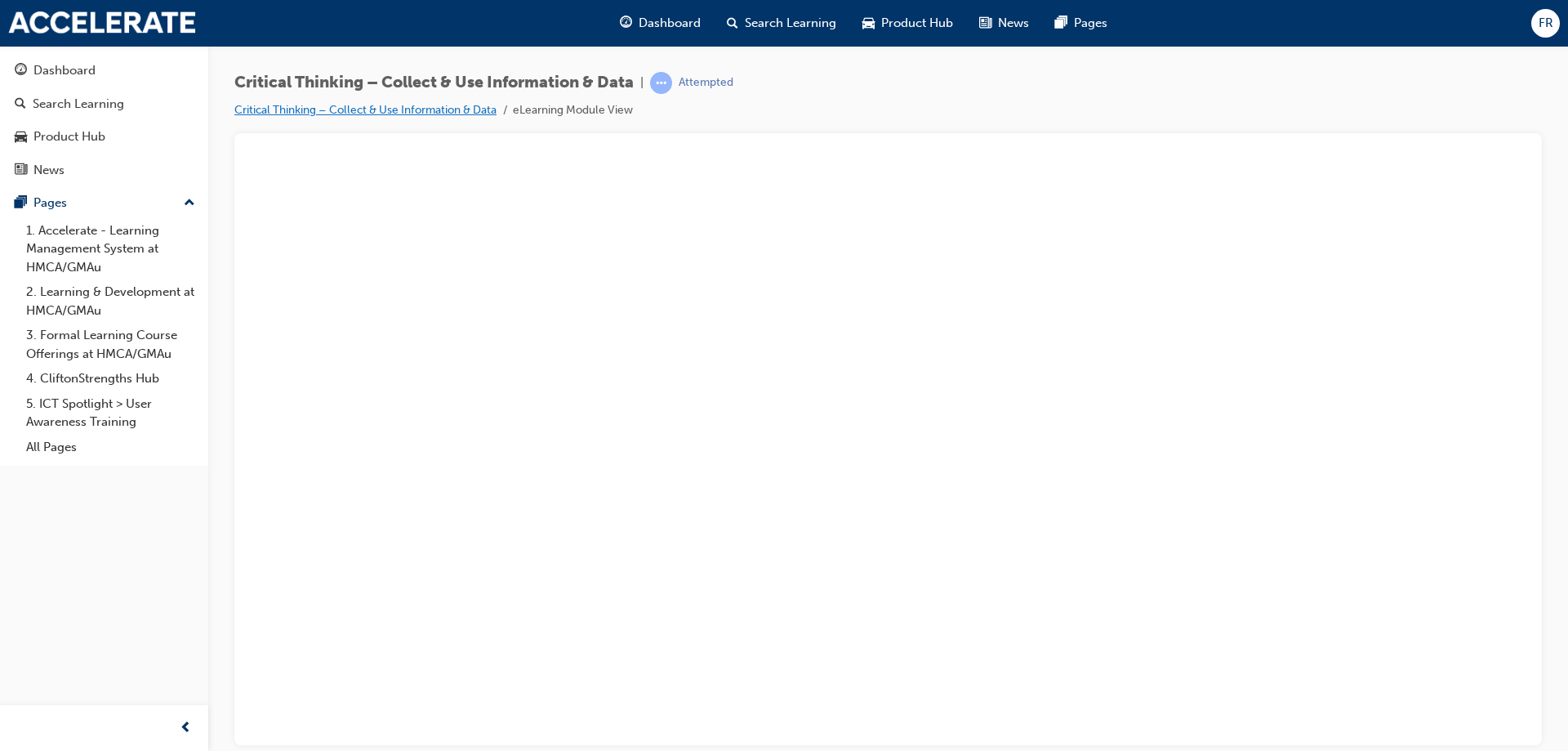 click on "Critical Thinking – Collect & Use Information & Data" at bounding box center (365, 110) 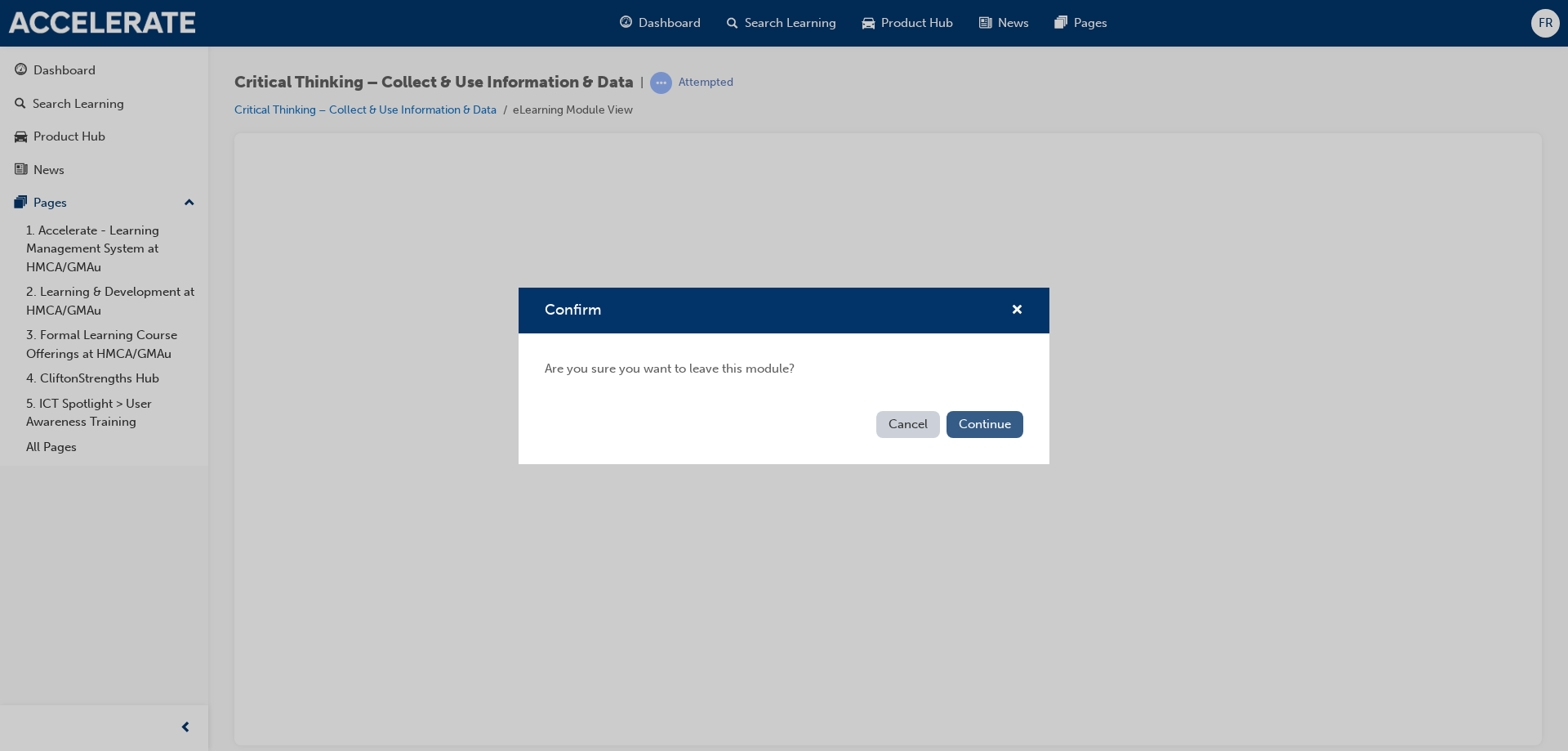 click on "Continue" at bounding box center (985, 424) 